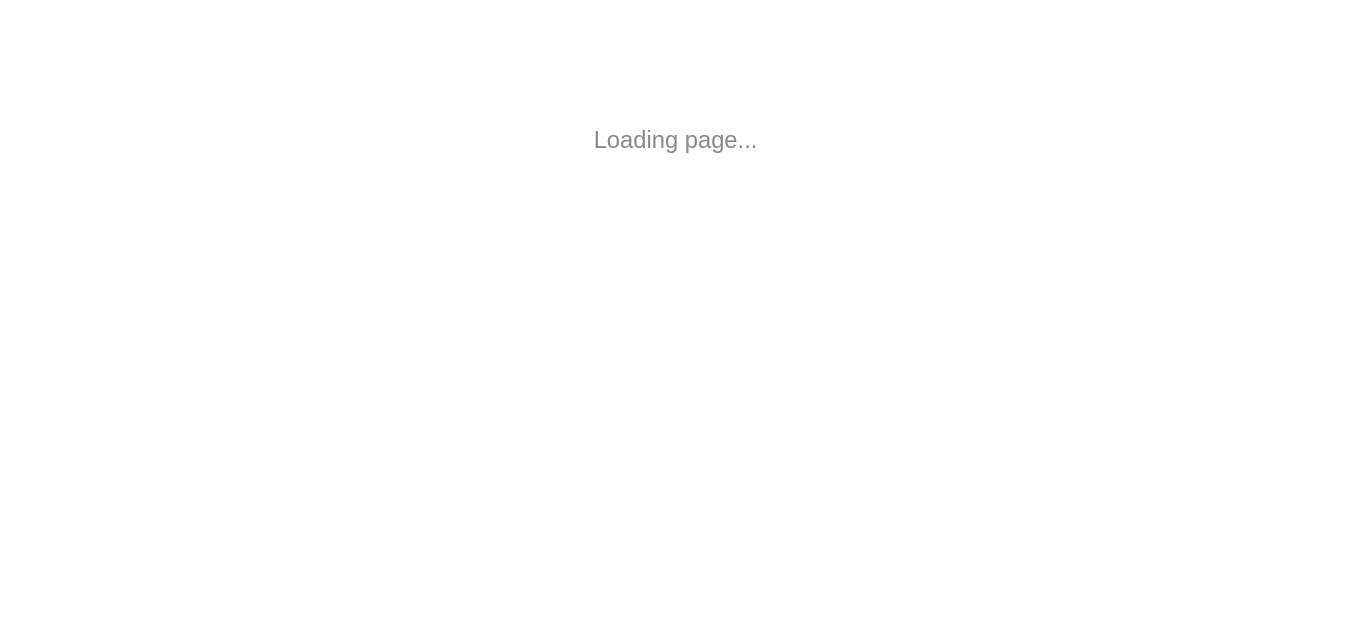 scroll, scrollTop: 0, scrollLeft: 0, axis: both 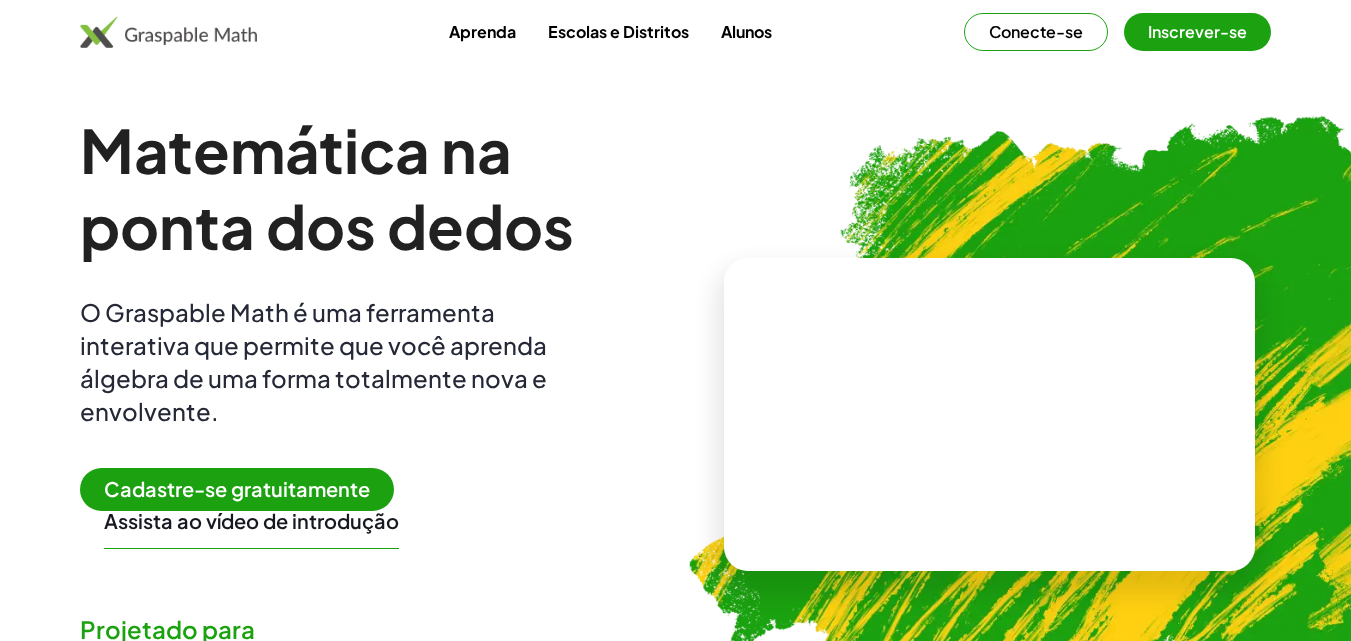 click on "Conecte-se" at bounding box center [1036, 31] 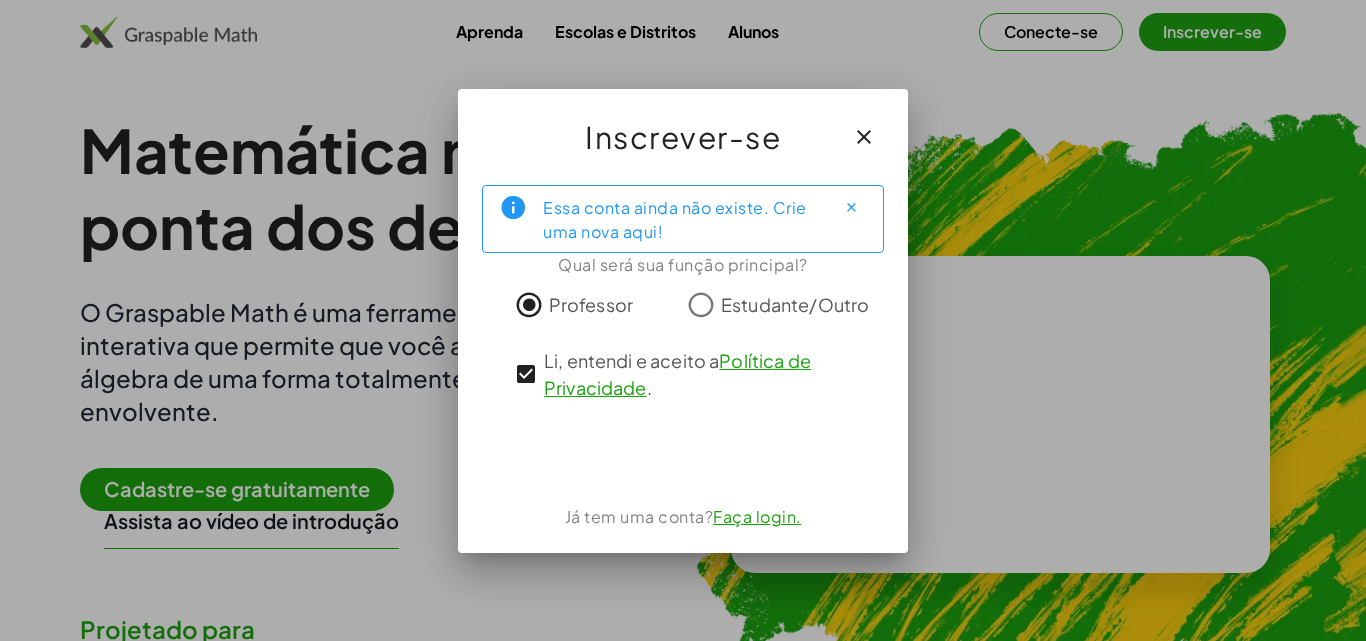 click on "Faça login." at bounding box center [757, 516] 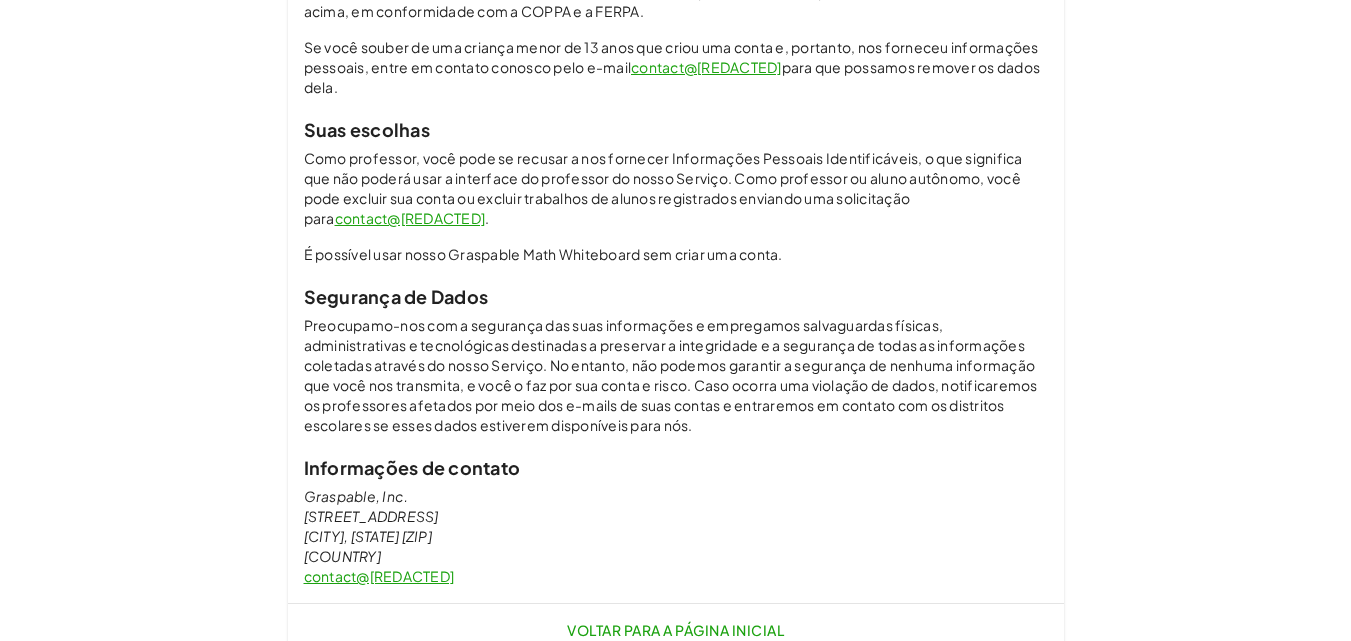 scroll, scrollTop: 1701, scrollLeft: 0, axis: vertical 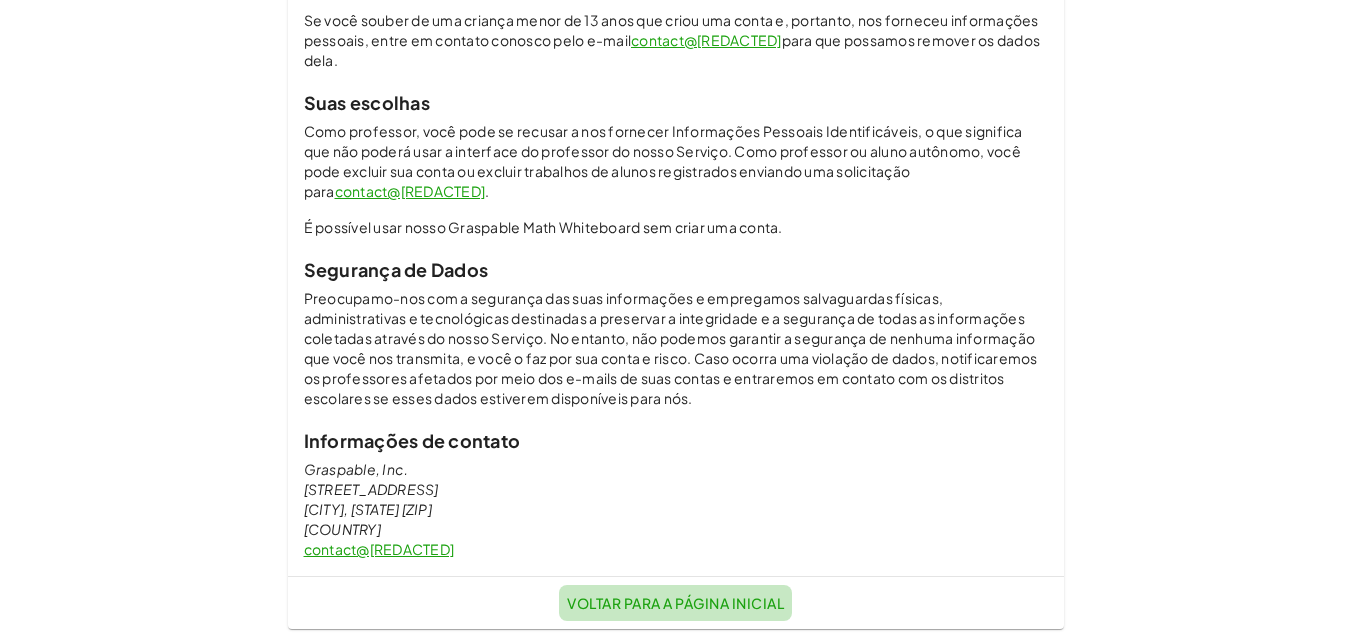click on "Voltar para a página inicial" at bounding box center [675, 603] 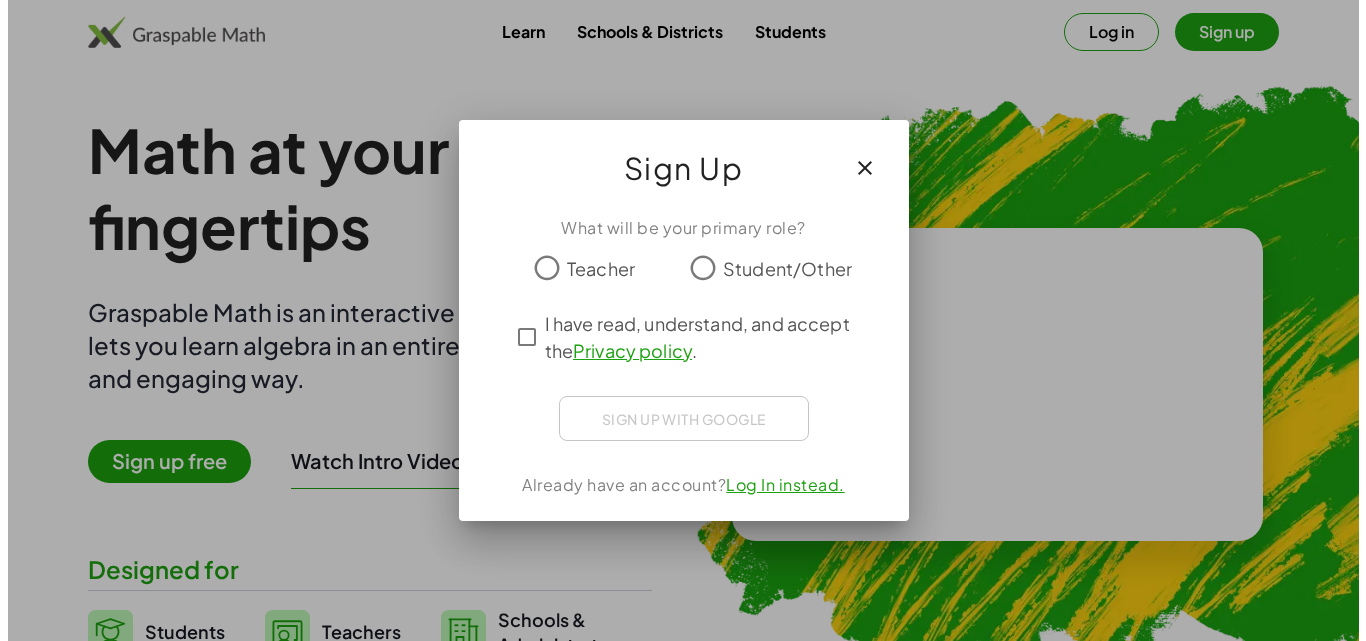 scroll, scrollTop: 0, scrollLeft: 0, axis: both 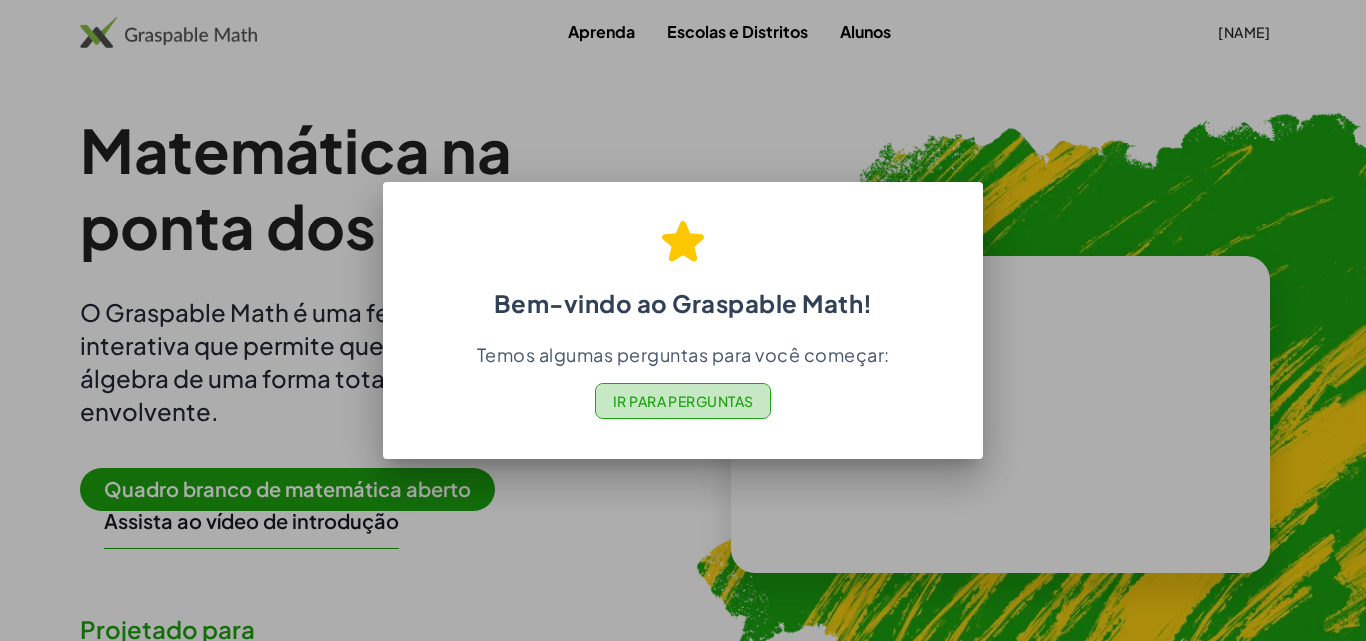 click on "Ir para Perguntas" at bounding box center (683, 401) 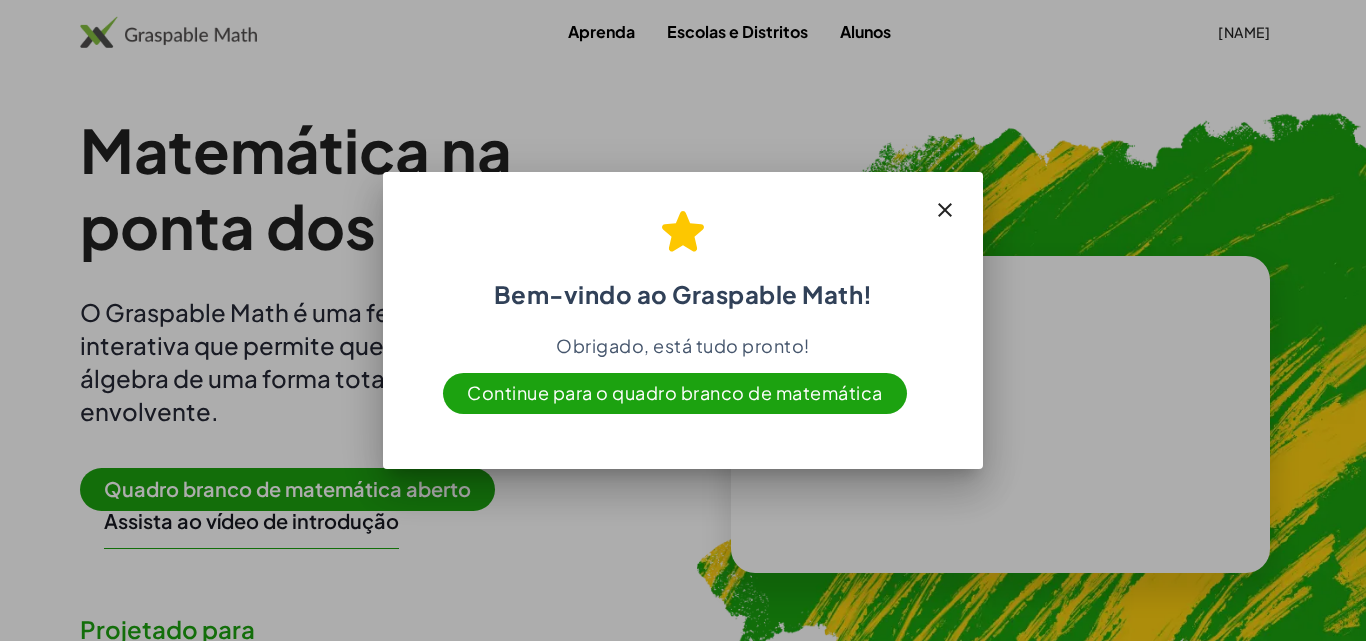 drag, startPoint x: 672, startPoint y: 387, endPoint x: 695, endPoint y: 405, distance: 29.206163 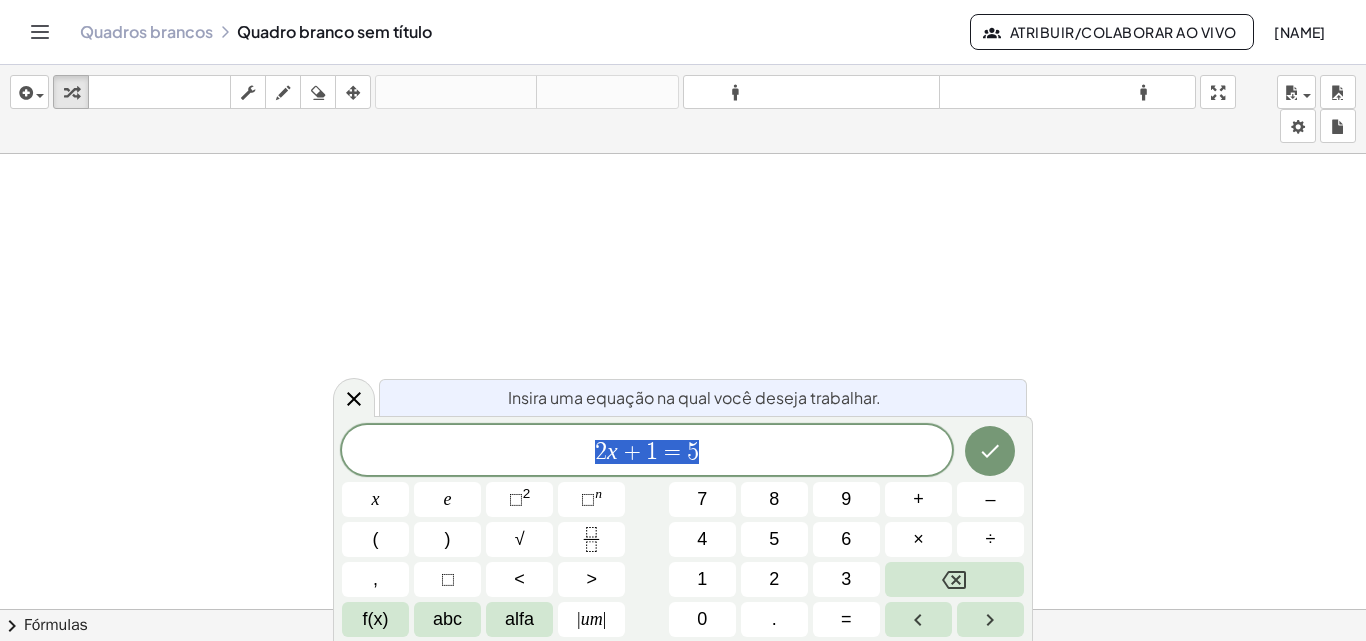 scroll, scrollTop: 500, scrollLeft: 0, axis: vertical 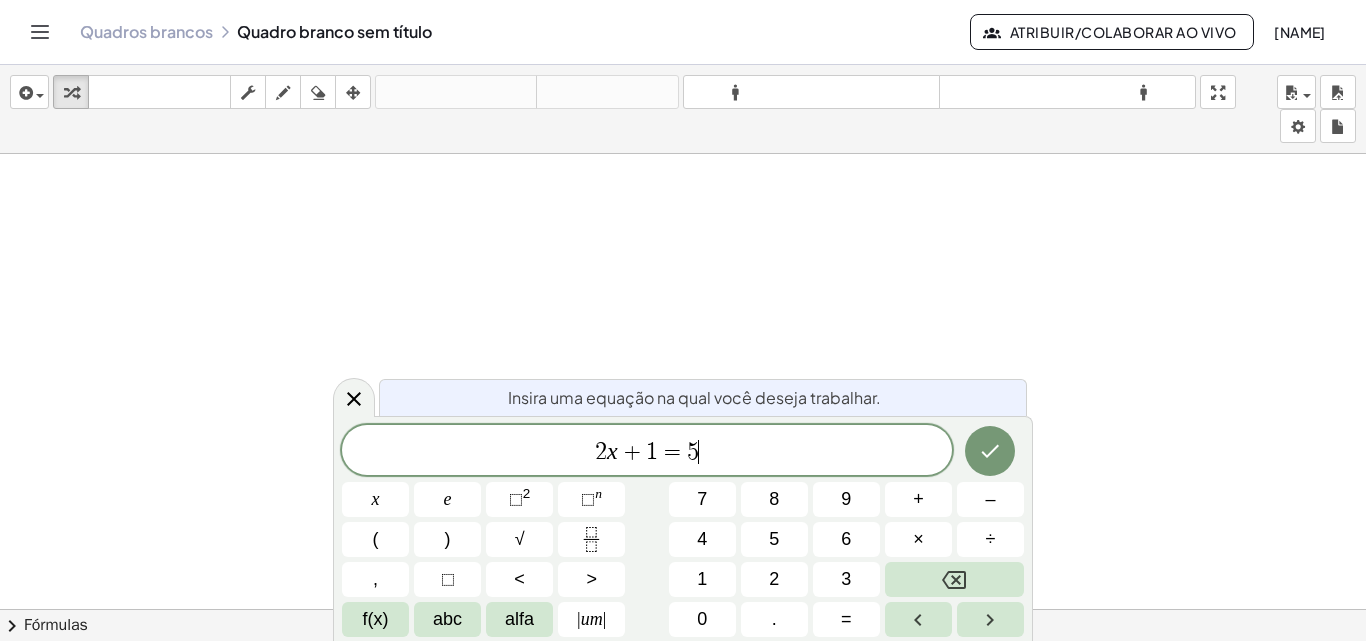click on "2 x + 1 = 5 ​" at bounding box center (647, 452) 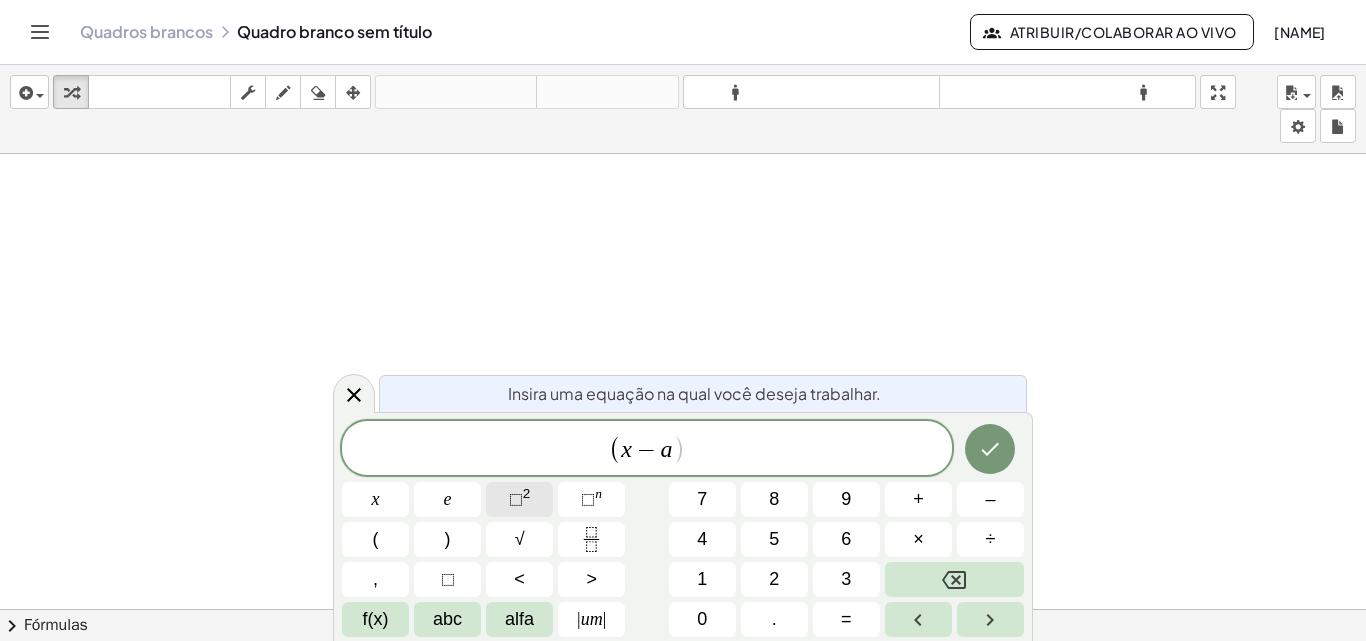 click on "⬚" at bounding box center [516, 499] 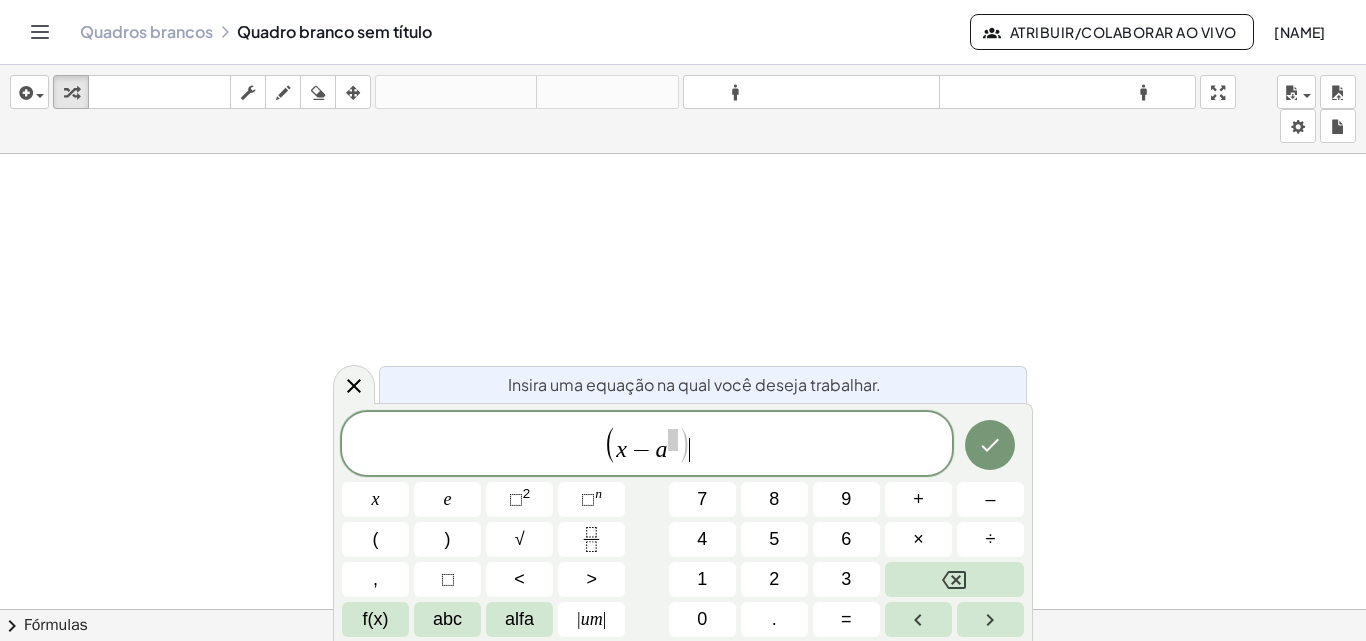 click on "( x − a ) ​" at bounding box center (647, 445) 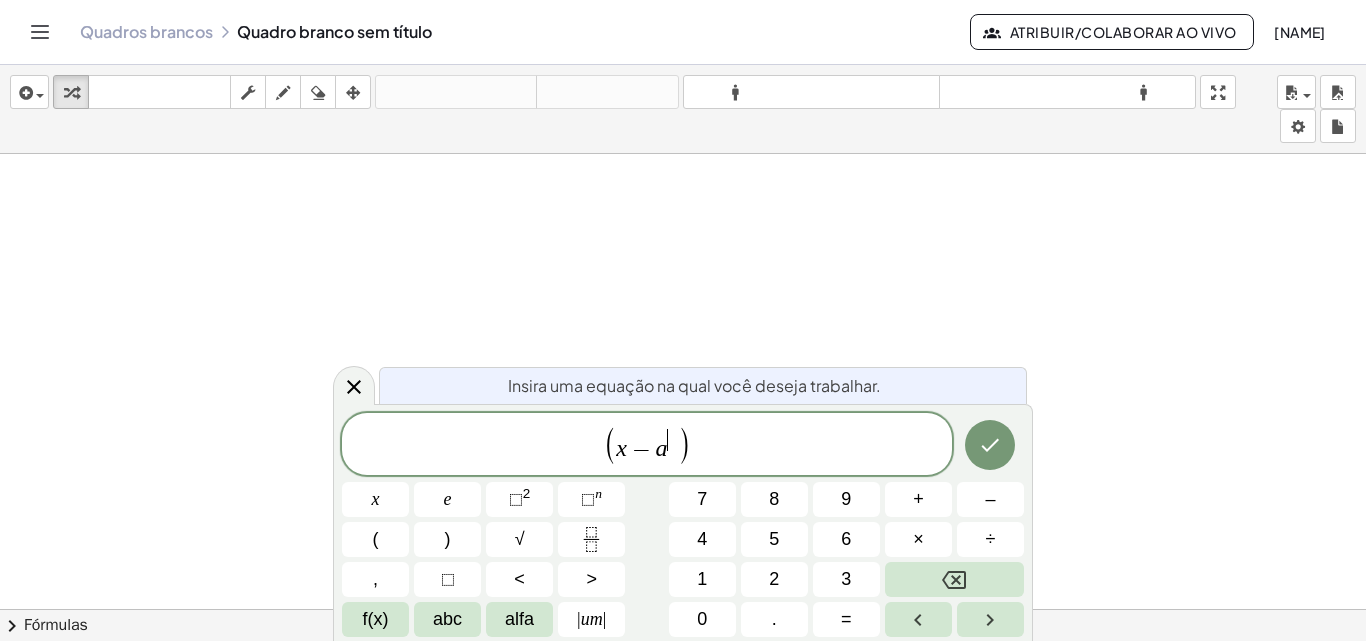click on "( x − a ​ )" at bounding box center (647, 445) 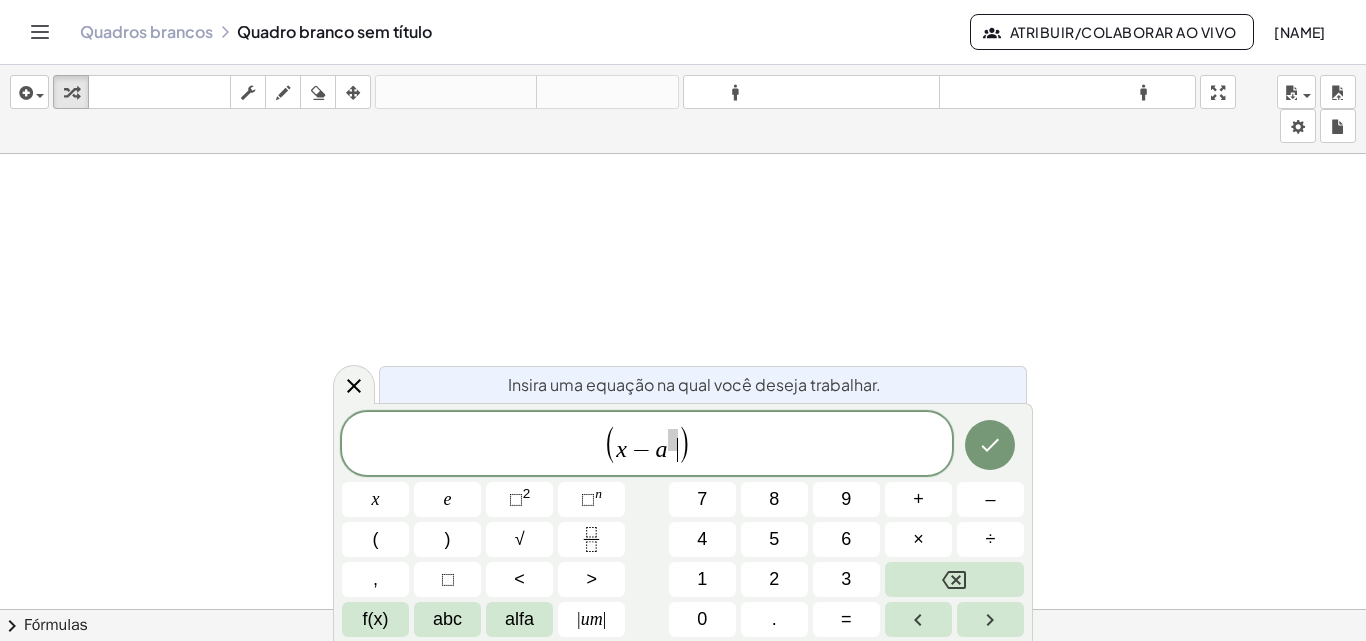 click on ")" at bounding box center [684, 445] 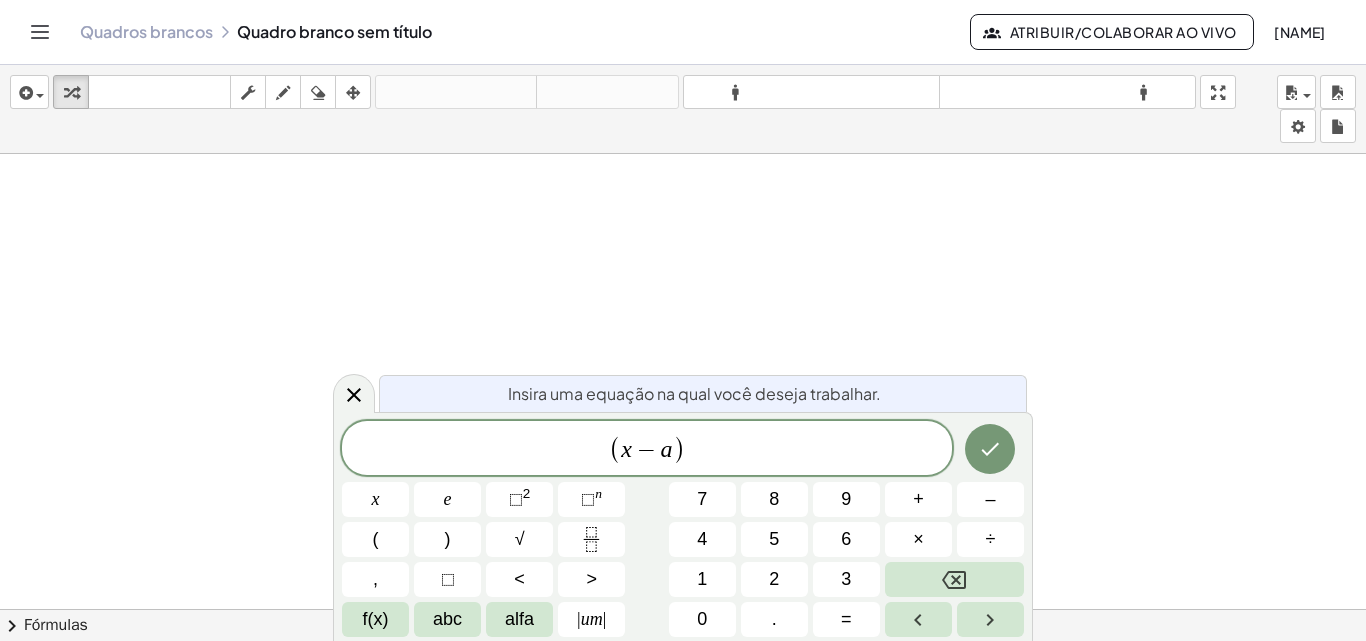 click on "( x − a ​ )" at bounding box center [647, 449] 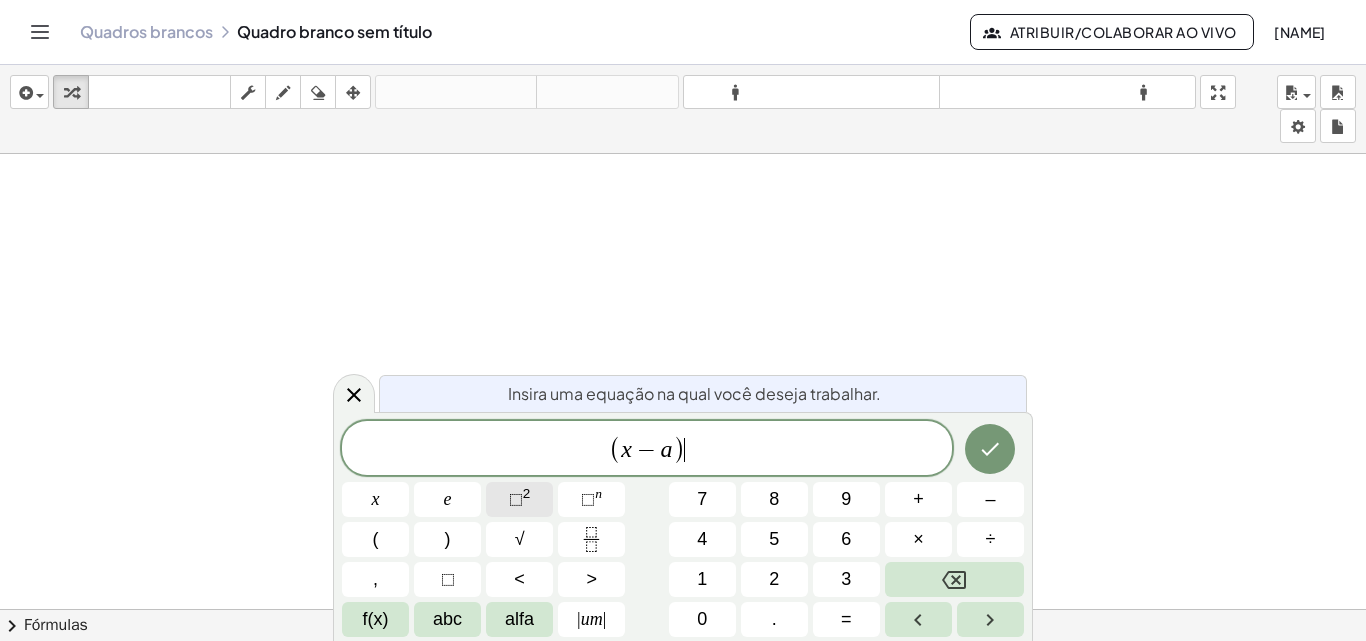 click on "2" at bounding box center [527, 493] 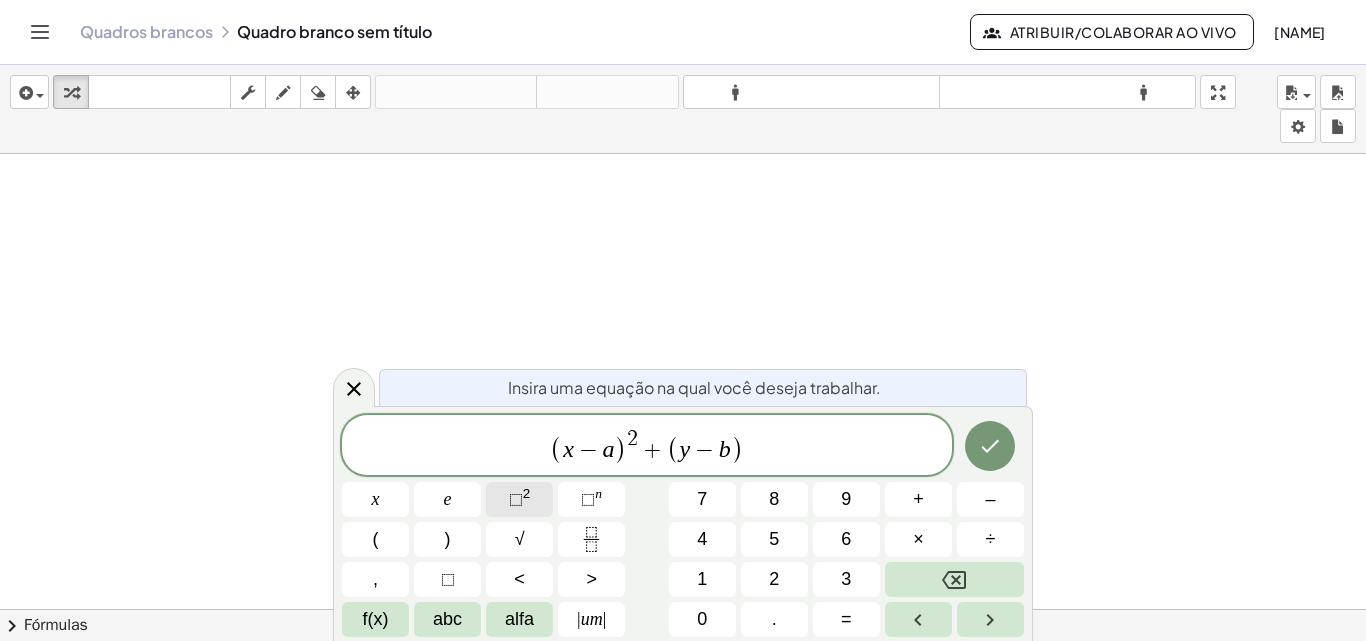 click on "⬚" at bounding box center [516, 499] 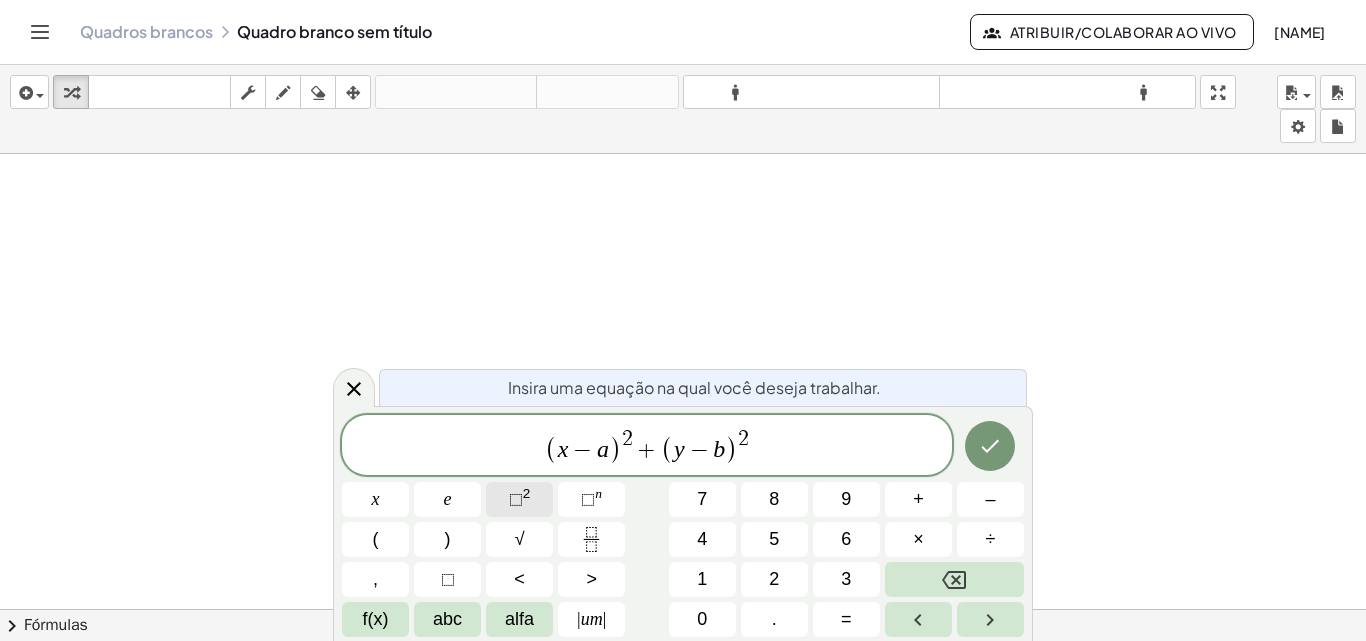 click on "⬚" at bounding box center (516, 499) 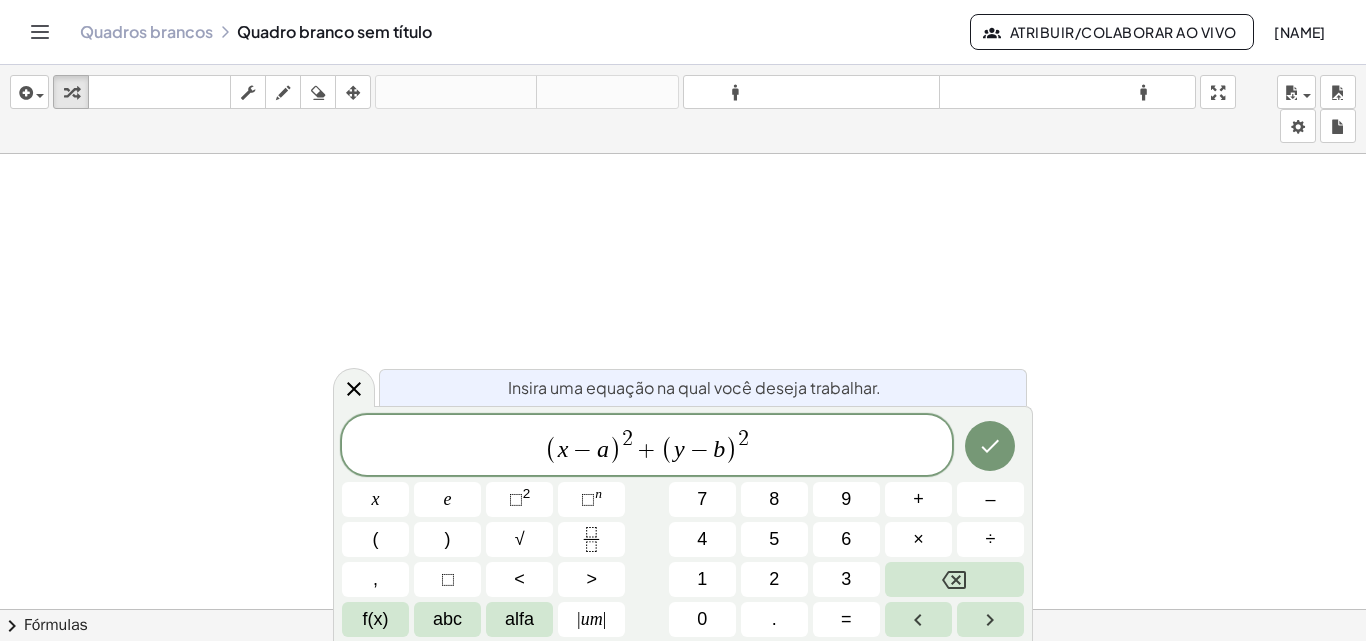 click on "( x − a ) 2 + ( y − b ) 2 ​" at bounding box center (647, 446) 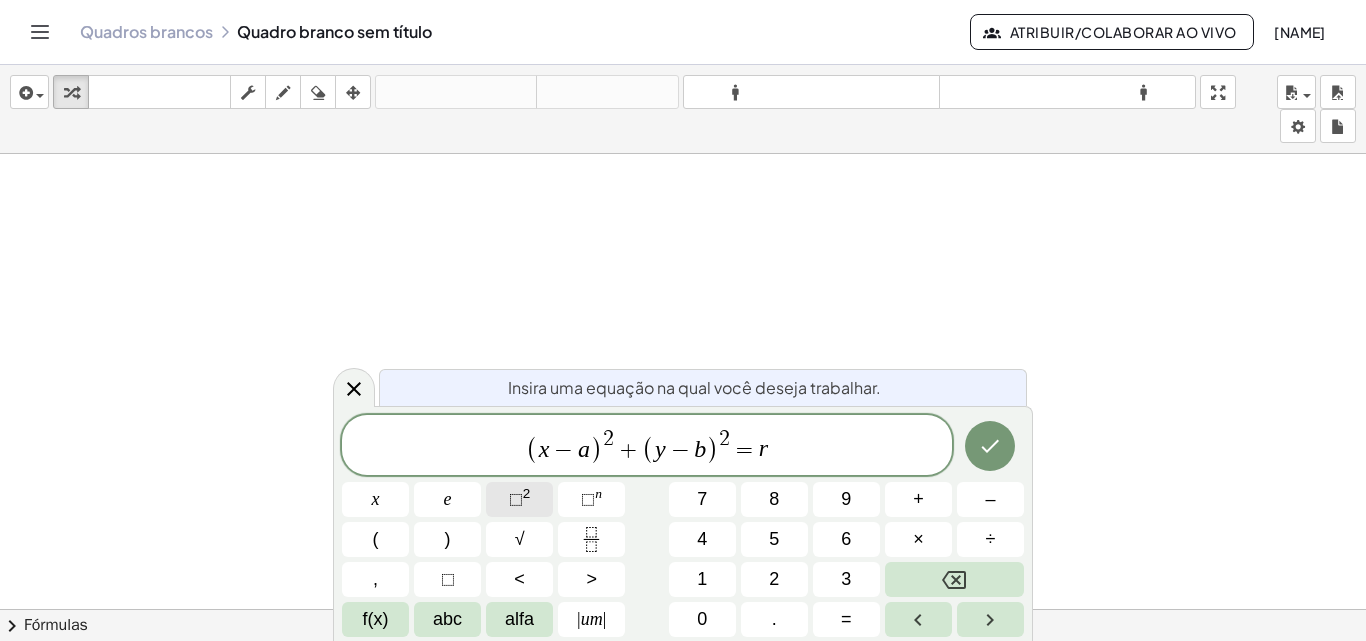 click on "⬚" at bounding box center (516, 499) 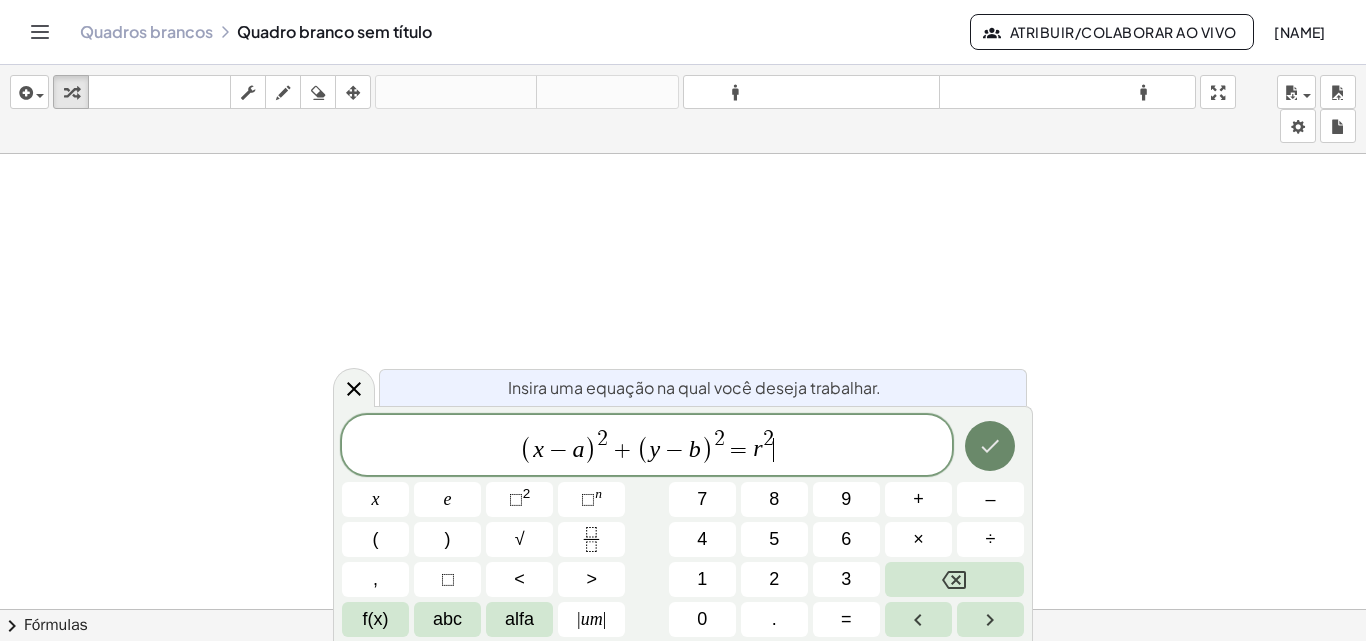 click 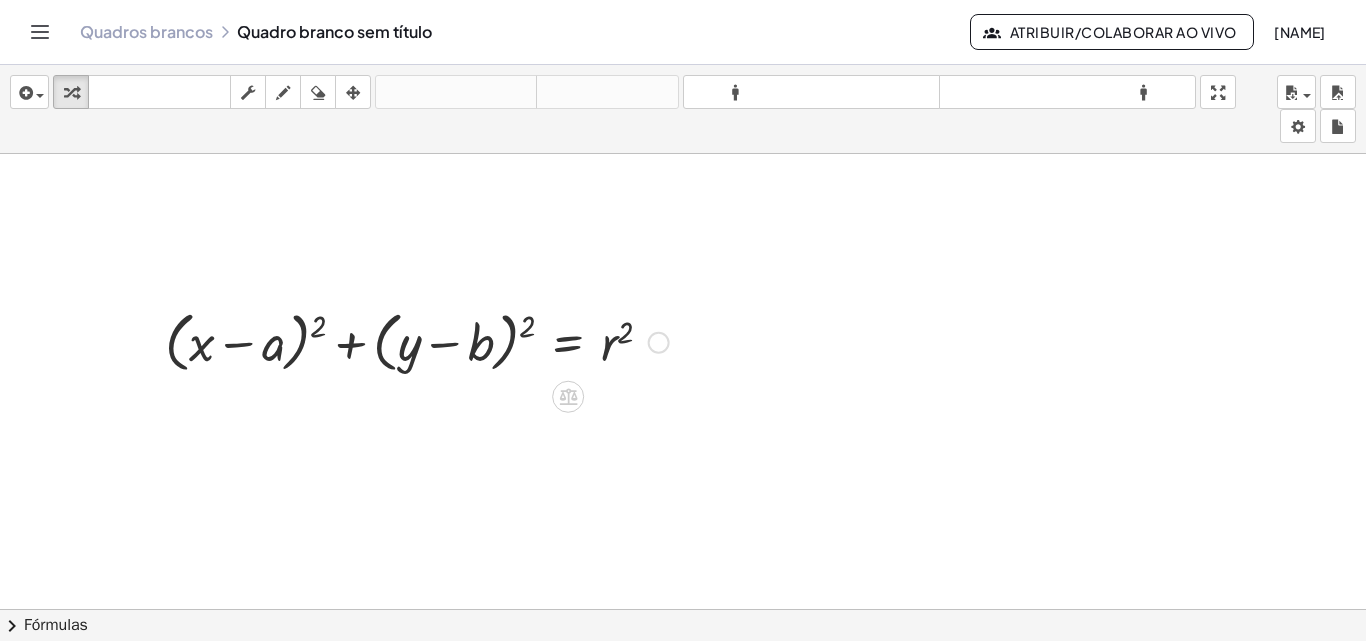 scroll, scrollTop: 400, scrollLeft: 0, axis: vertical 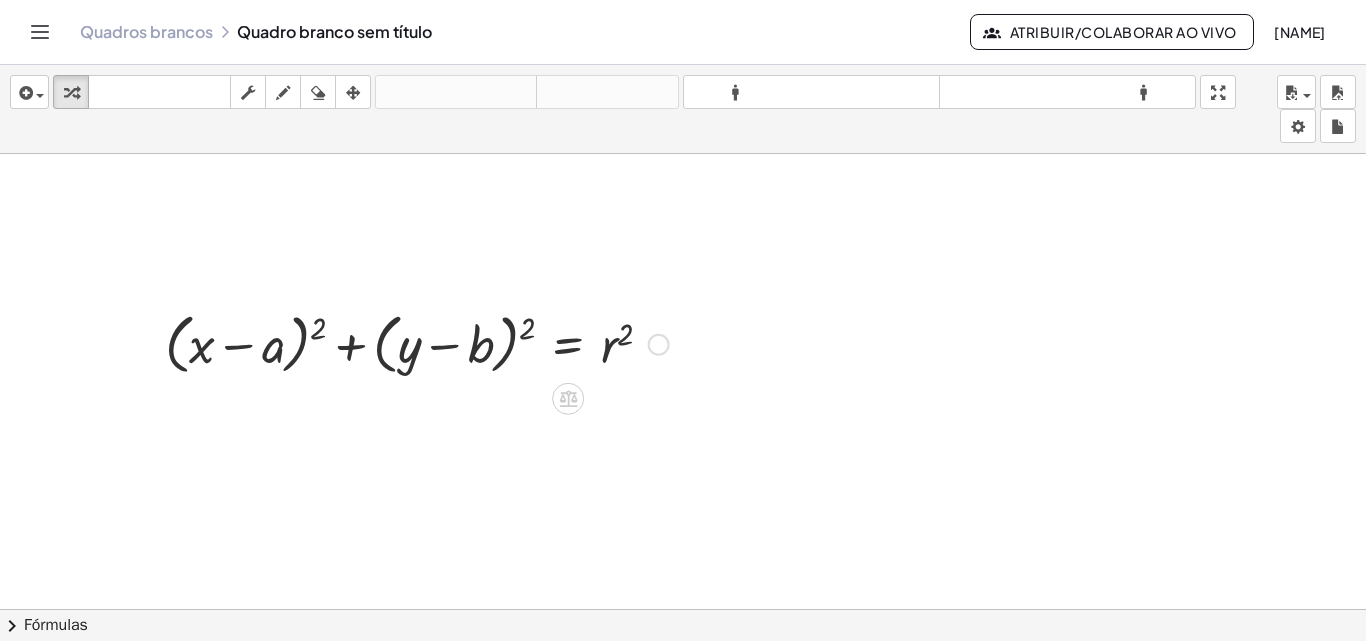 click at bounding box center [417, 343] 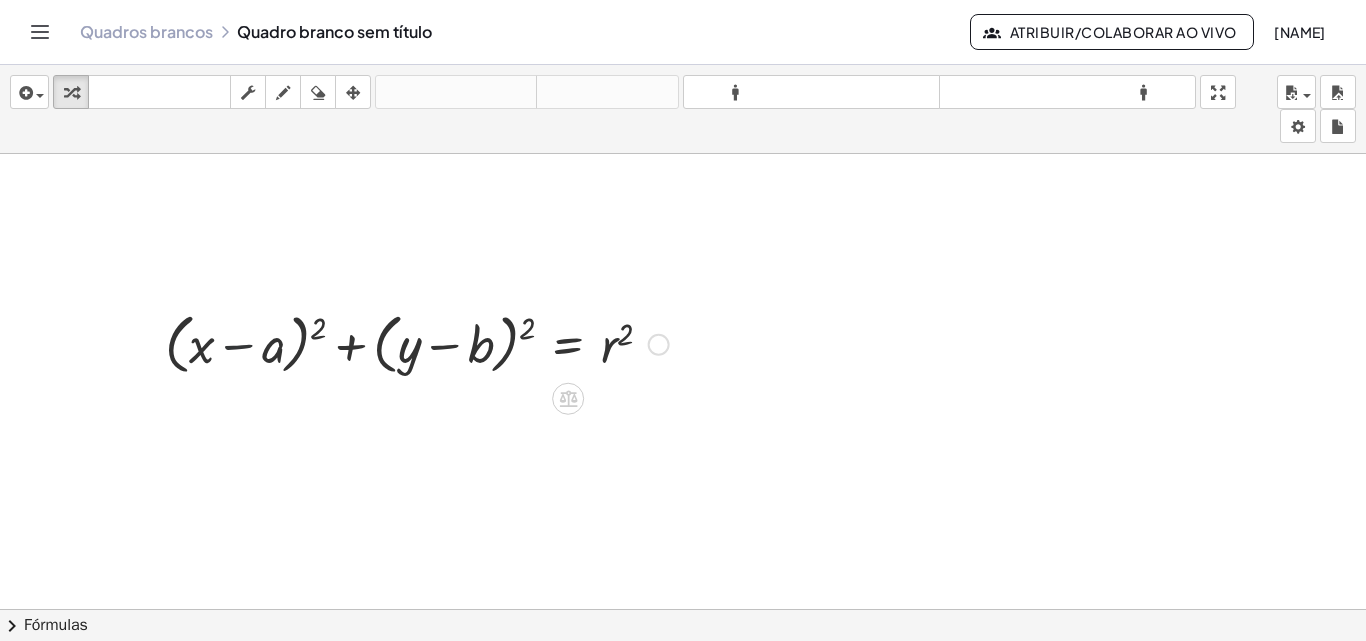 click at bounding box center (417, 343) 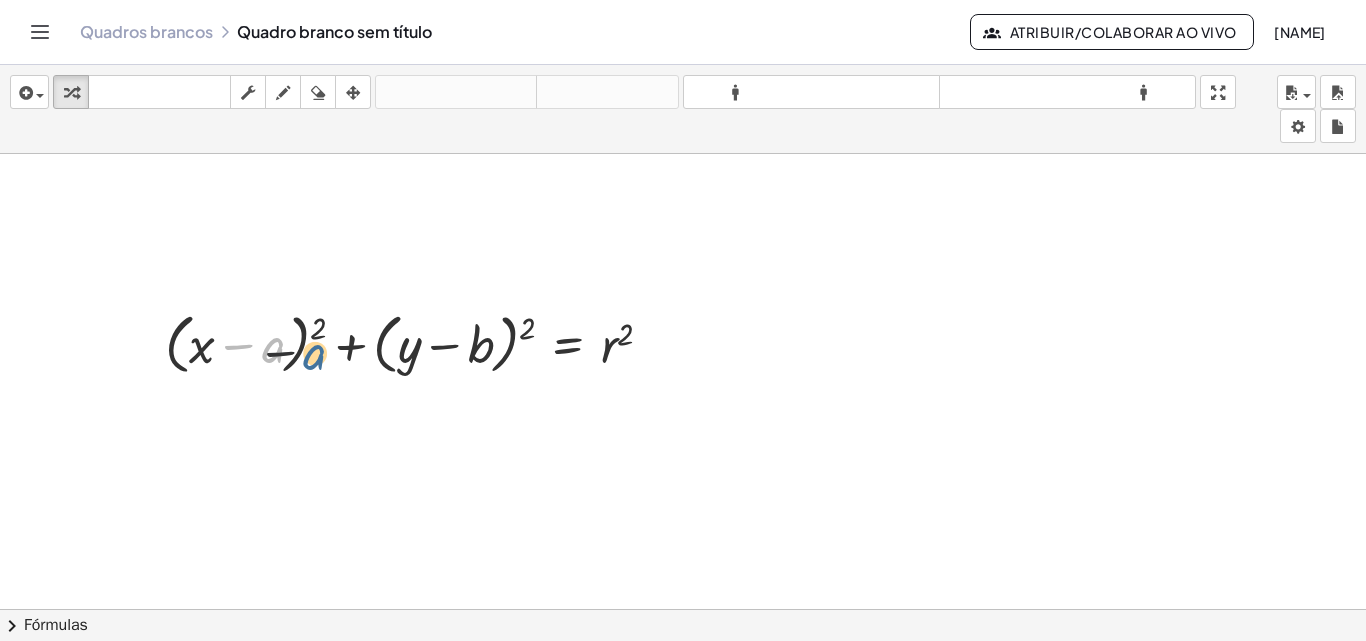 drag, startPoint x: 273, startPoint y: 358, endPoint x: 326, endPoint y: 367, distance: 53.75872 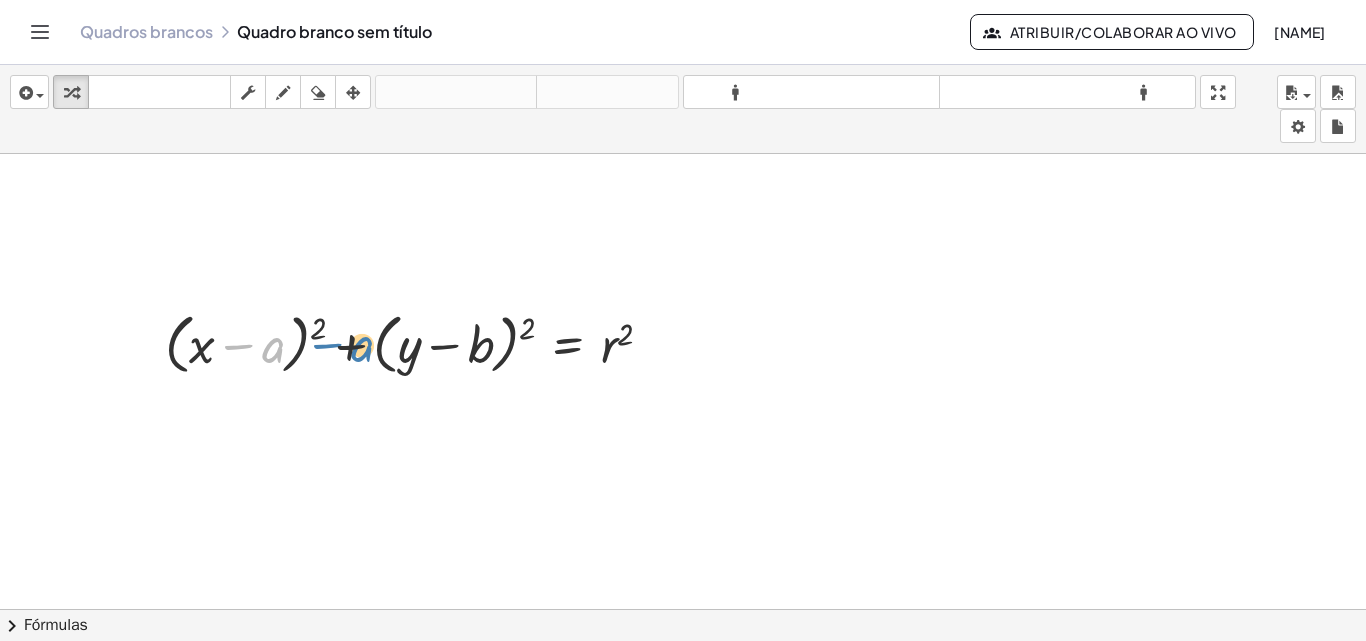 drag, startPoint x: 286, startPoint y: 345, endPoint x: 358, endPoint y: 347, distance: 72.02777 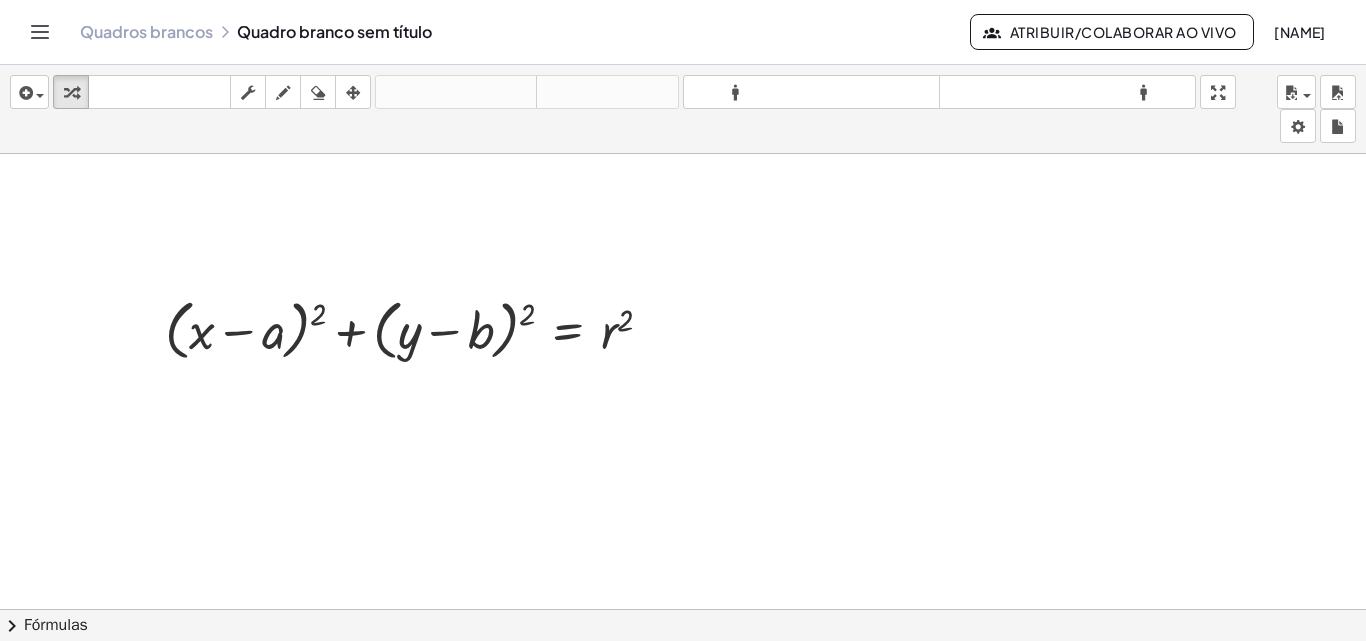 scroll, scrollTop: 413, scrollLeft: 0, axis: vertical 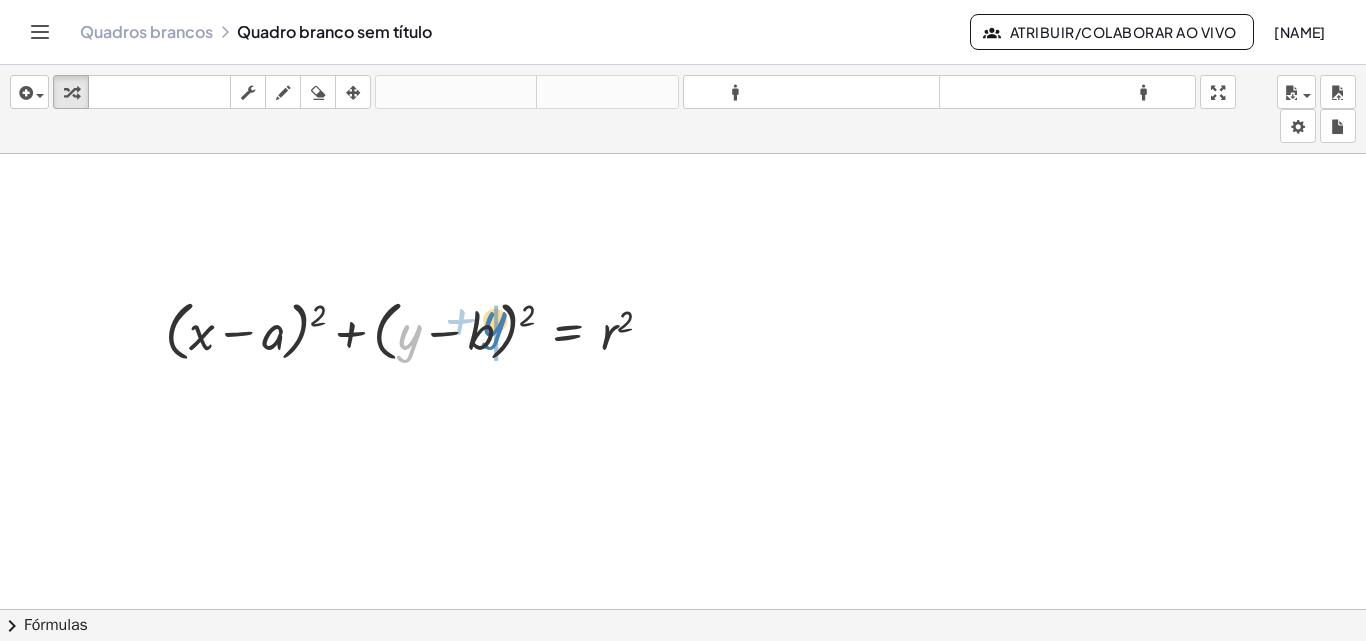 drag, startPoint x: 408, startPoint y: 347, endPoint x: 480, endPoint y: 365, distance: 74.215904 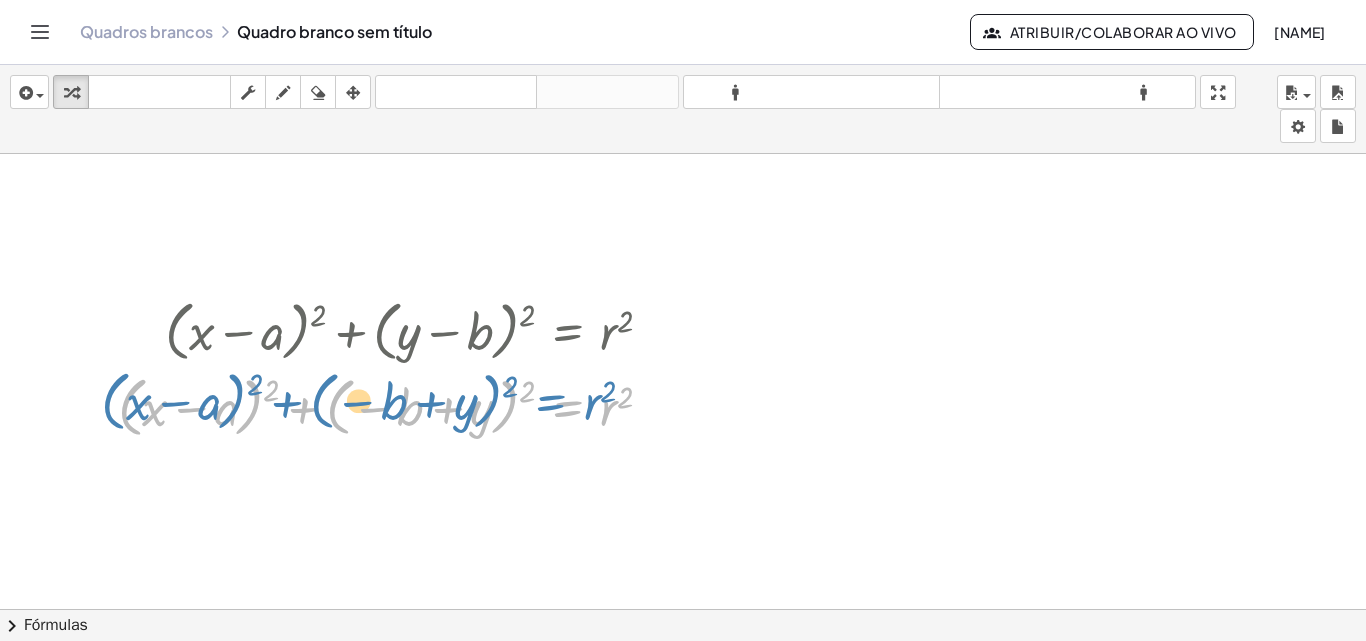 drag, startPoint x: 595, startPoint y: 413, endPoint x: 611, endPoint y: 413, distance: 16 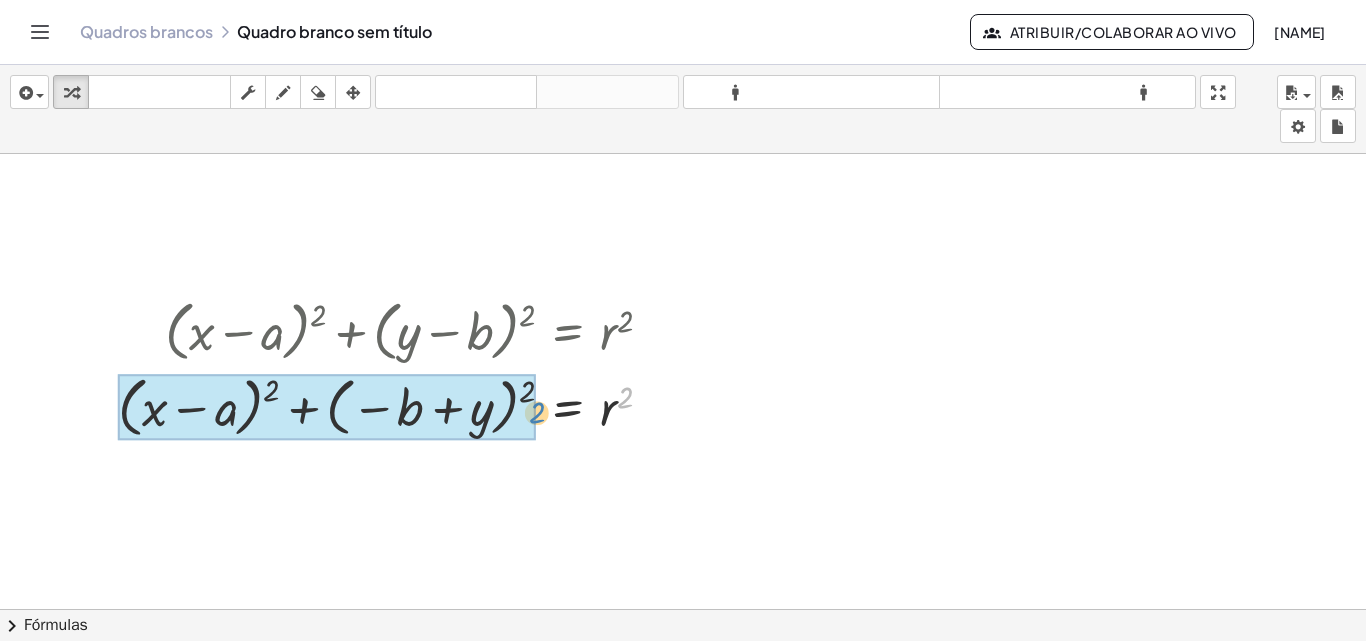 drag, startPoint x: 621, startPoint y: 406, endPoint x: 534, endPoint y: 421, distance: 88.28363 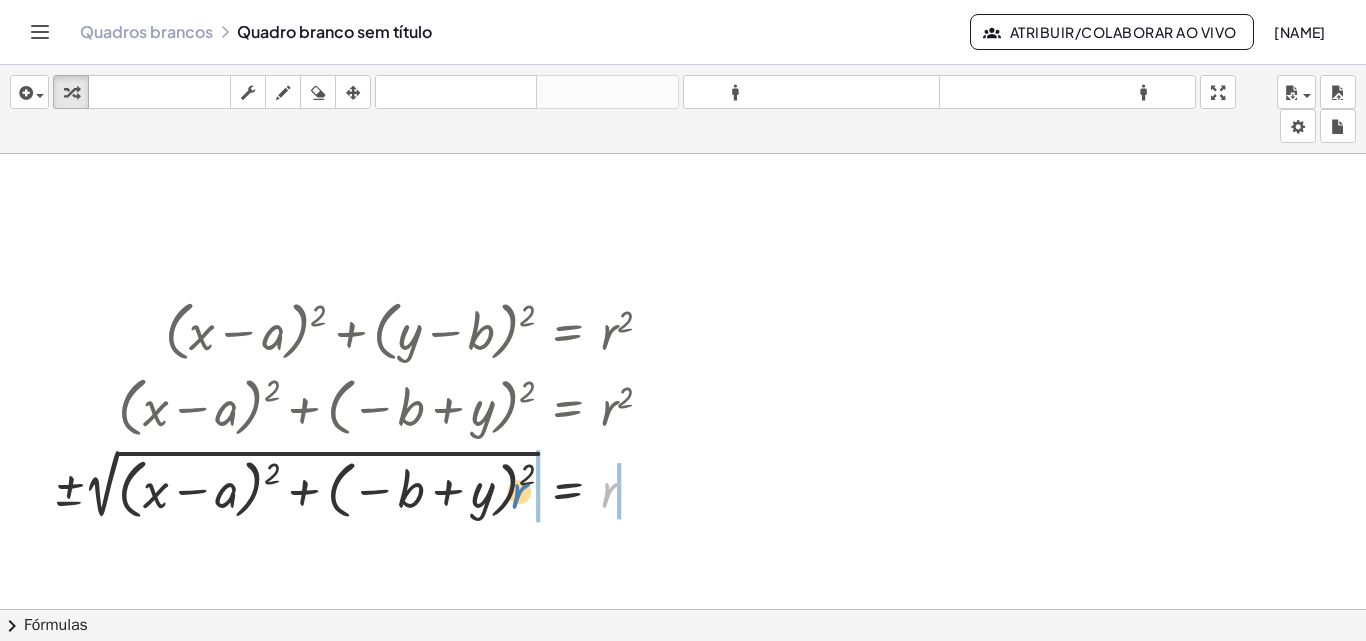 drag, startPoint x: 608, startPoint y: 491, endPoint x: 516, endPoint y: 493, distance: 92.021736 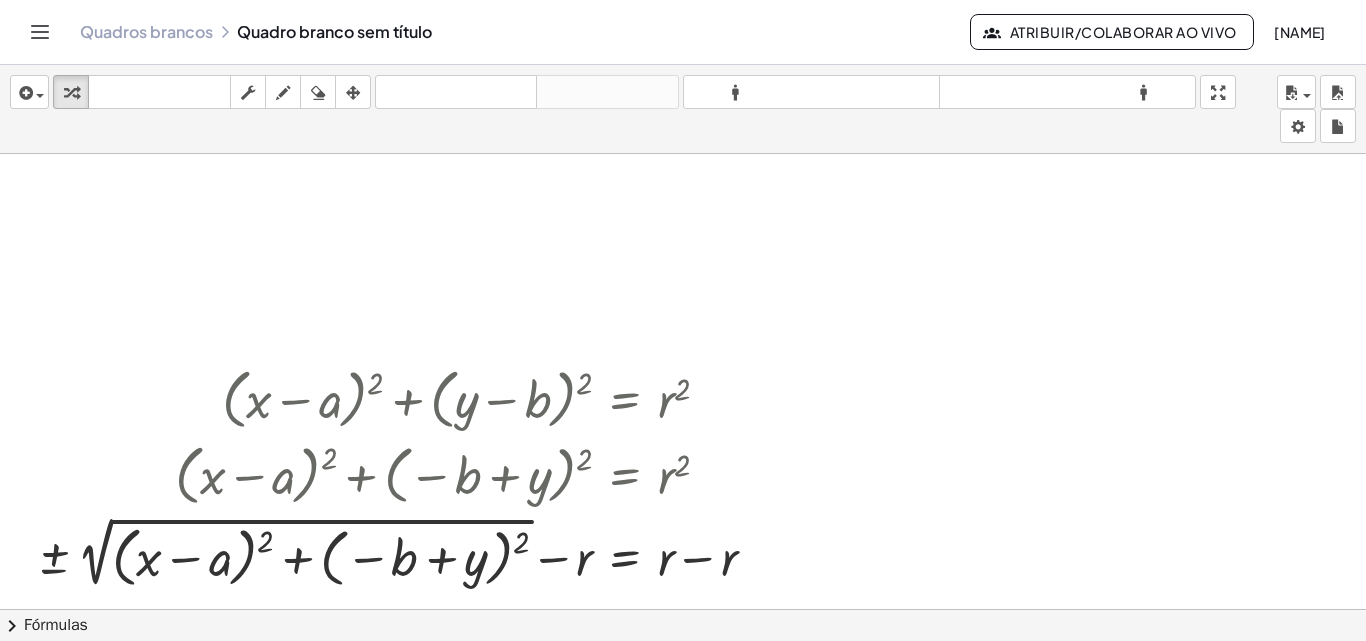 scroll, scrollTop: 310, scrollLeft: 0, axis: vertical 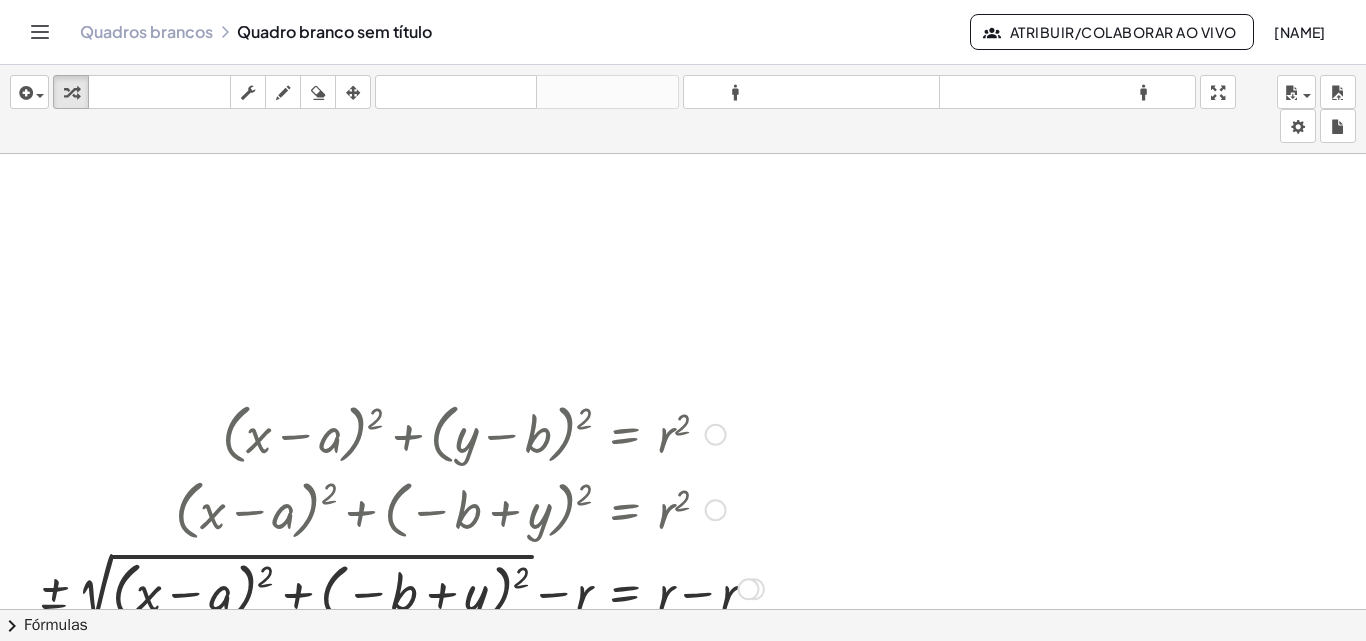 drag, startPoint x: 246, startPoint y: 415, endPoint x: 354, endPoint y: 421, distance: 108.16654 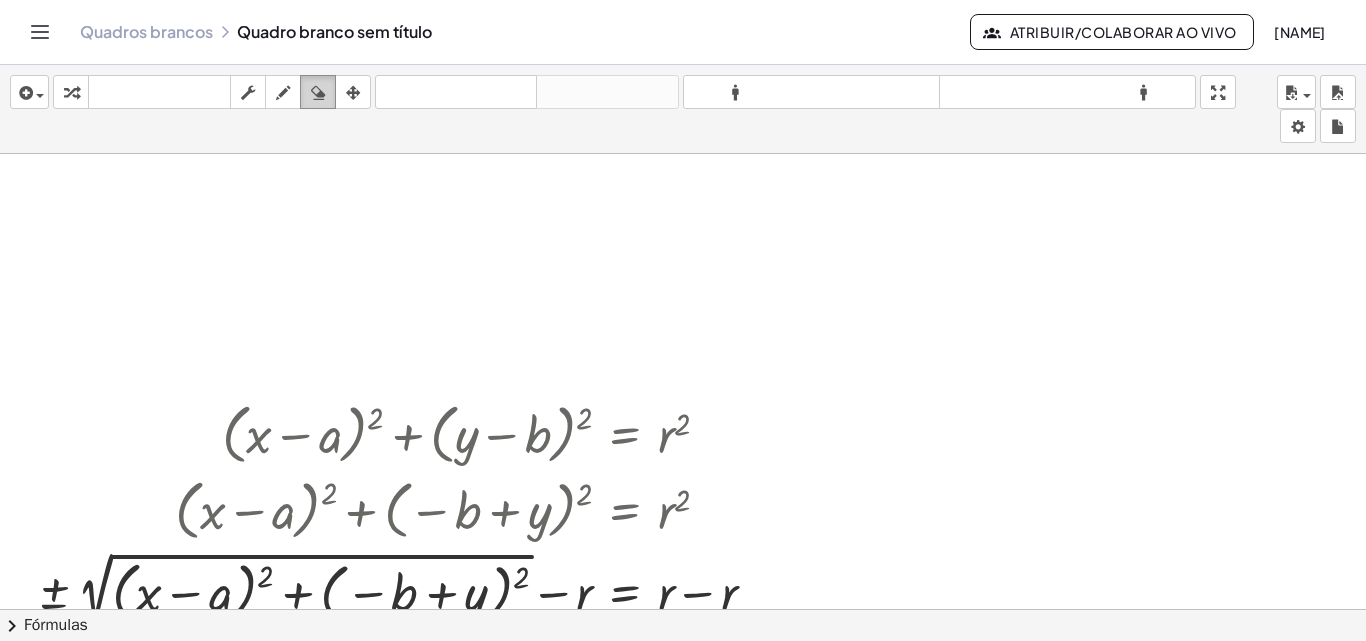 click at bounding box center (318, 92) 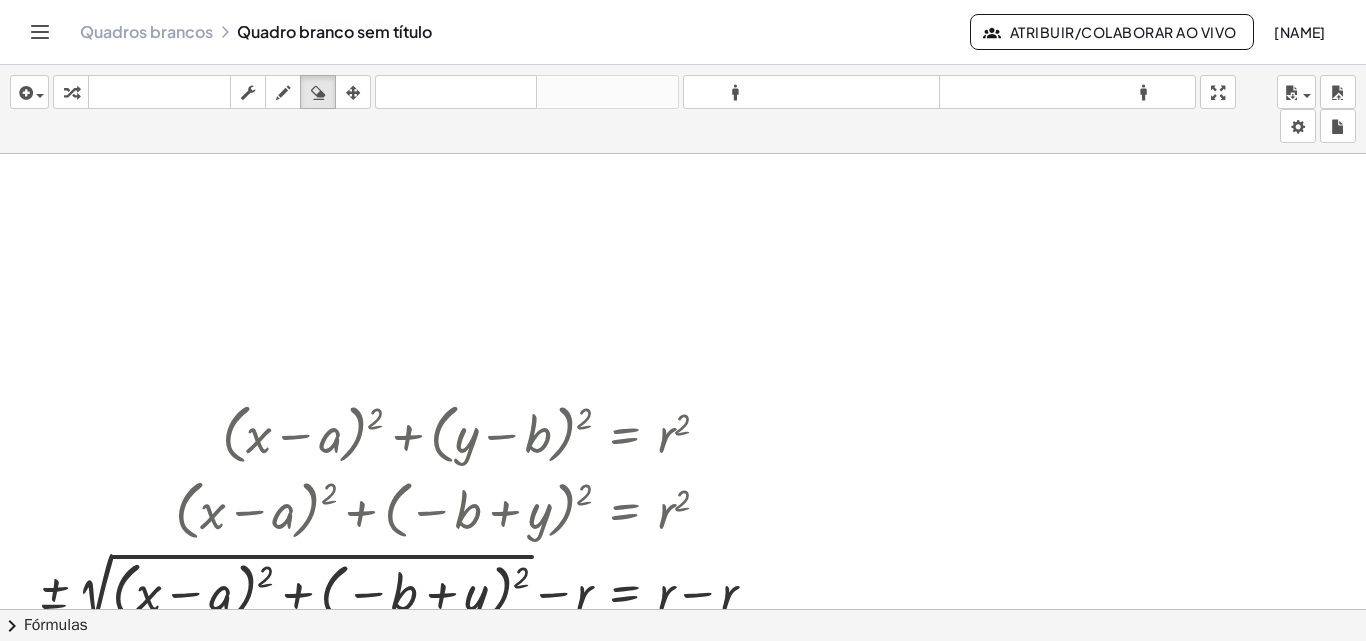 click at bounding box center (683, 526) 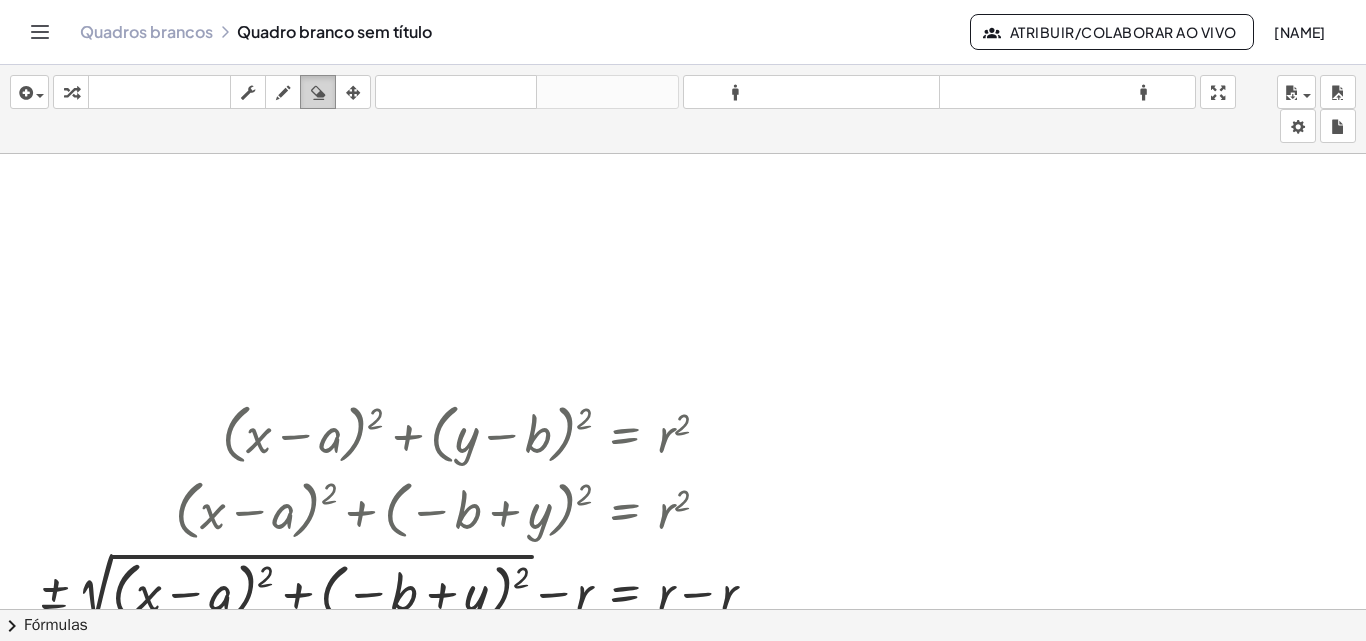 drag, startPoint x: 319, startPoint y: 89, endPoint x: 319, endPoint y: 104, distance: 15 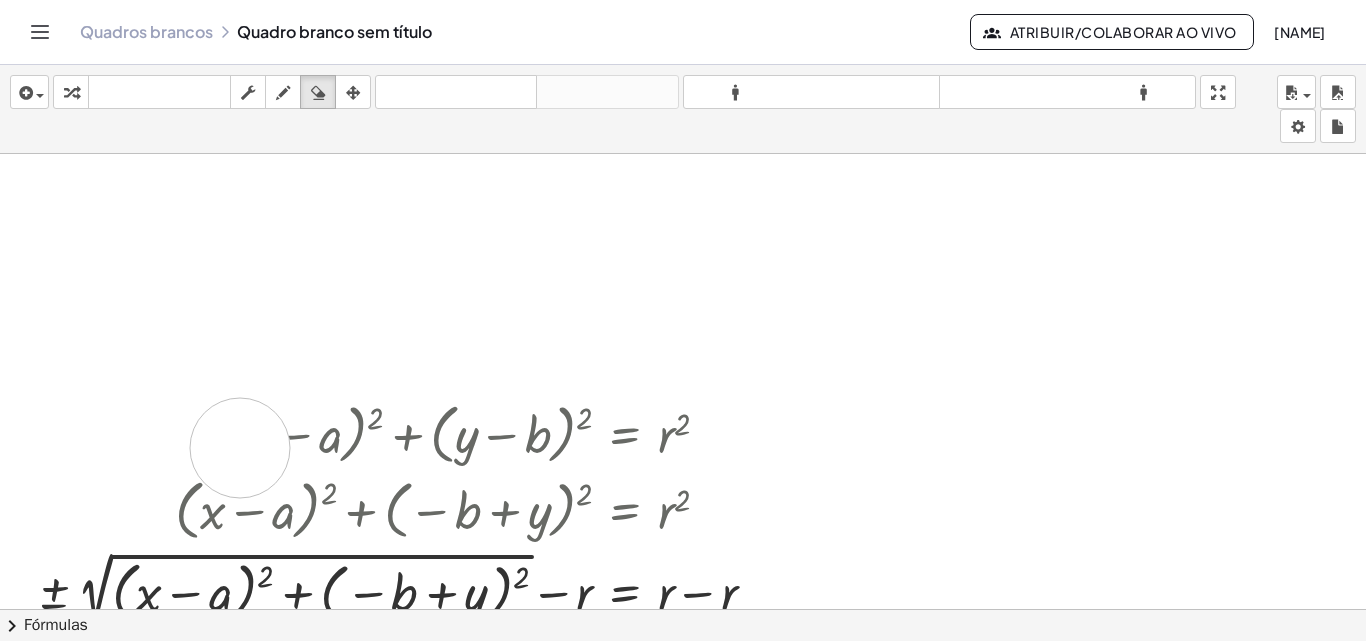click at bounding box center [683, 526] 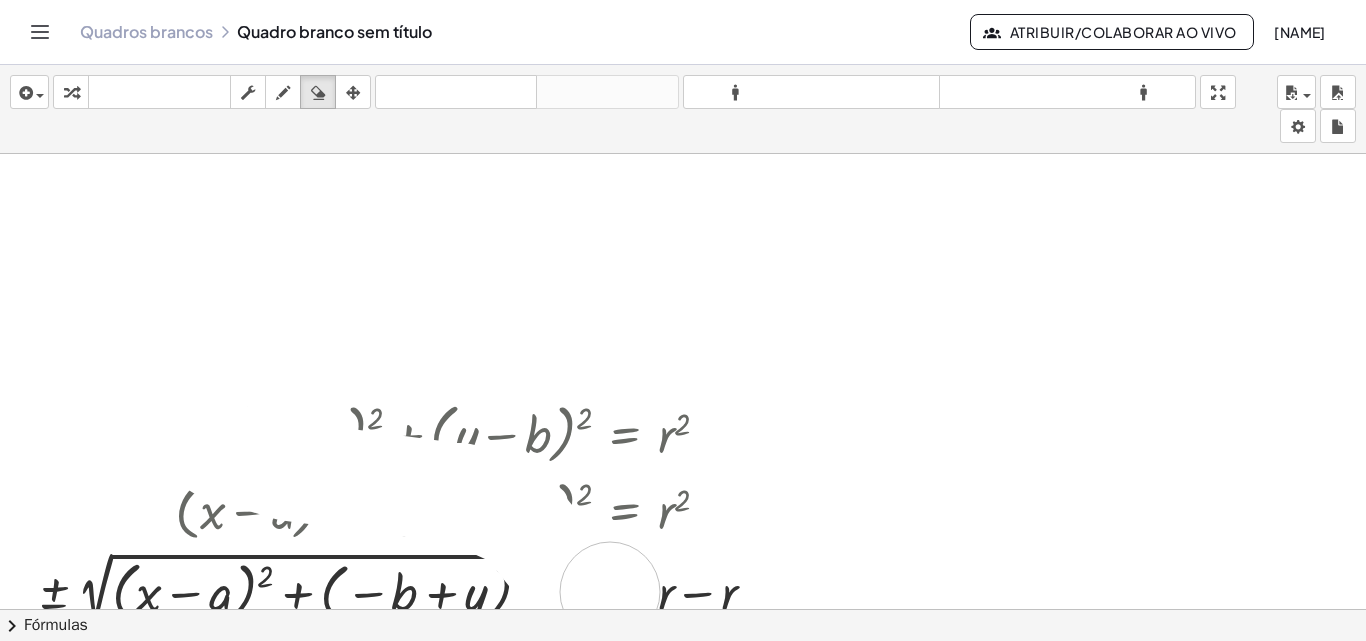 drag, startPoint x: 217, startPoint y: 449, endPoint x: 644, endPoint y: 572, distance: 444.36246 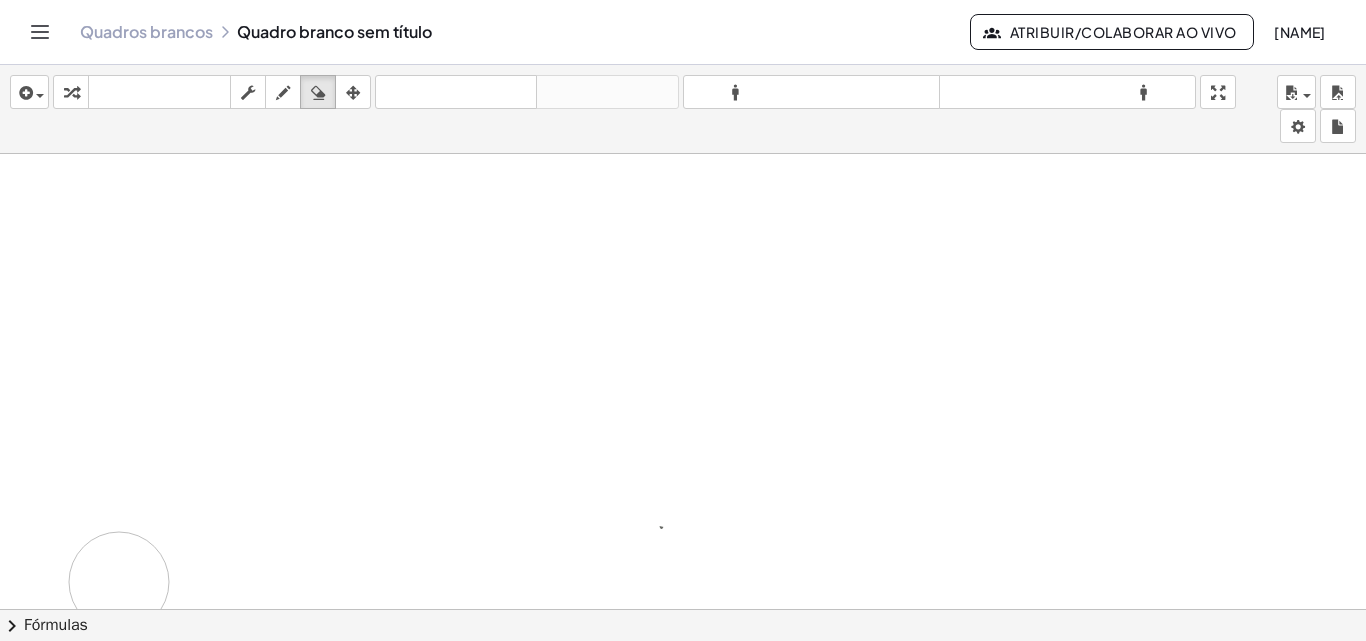 drag, startPoint x: 297, startPoint y: 453, endPoint x: 106, endPoint y: 558, distance: 217.95871 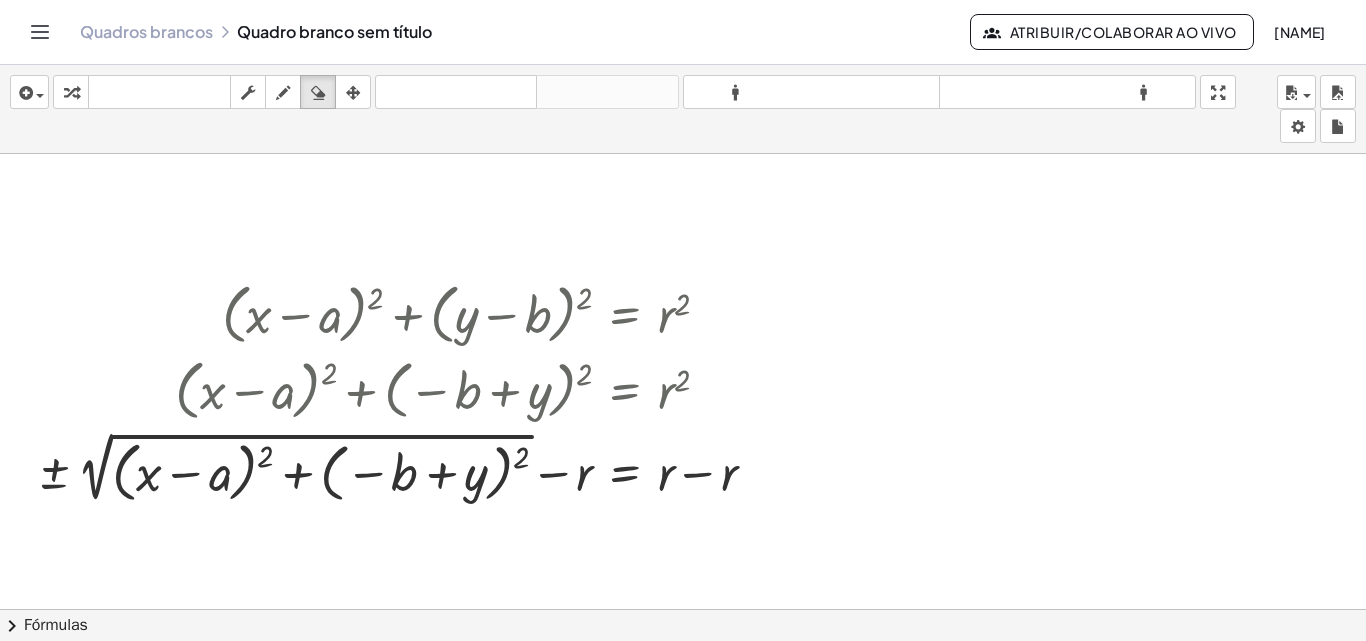 scroll, scrollTop: 410, scrollLeft: 0, axis: vertical 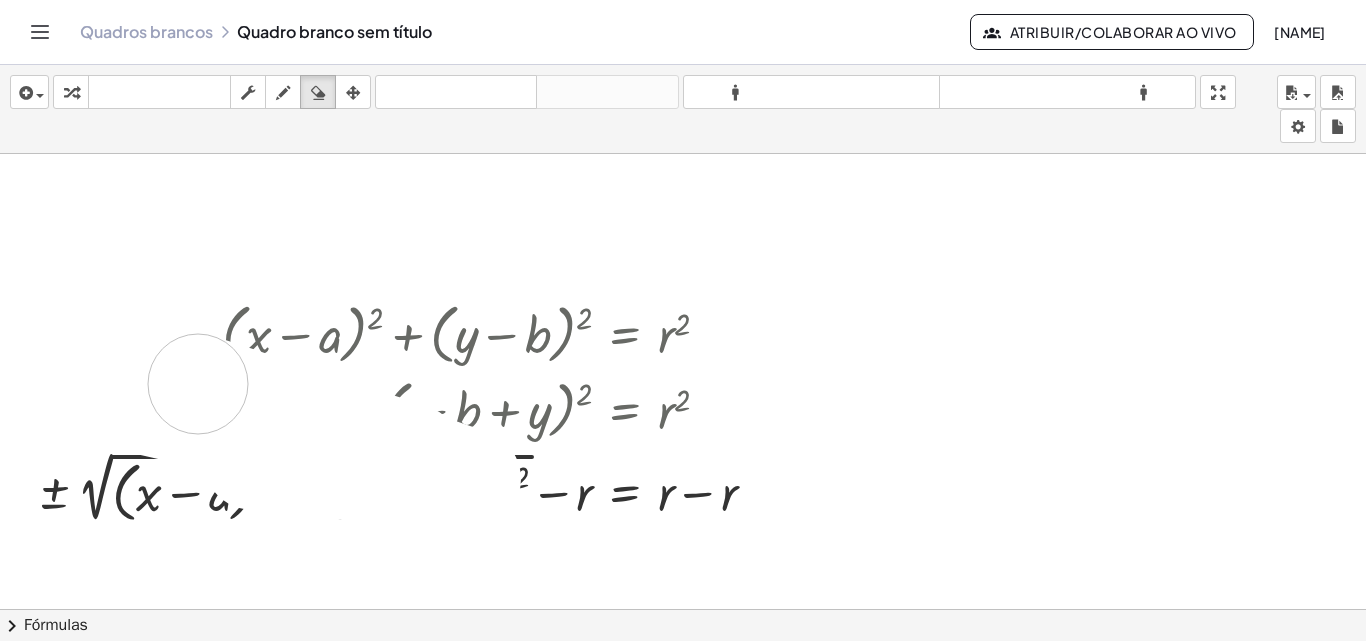 drag, startPoint x: 355, startPoint y: 471, endPoint x: 242, endPoint y: 417, distance: 125.23977 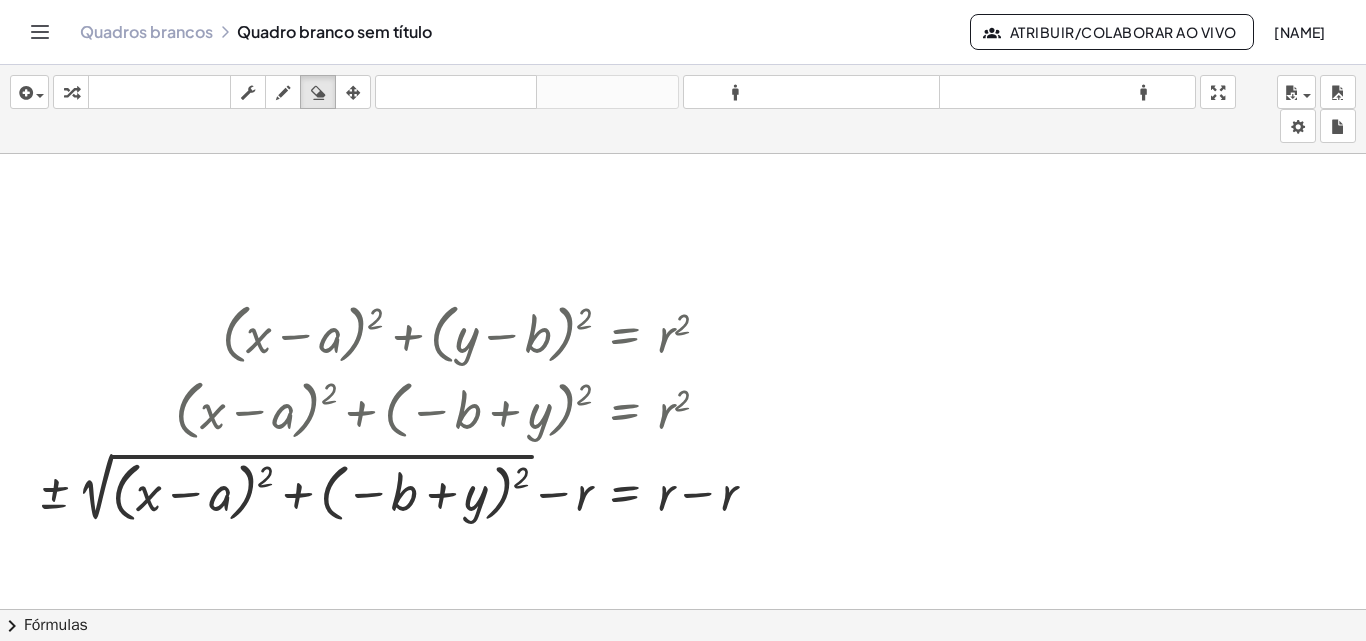 drag, startPoint x: 353, startPoint y: 94, endPoint x: 357, endPoint y: 110, distance: 16.492422 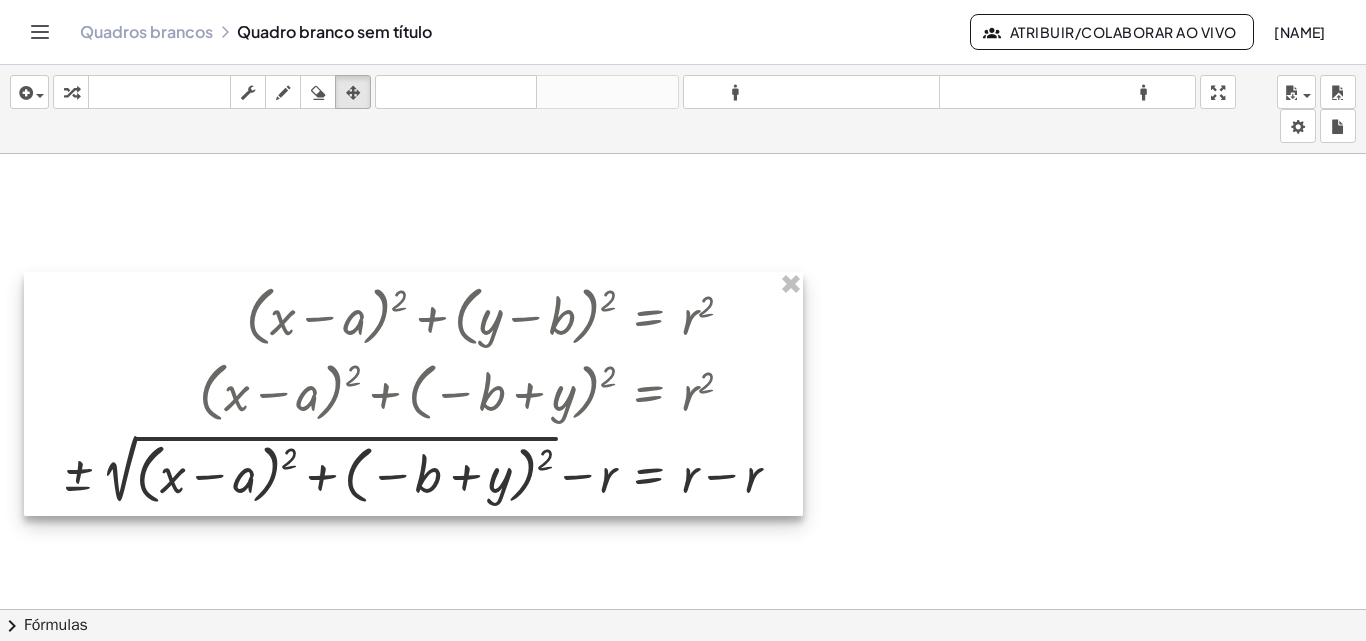 drag, startPoint x: 444, startPoint y: 412, endPoint x: 365, endPoint y: 378, distance: 86.00581 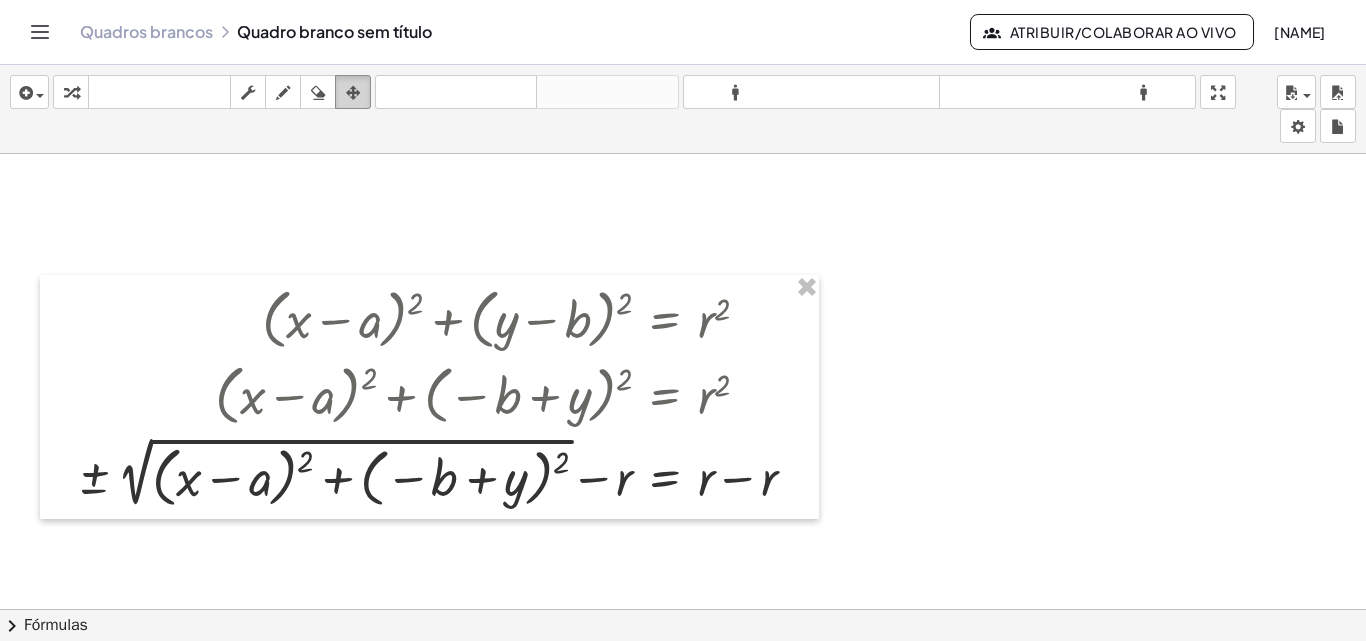 click on "arranjo" at bounding box center [353, 92] 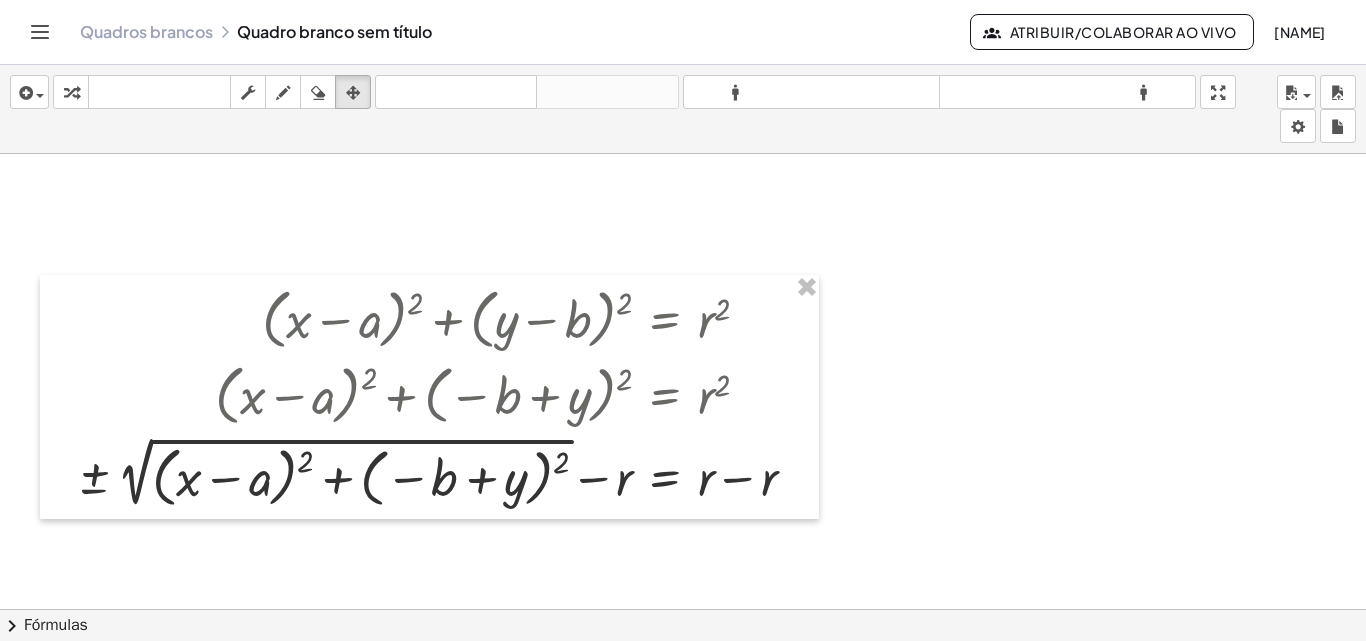 drag, startPoint x: 320, startPoint y: 89, endPoint x: 351, endPoint y: 163, distance: 80.23092 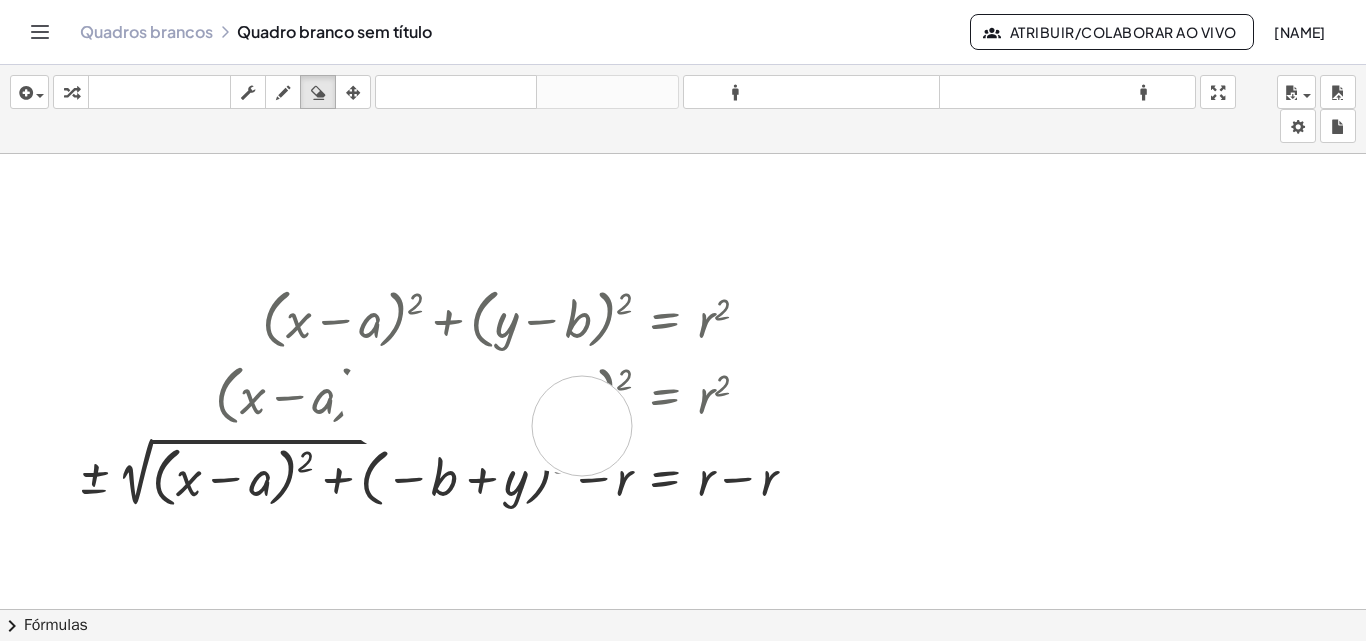 drag, startPoint x: 391, startPoint y: 400, endPoint x: 334, endPoint y: 292, distance: 122.1188 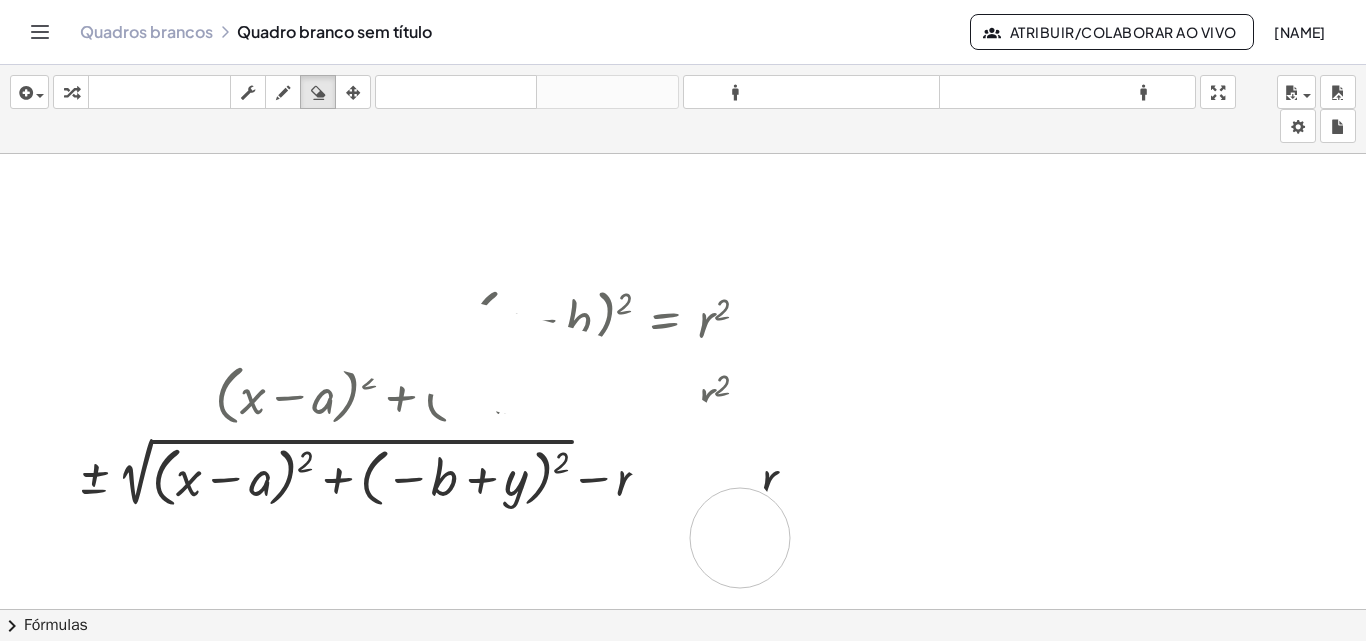 drag, startPoint x: 581, startPoint y: 382, endPoint x: 890, endPoint y: 560, distance: 356.60202 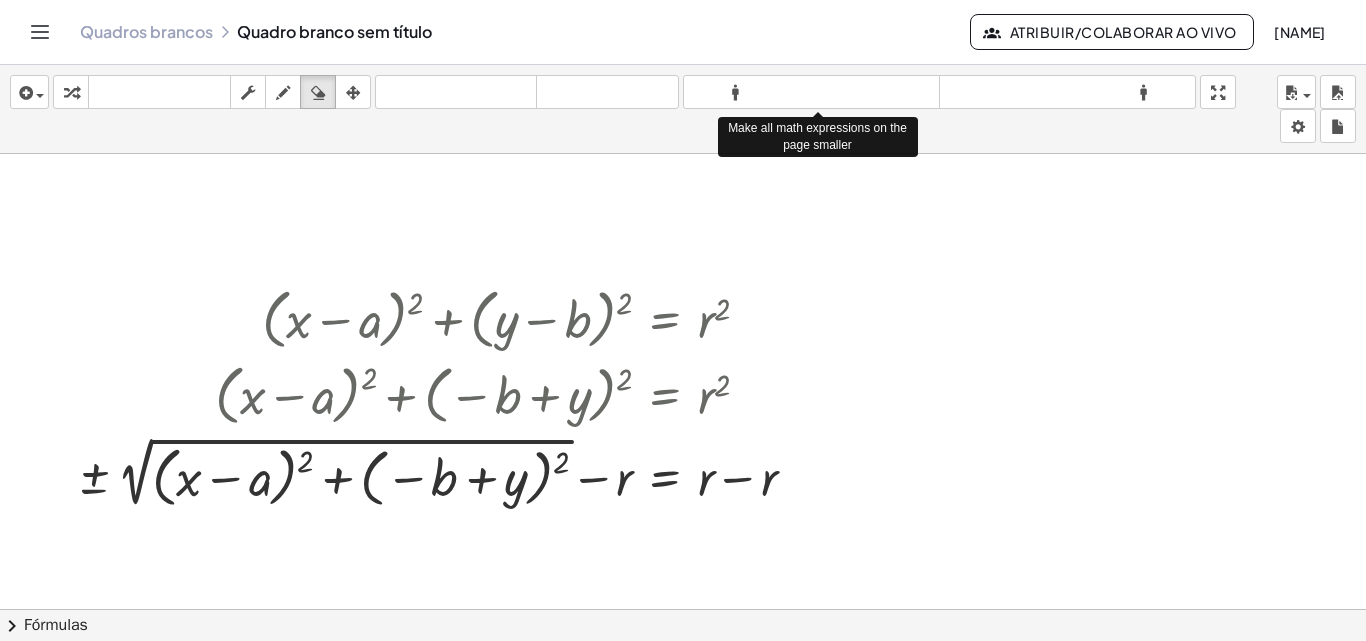 click on "formato_tamanho" at bounding box center [811, 92] 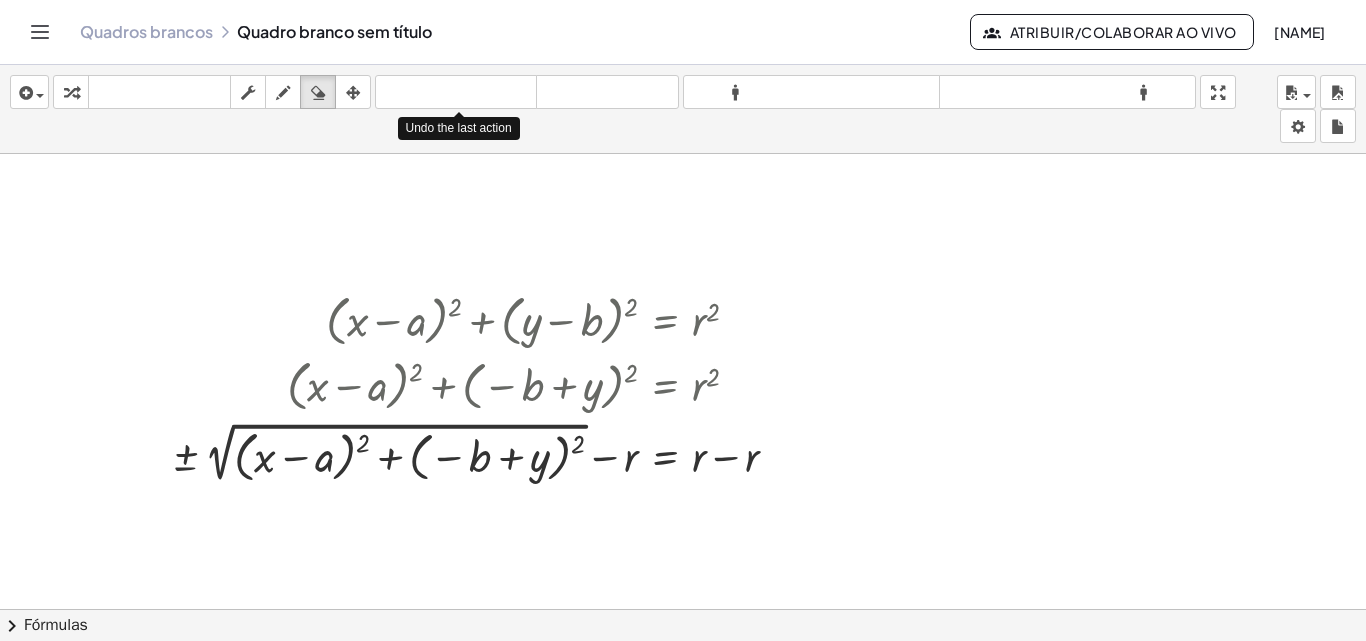 drag, startPoint x: 395, startPoint y: 96, endPoint x: 426, endPoint y: 110, distance: 34.0147 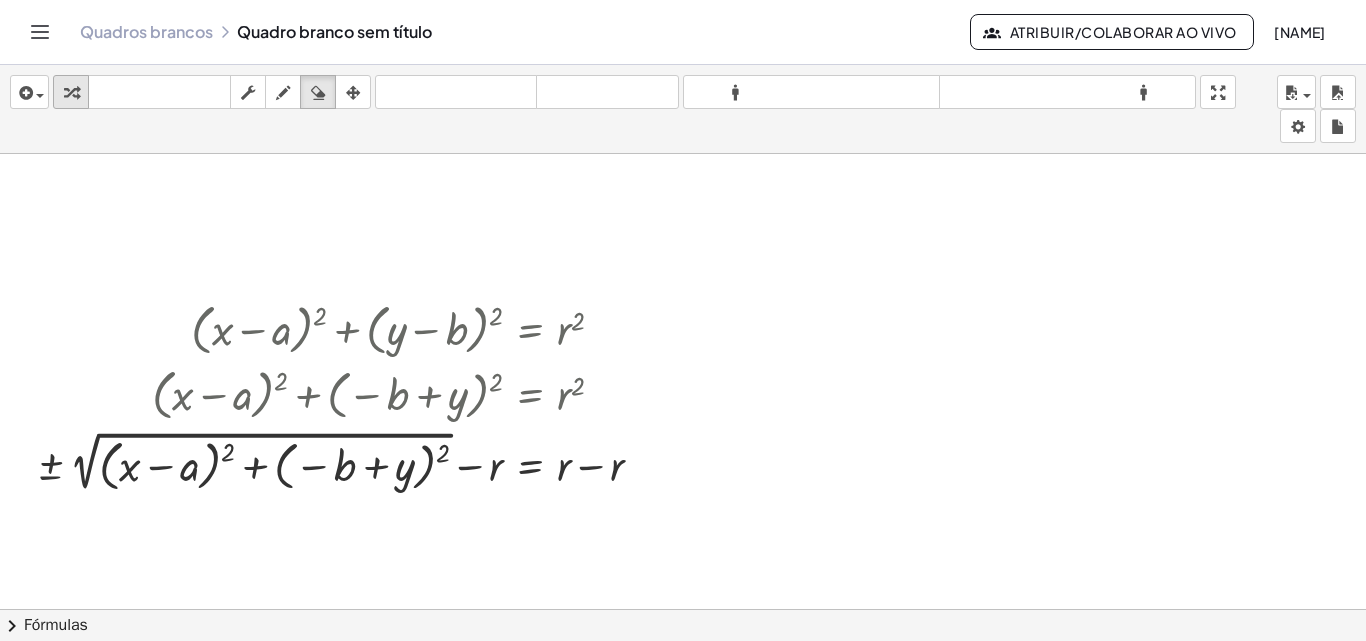 drag, startPoint x: 72, startPoint y: 89, endPoint x: 72, endPoint y: 100, distance: 11 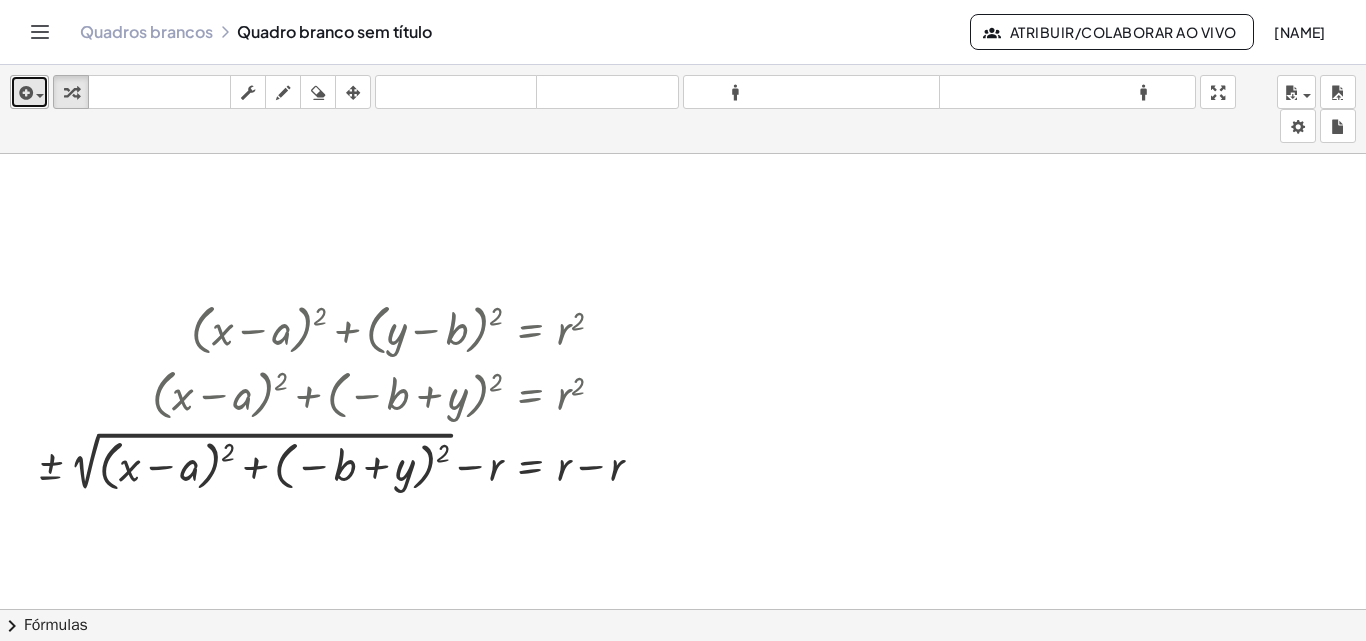 click at bounding box center (24, 93) 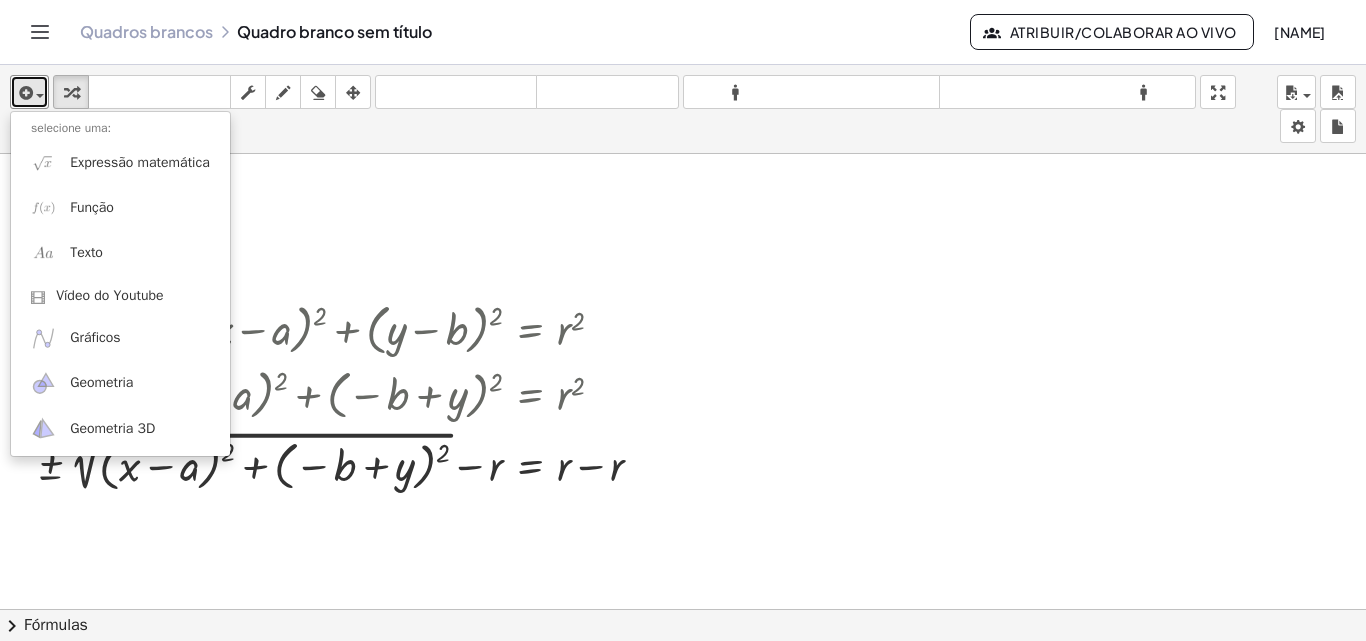 drag, startPoint x: 664, startPoint y: 334, endPoint x: 593, endPoint y: 318, distance: 72.780495 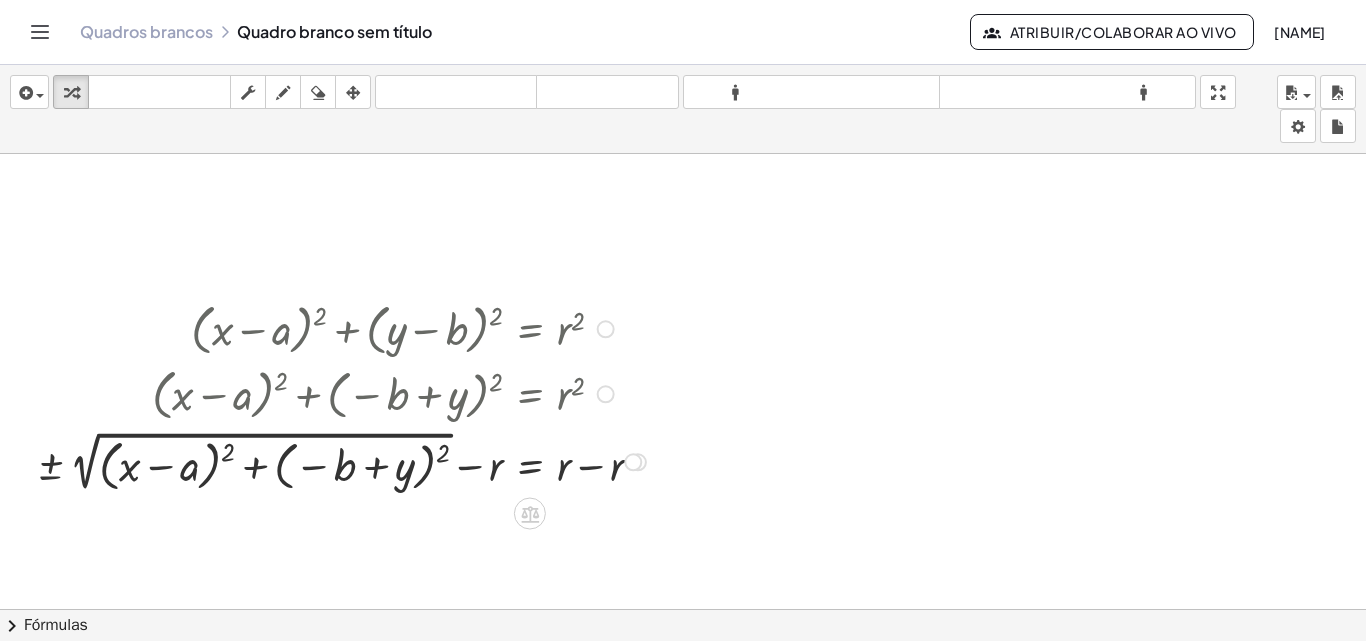 drag, startPoint x: 179, startPoint y: 302, endPoint x: 594, endPoint y: 442, distance: 437.9783 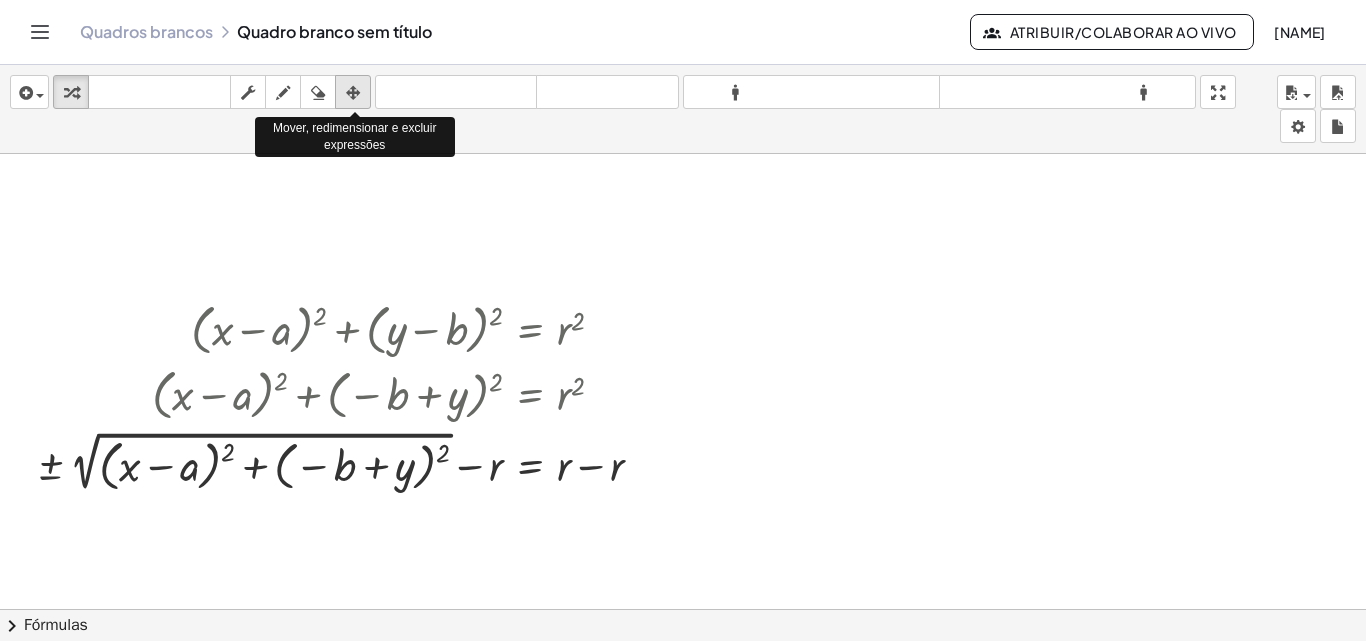 click at bounding box center [353, 93] 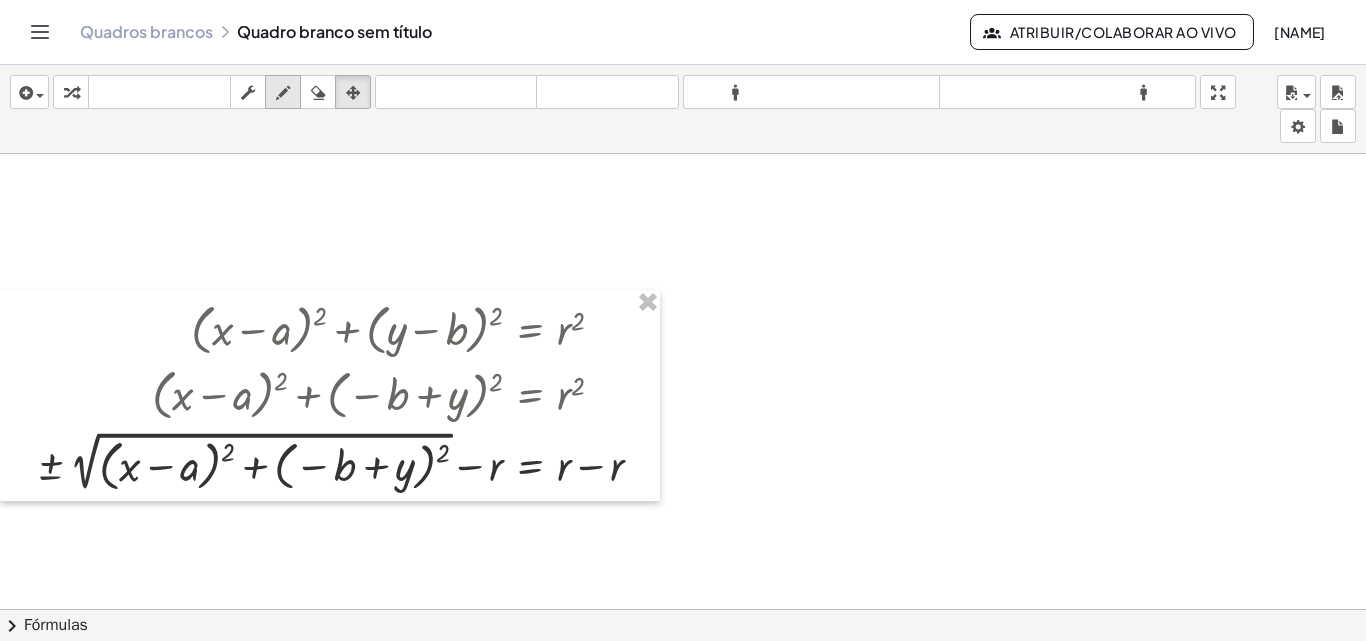 click at bounding box center [283, 93] 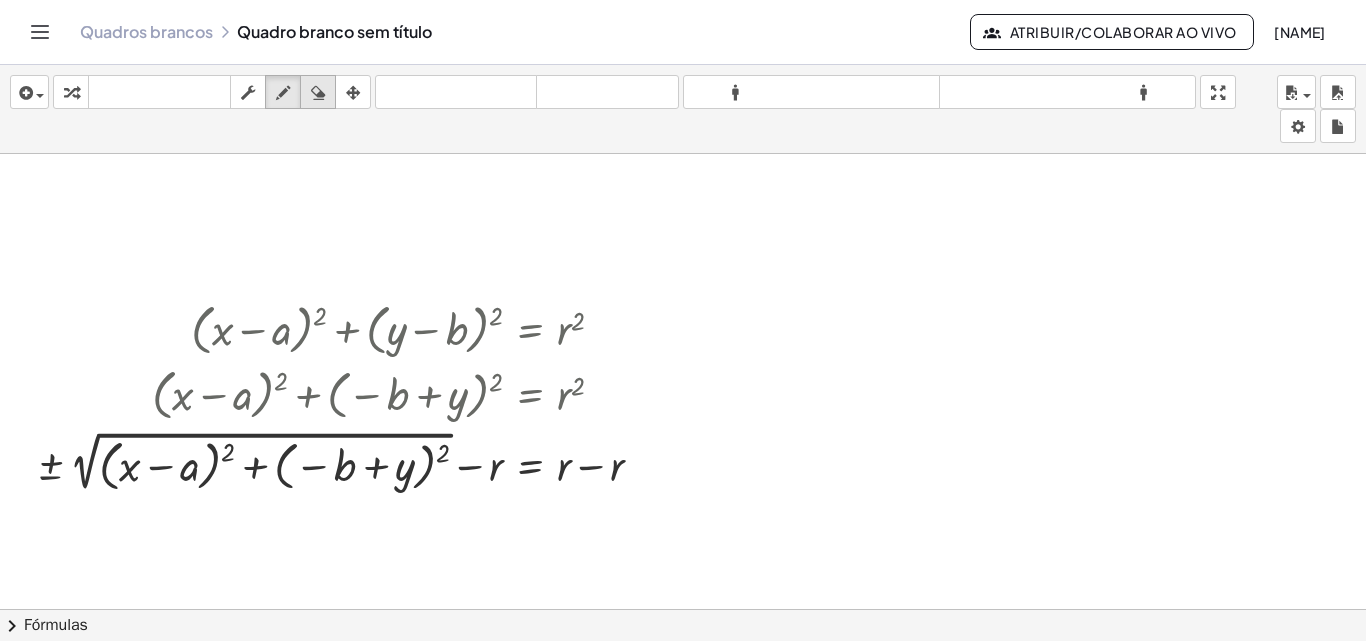 click at bounding box center (318, 93) 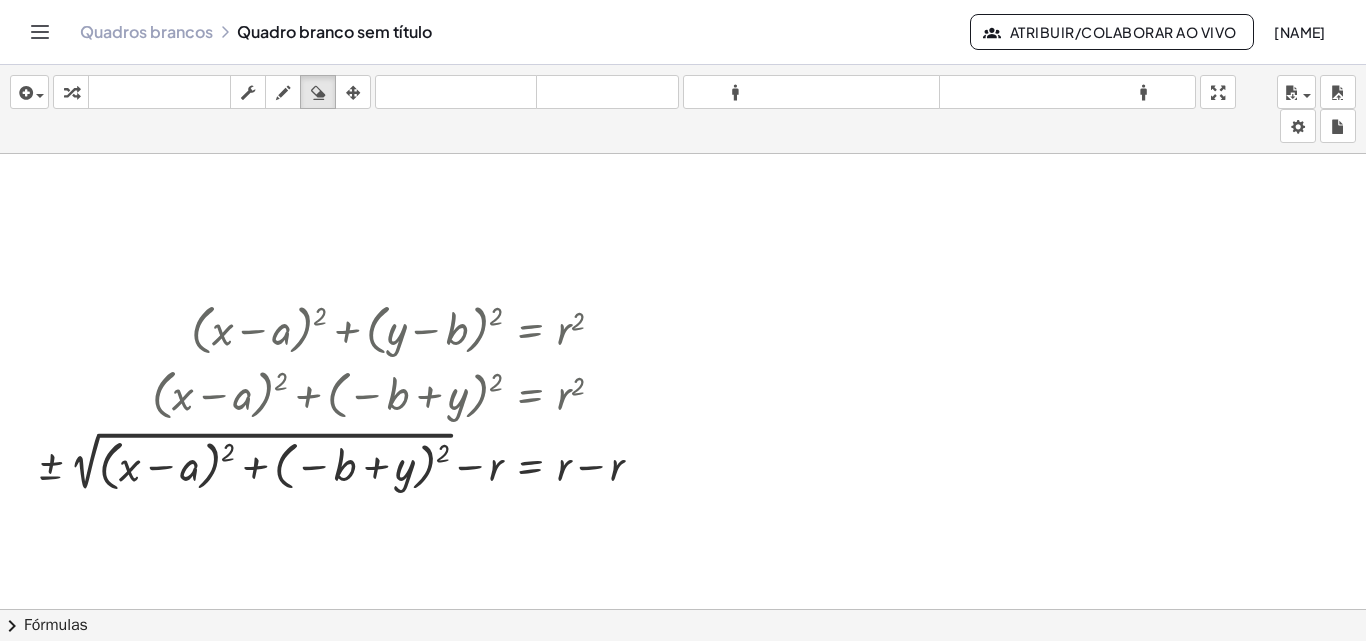 click at bounding box center [683, 426] 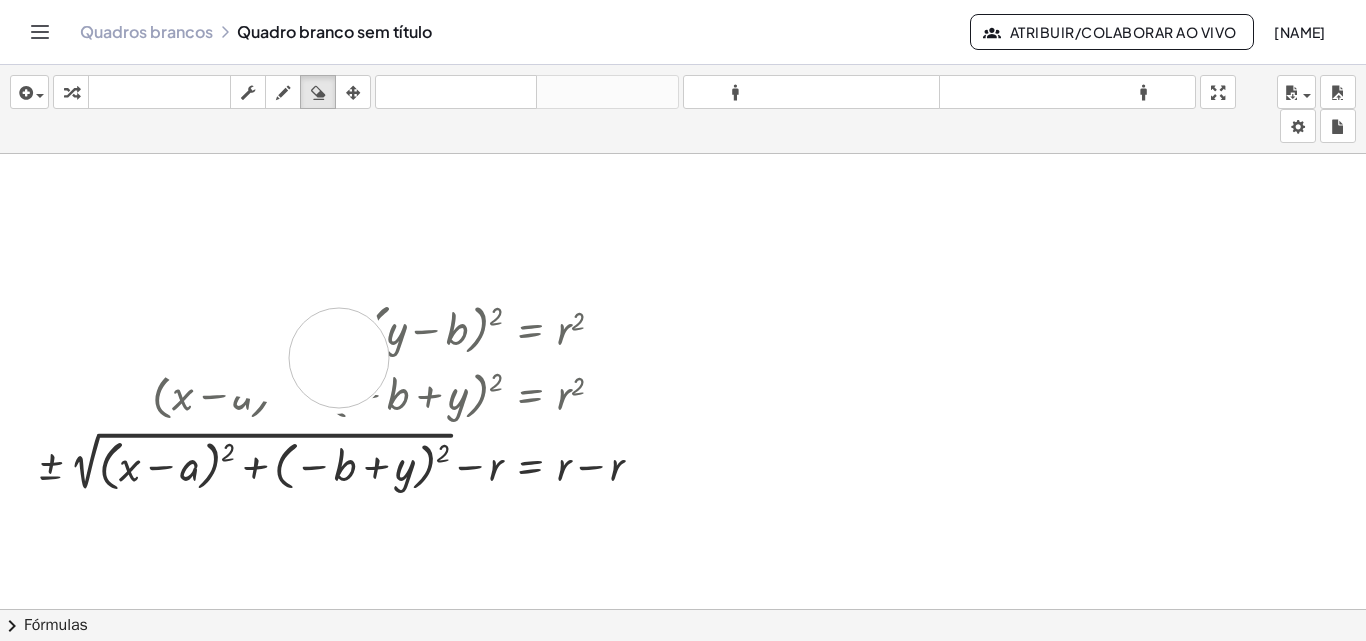 drag, startPoint x: 330, startPoint y: 334, endPoint x: 359, endPoint y: 347, distance: 31.780497 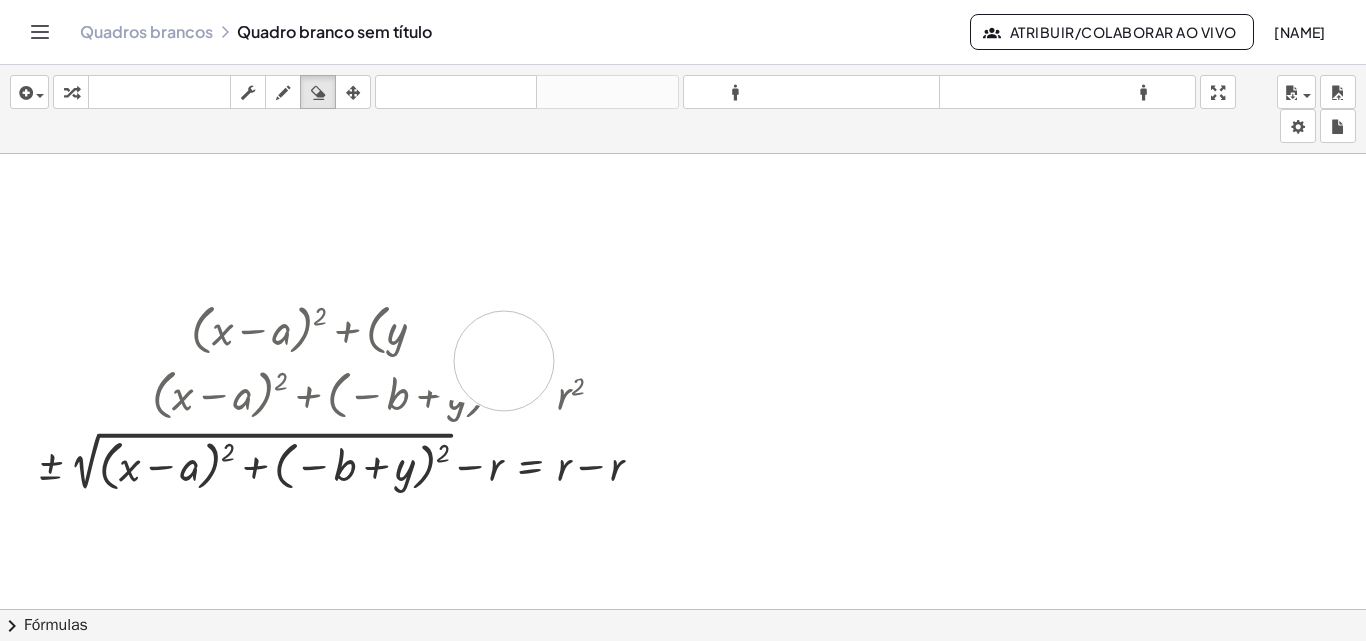 drag, startPoint x: 525, startPoint y: 339, endPoint x: 536, endPoint y: 426, distance: 87.69264 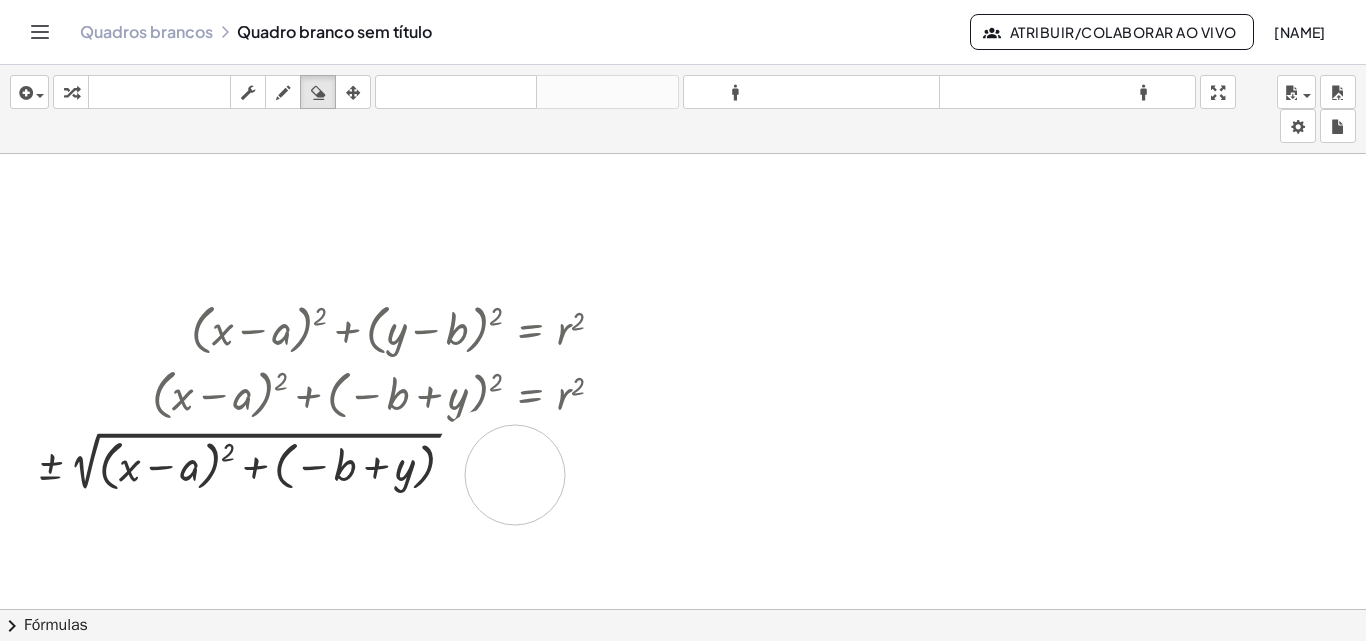 drag, startPoint x: 554, startPoint y: 465, endPoint x: 501, endPoint y: 480, distance: 55.081757 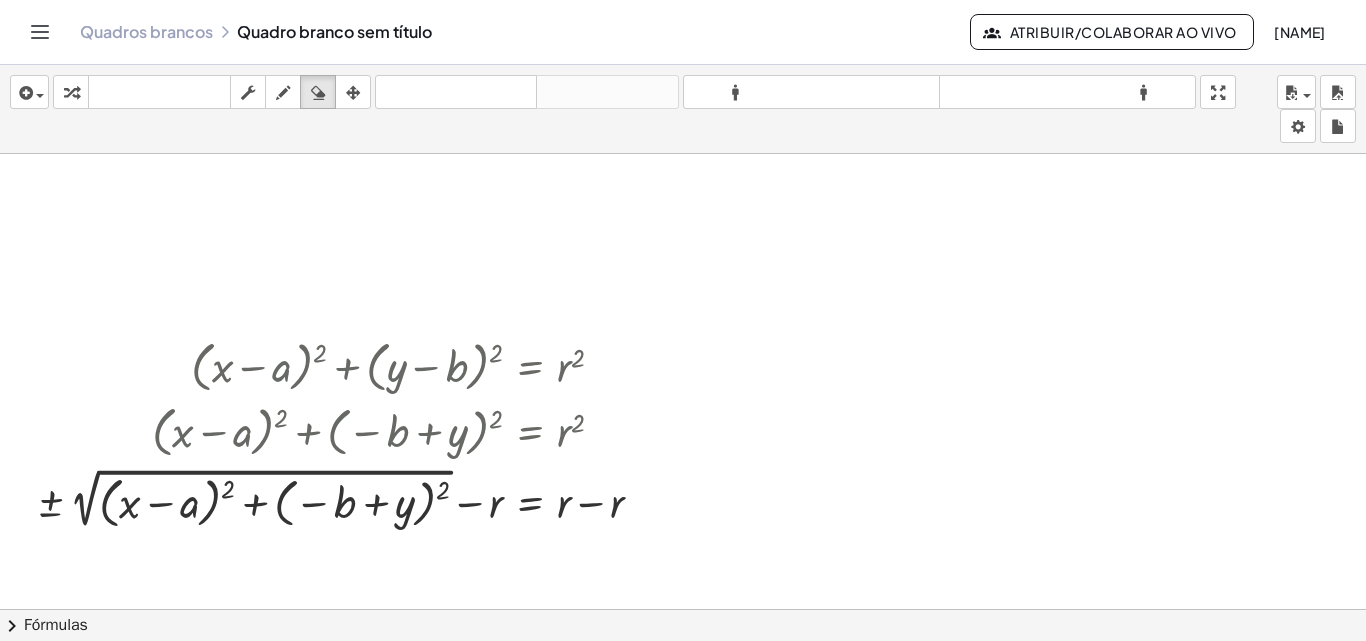 scroll, scrollTop: 310, scrollLeft: 0, axis: vertical 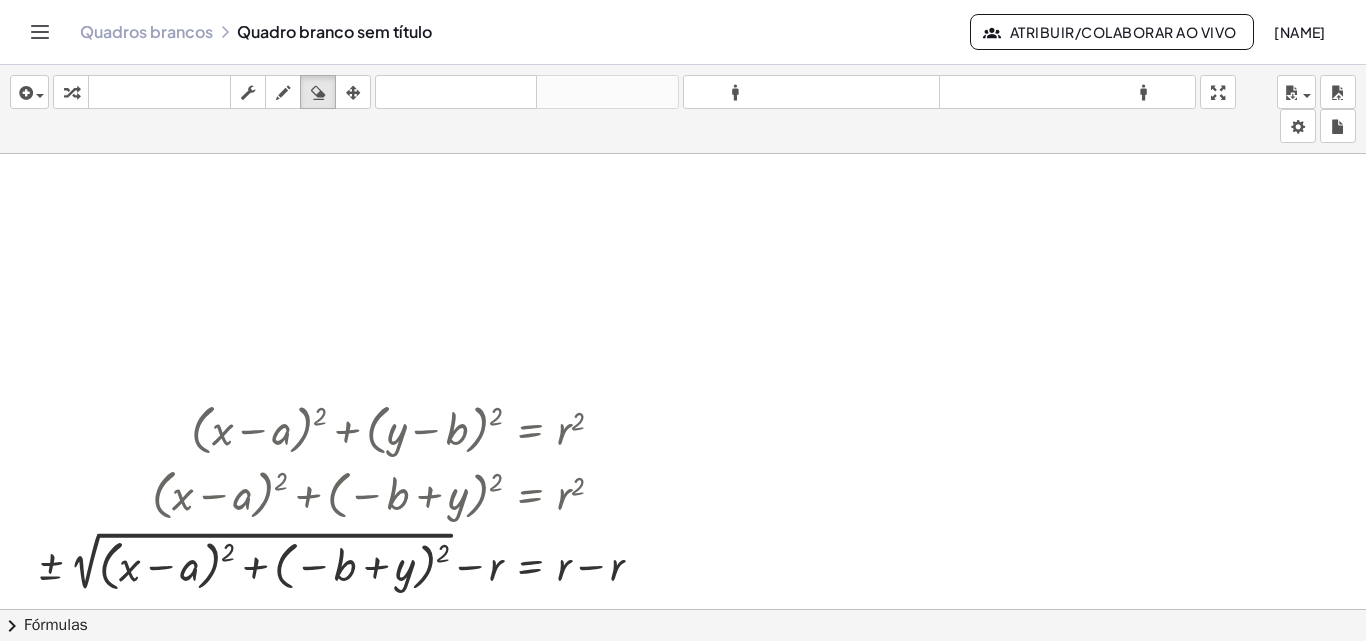 drag, startPoint x: 361, startPoint y: 460, endPoint x: 900, endPoint y: 375, distance: 545.6611 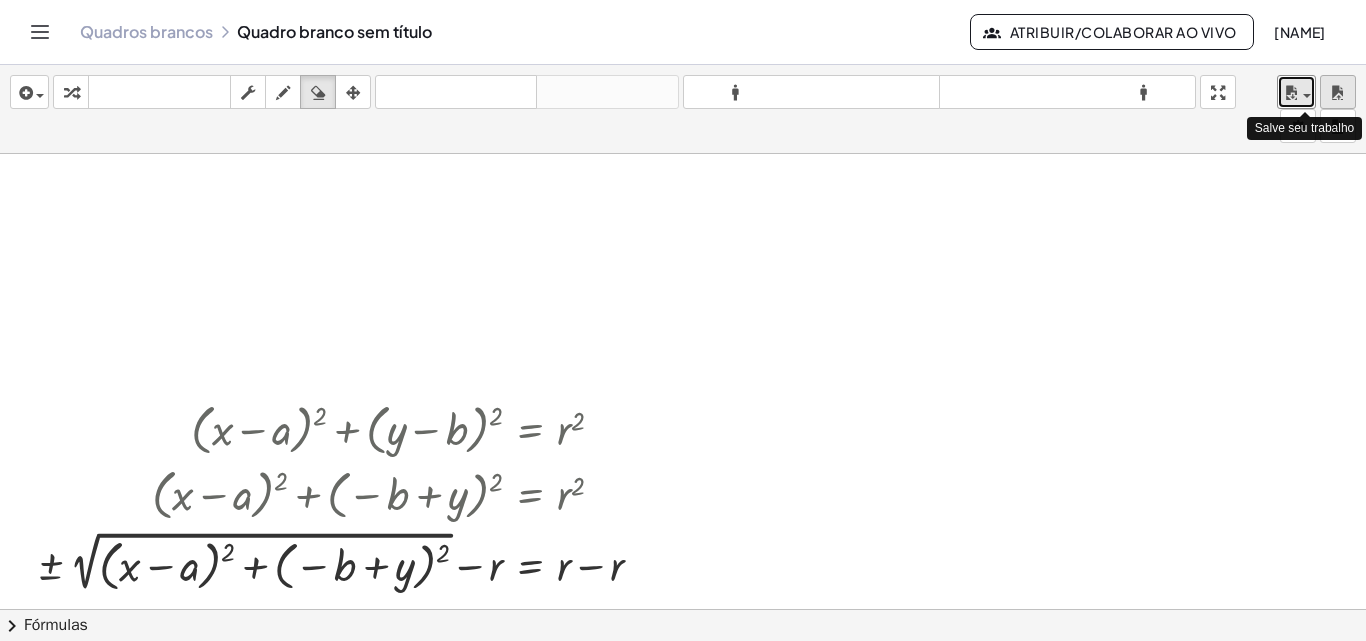 drag, startPoint x: 1303, startPoint y: 99, endPoint x: 1331, endPoint y: 88, distance: 30.083218 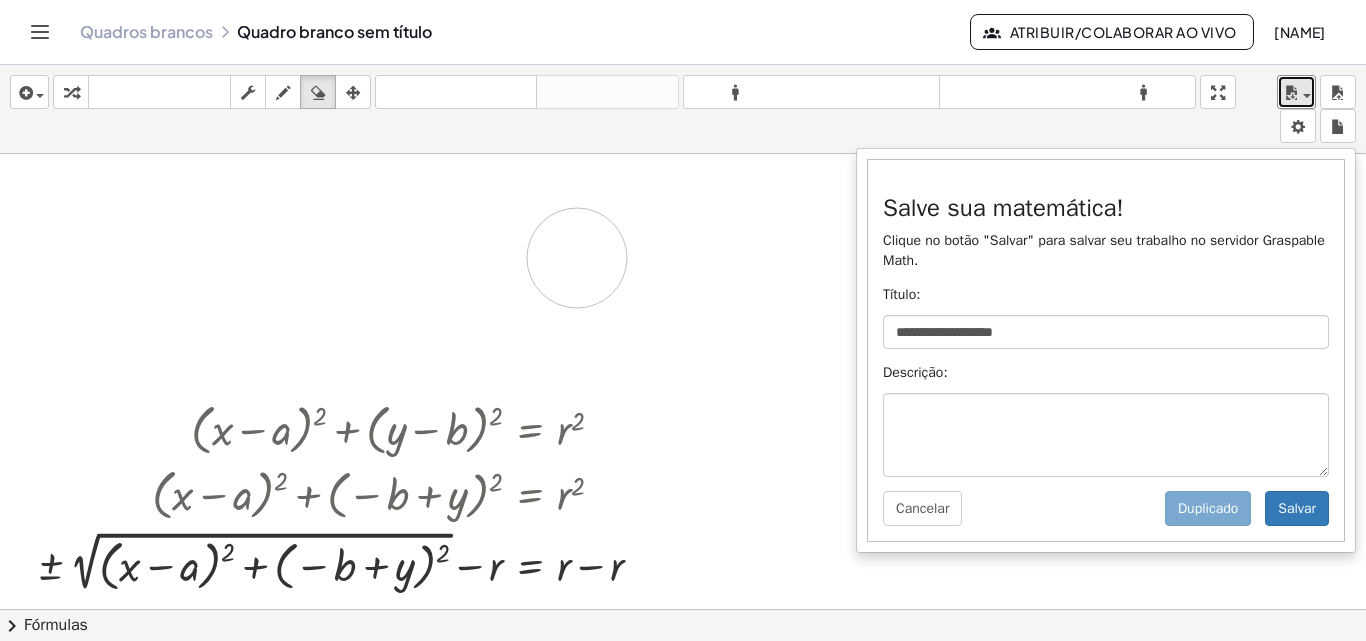 drag, startPoint x: 577, startPoint y: 258, endPoint x: 641, endPoint y: 198, distance: 87.72685 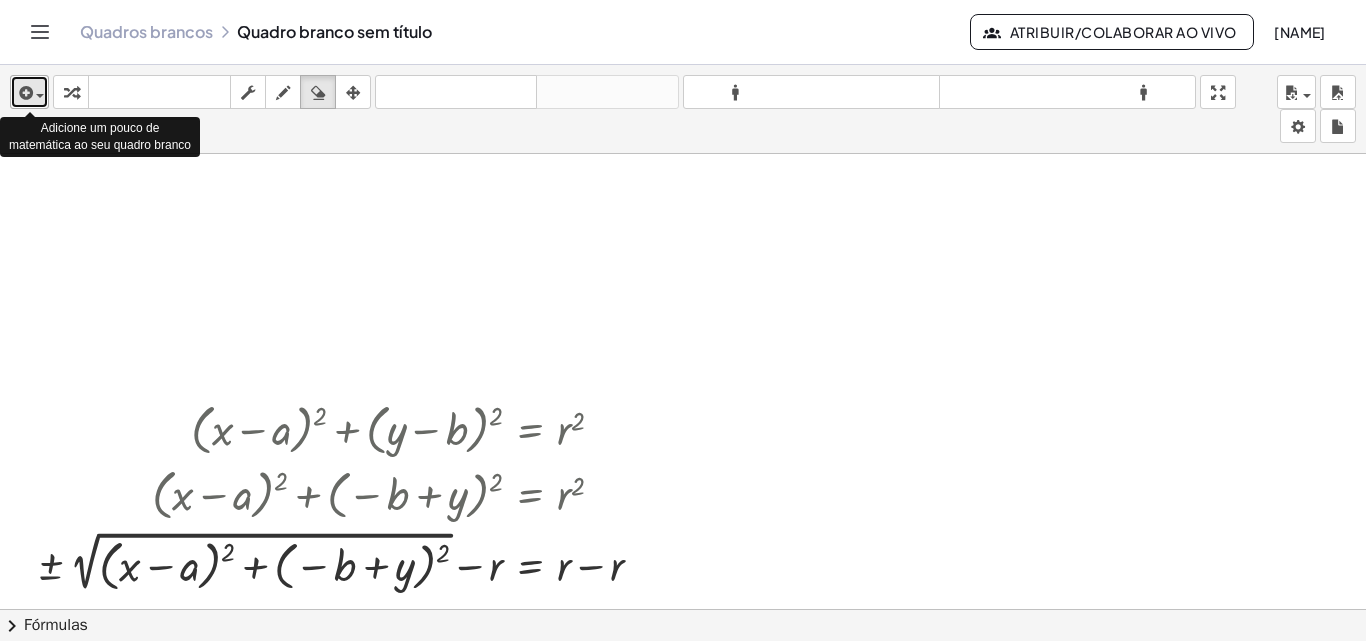 click at bounding box center (29, 92) 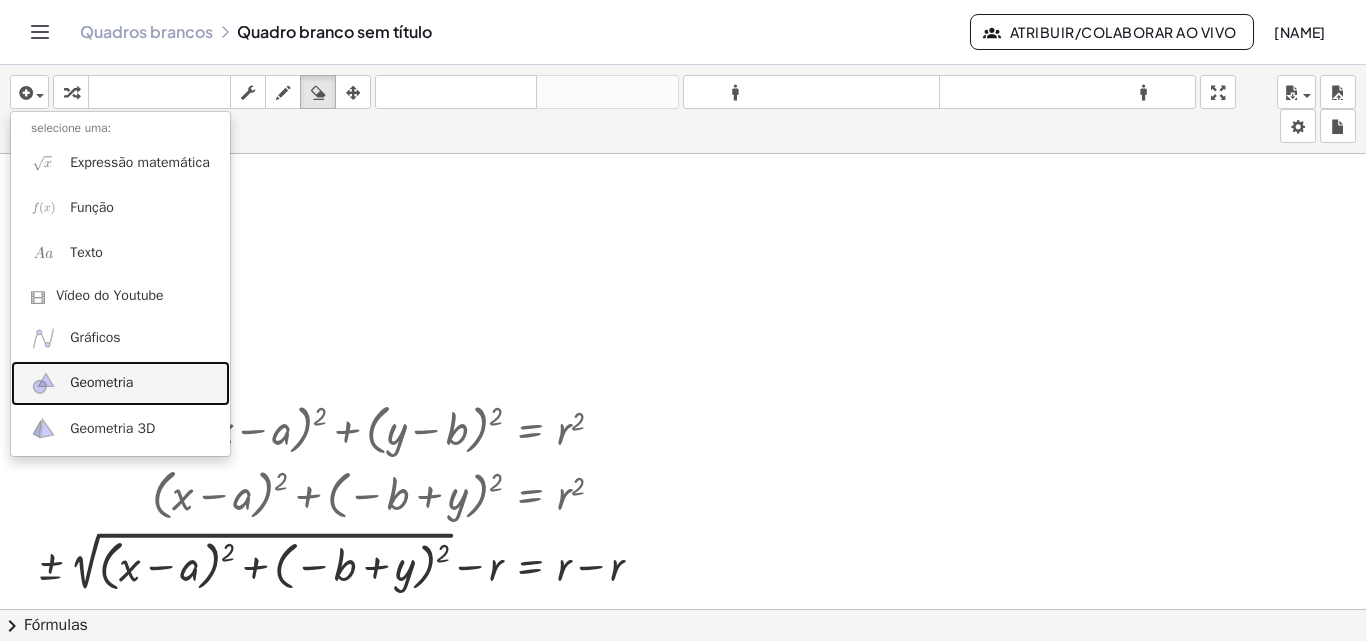 click on "Geometria" at bounding box center (101, 382) 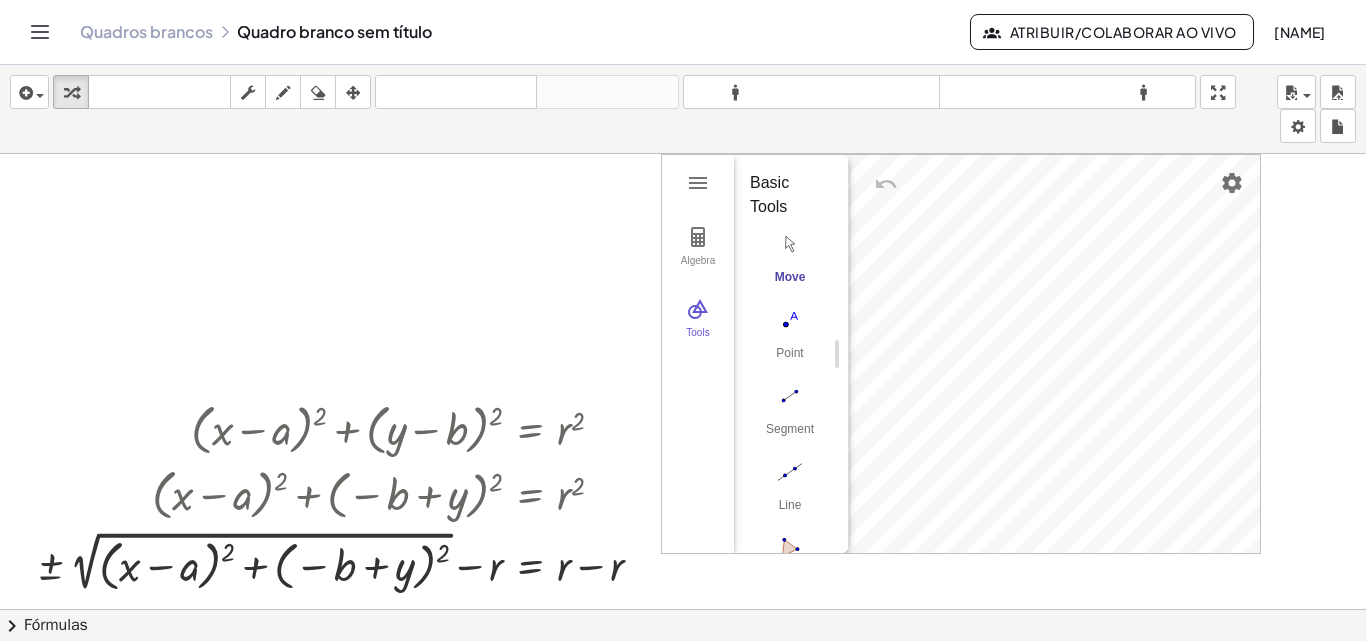 click on "Algebra Tools GeoGebra Geometry Basic Tools Move Point Segment Line Polygon Circle with Center through Point More" at bounding box center [961, 354] 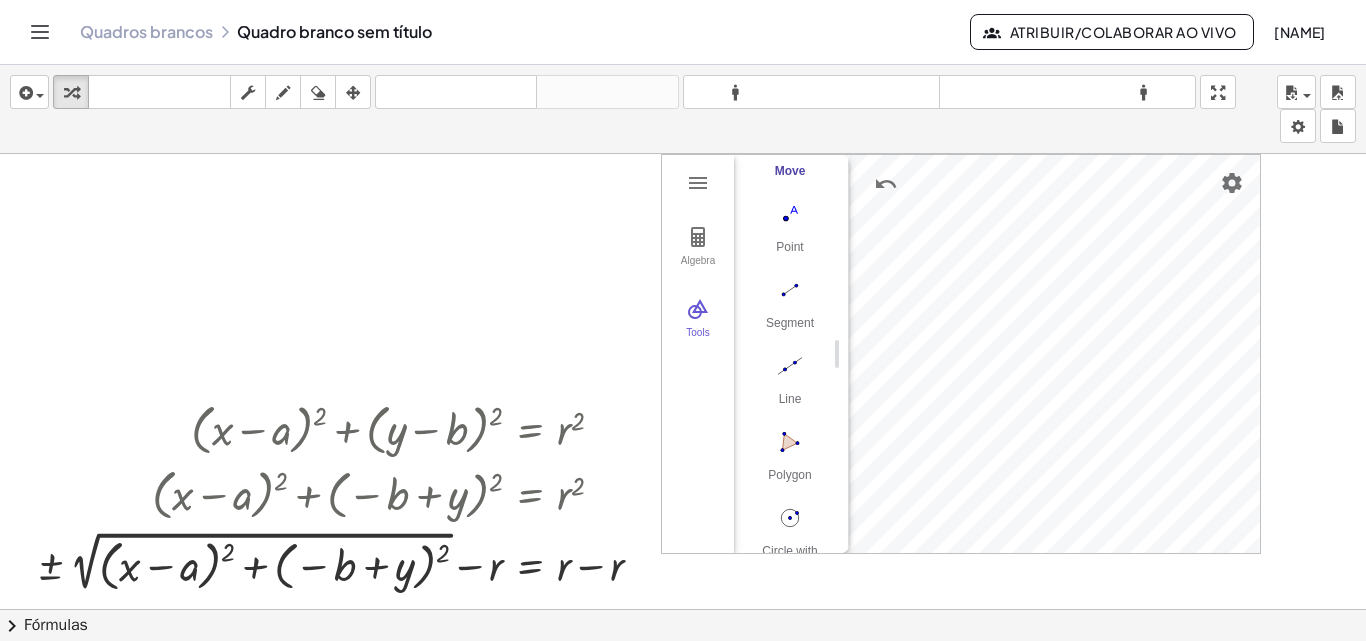 scroll, scrollTop: 206, scrollLeft: 0, axis: vertical 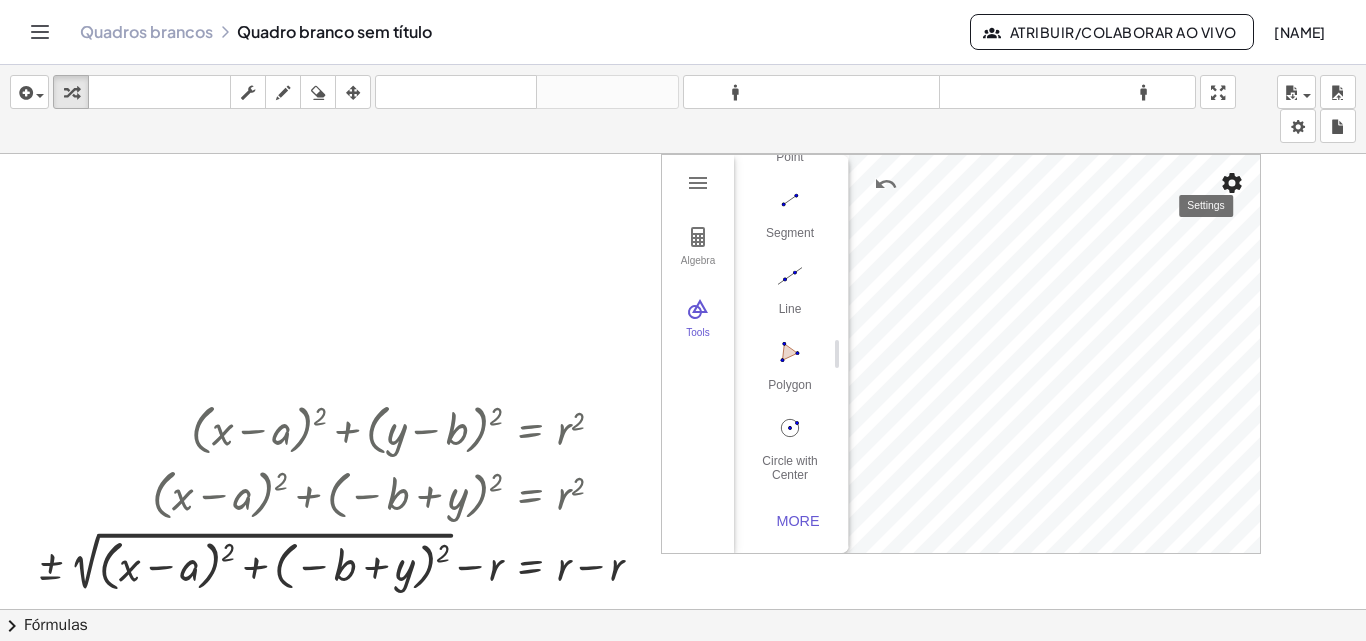 click at bounding box center [1232, 183] 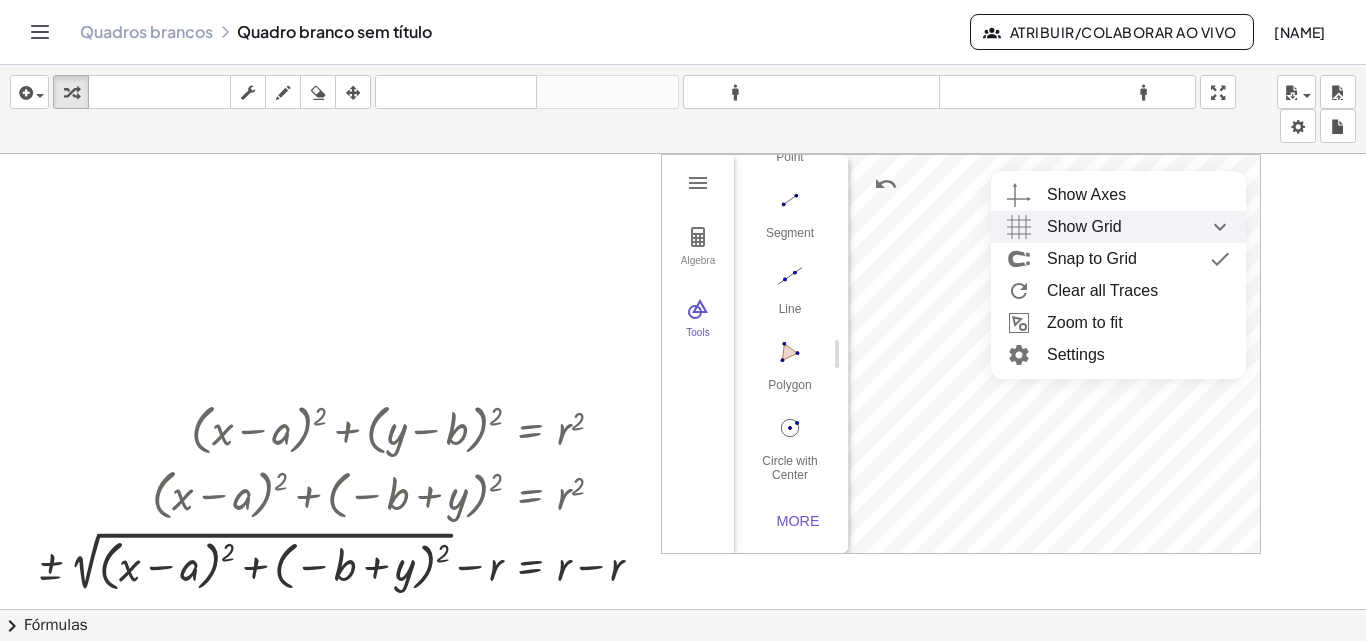 click on "Show Grid" at bounding box center [1084, 227] 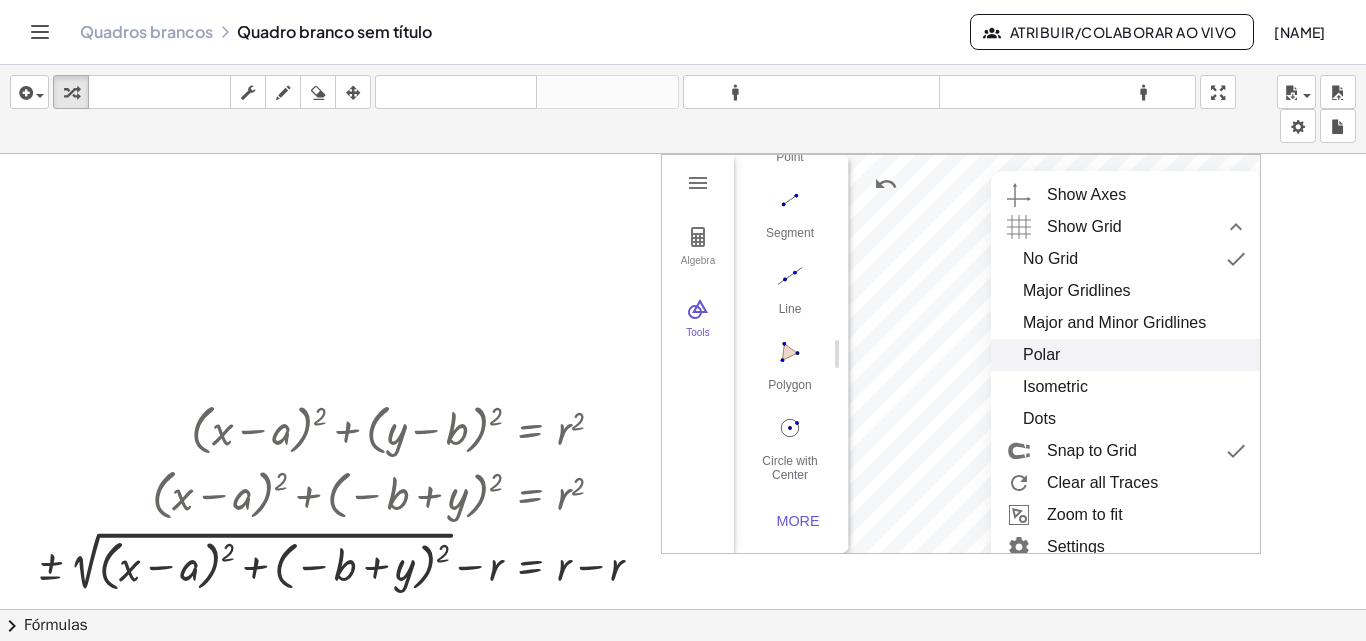 click on "Polar" at bounding box center (1041, 355) 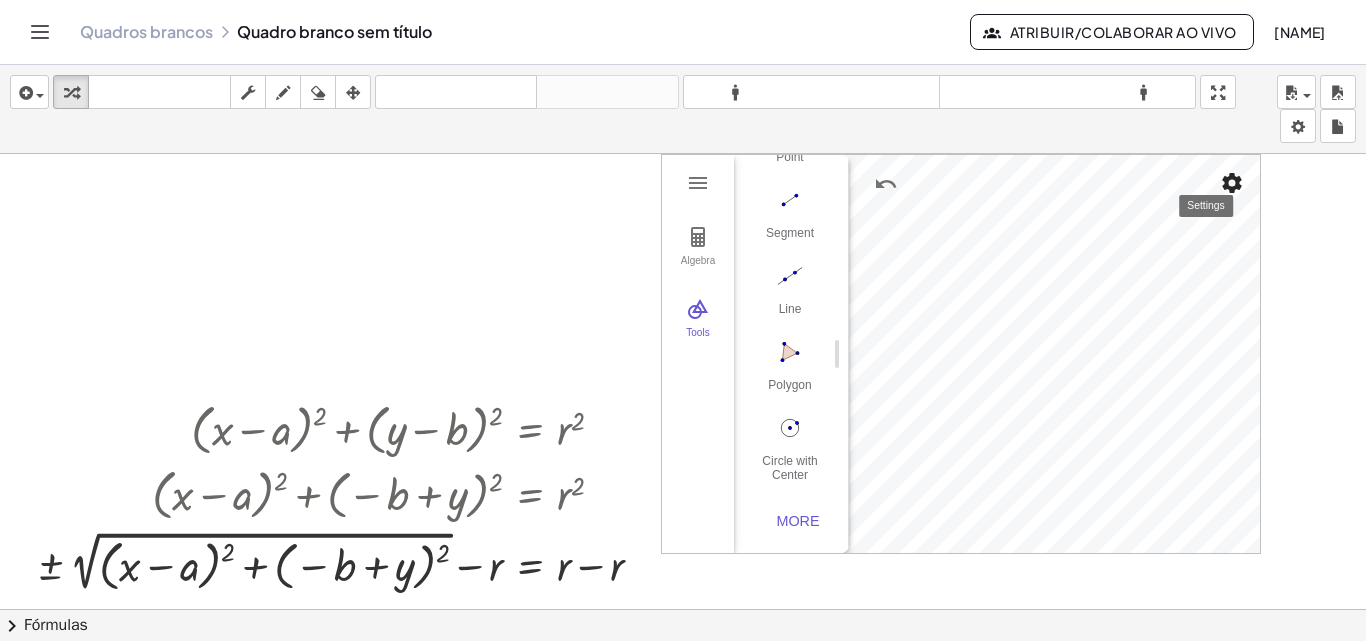 click at bounding box center [1232, 183] 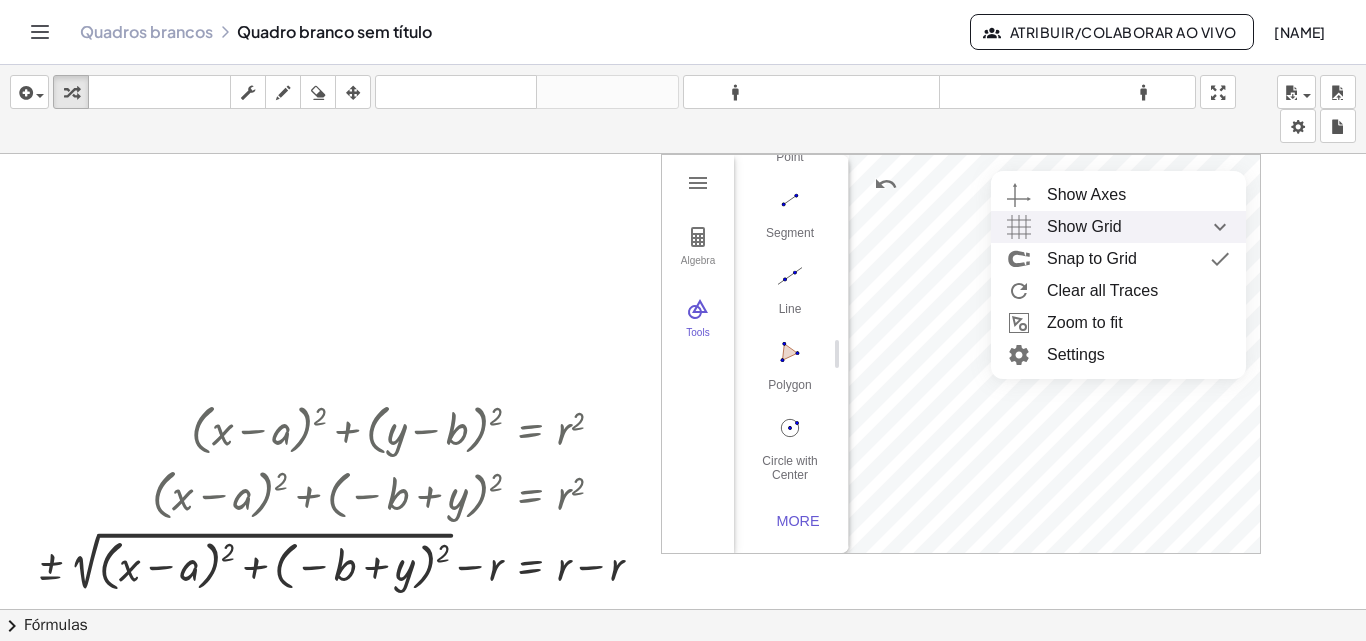 click on "Show Grid" at bounding box center [1084, 227] 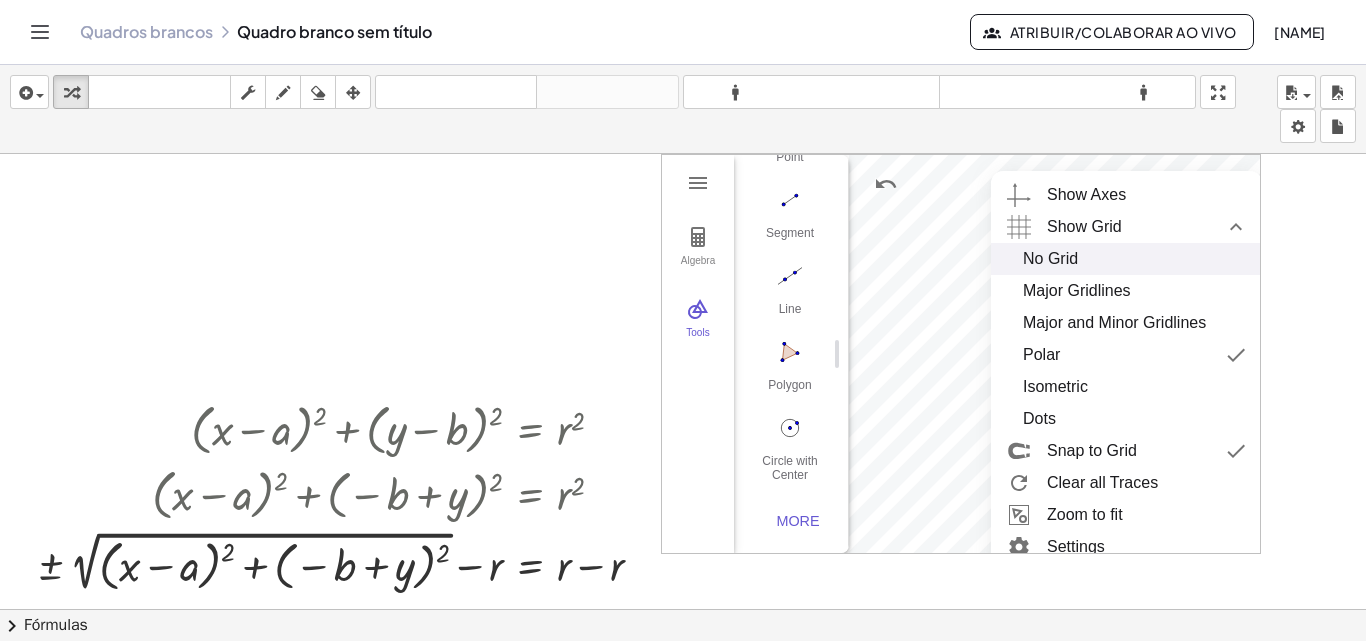 click on "No Grid" at bounding box center [1050, 259] 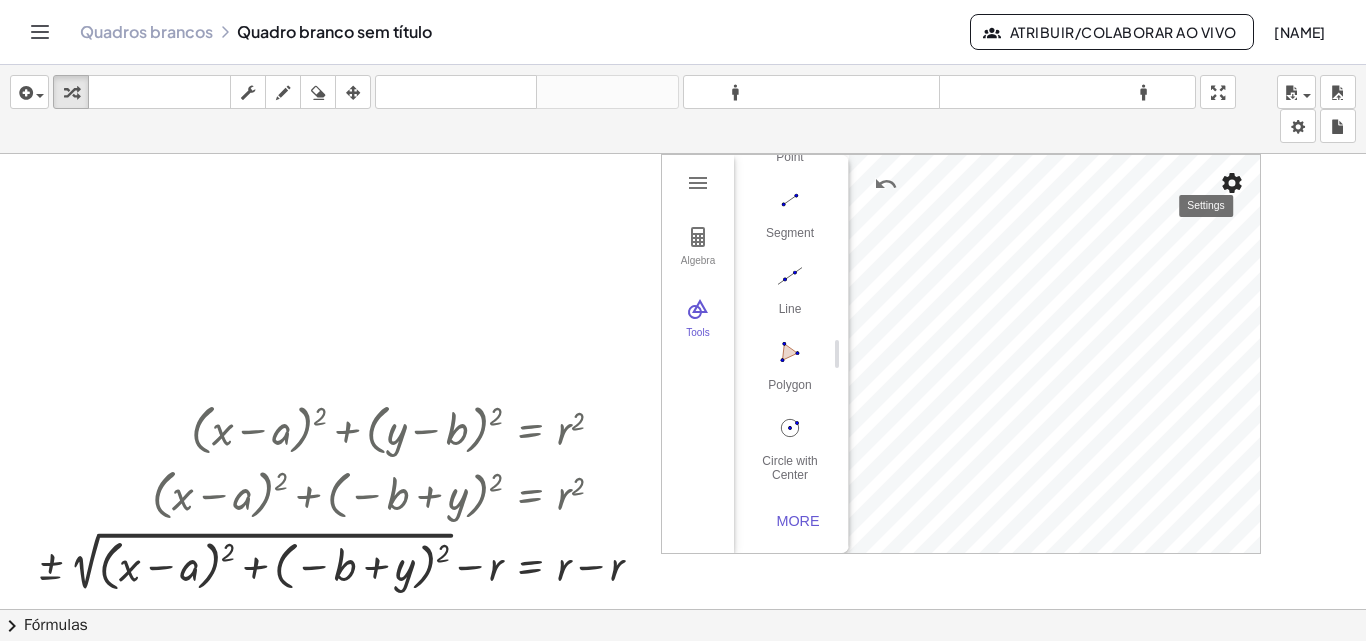 click at bounding box center [1232, 183] 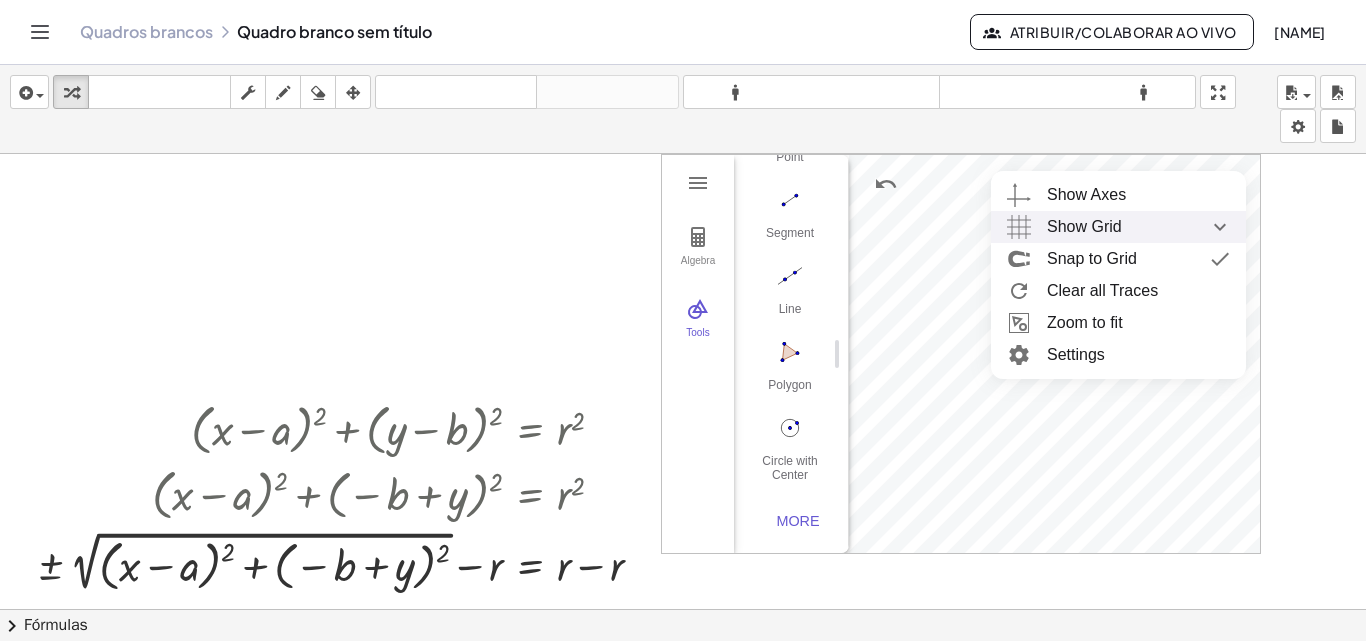 click on "Show Grid" at bounding box center (1084, 227) 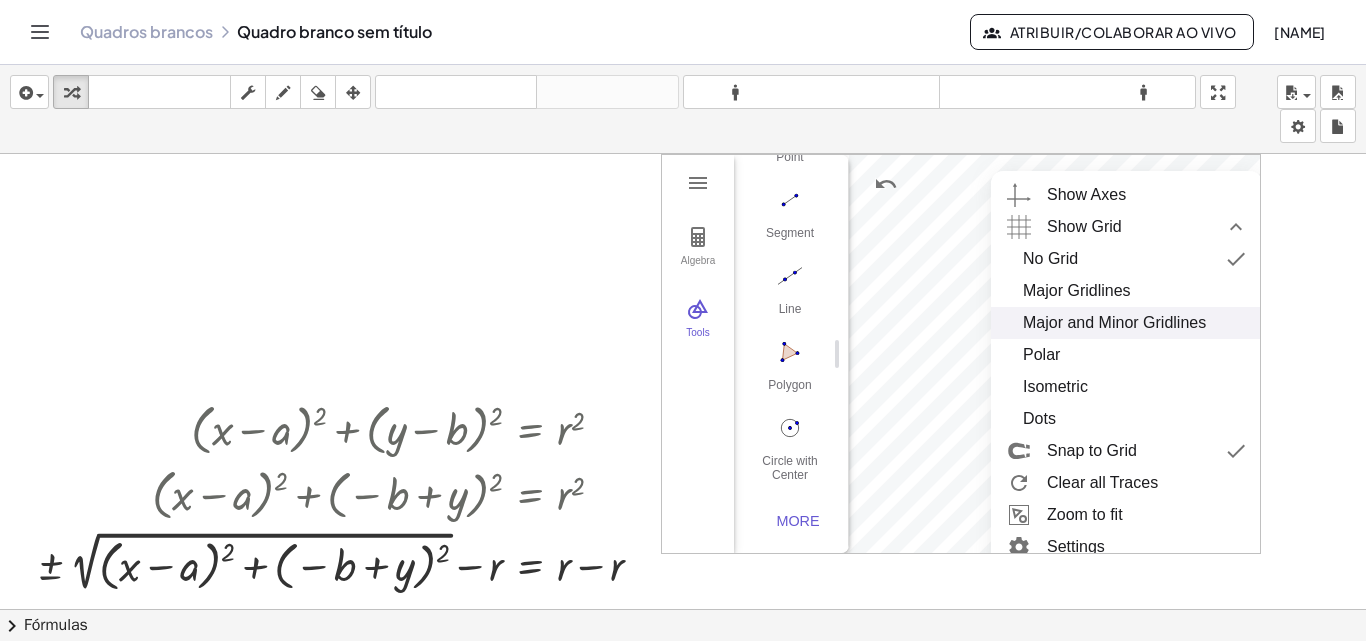 click on "Major and Minor Gridlines" at bounding box center (1114, 323) 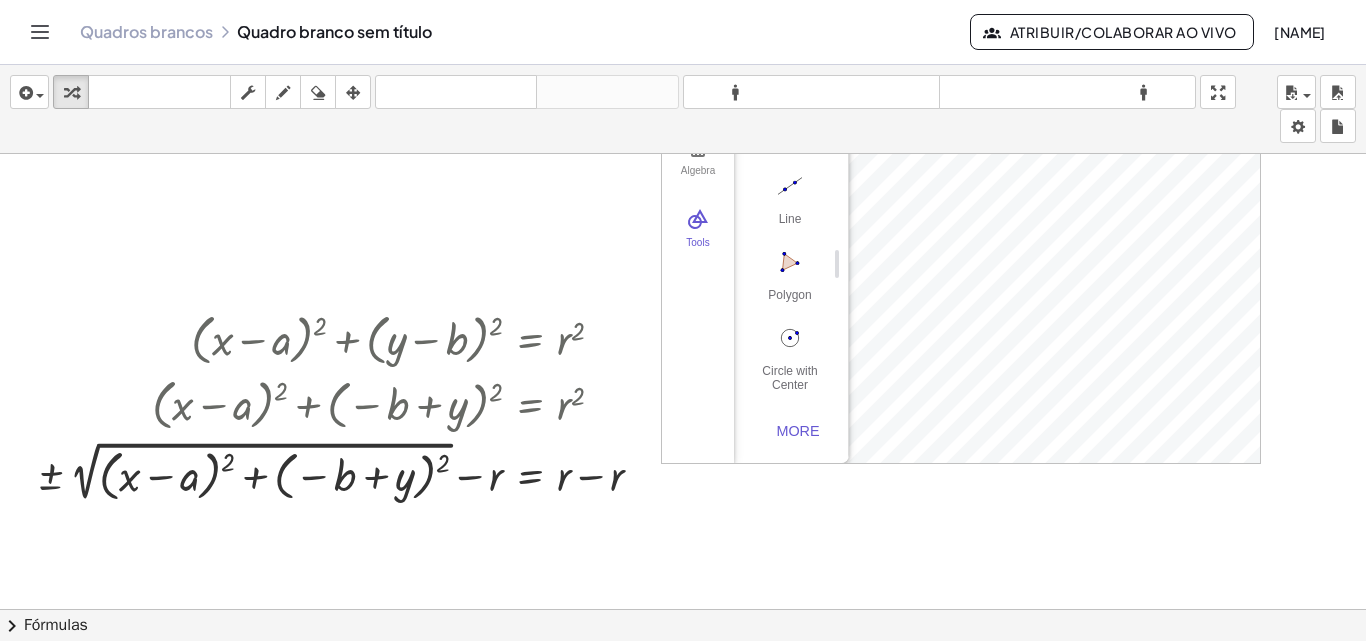 scroll, scrollTop: 200, scrollLeft: 0, axis: vertical 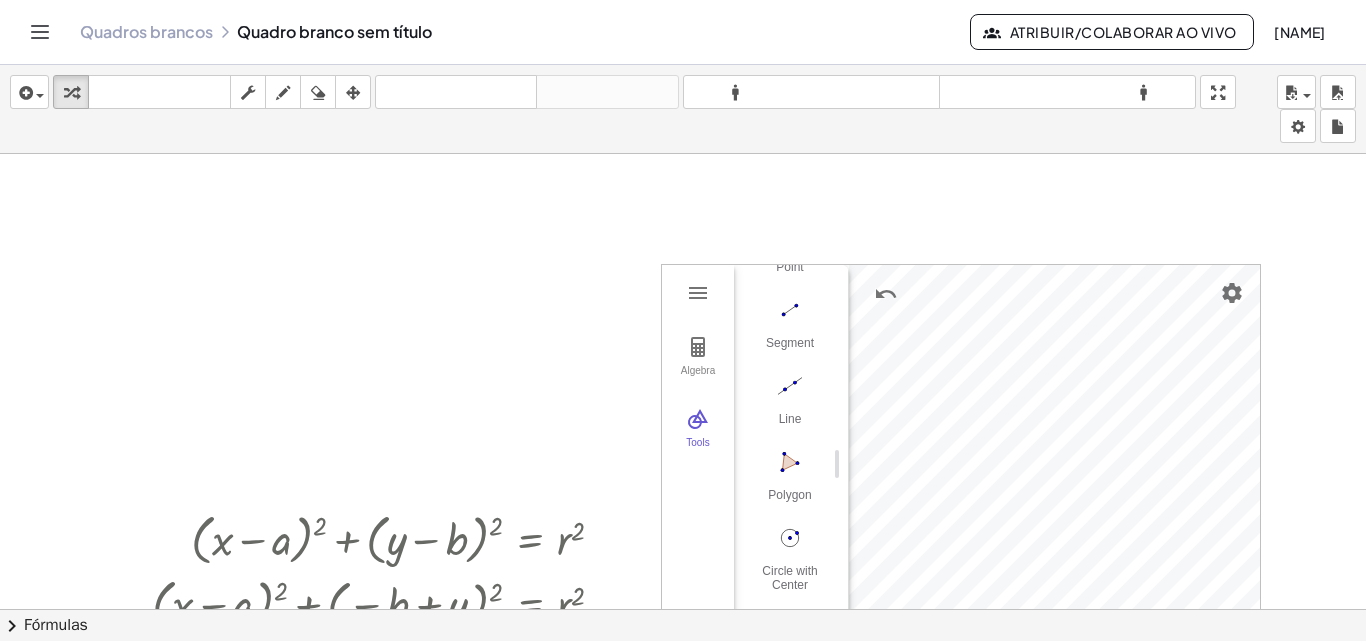drag, startPoint x: 670, startPoint y: 271, endPoint x: 508, endPoint y: 248, distance: 163.62457 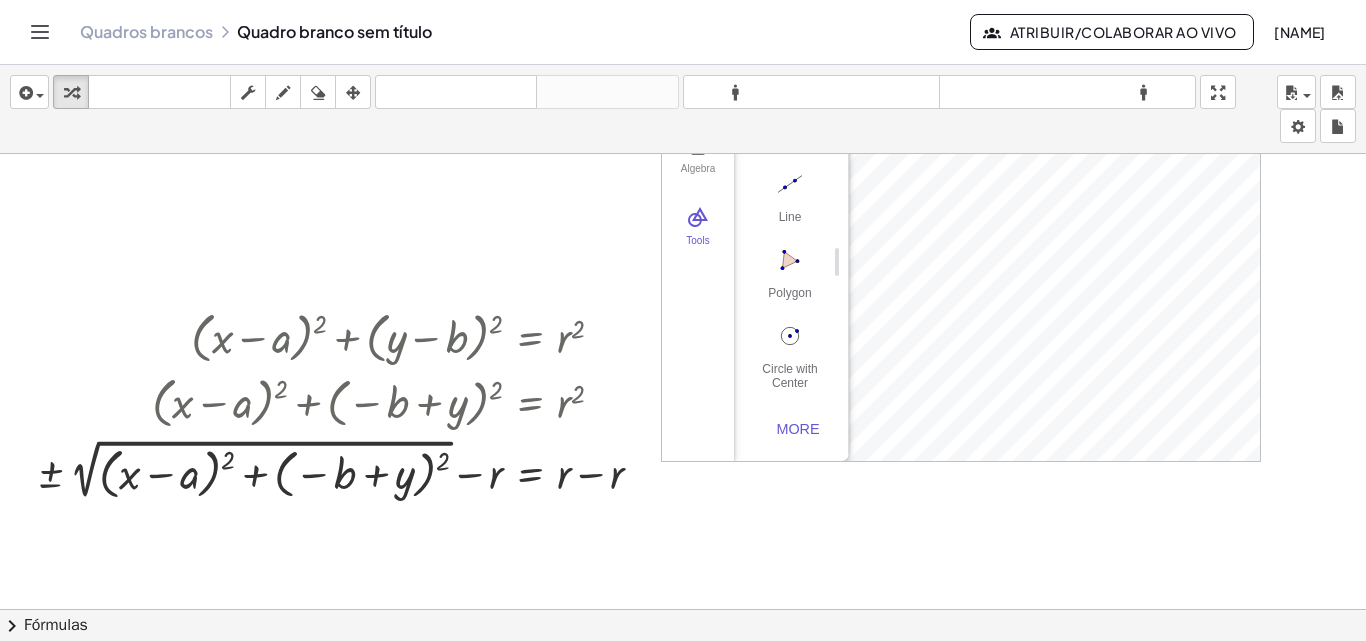 scroll, scrollTop: 432, scrollLeft: 0, axis: vertical 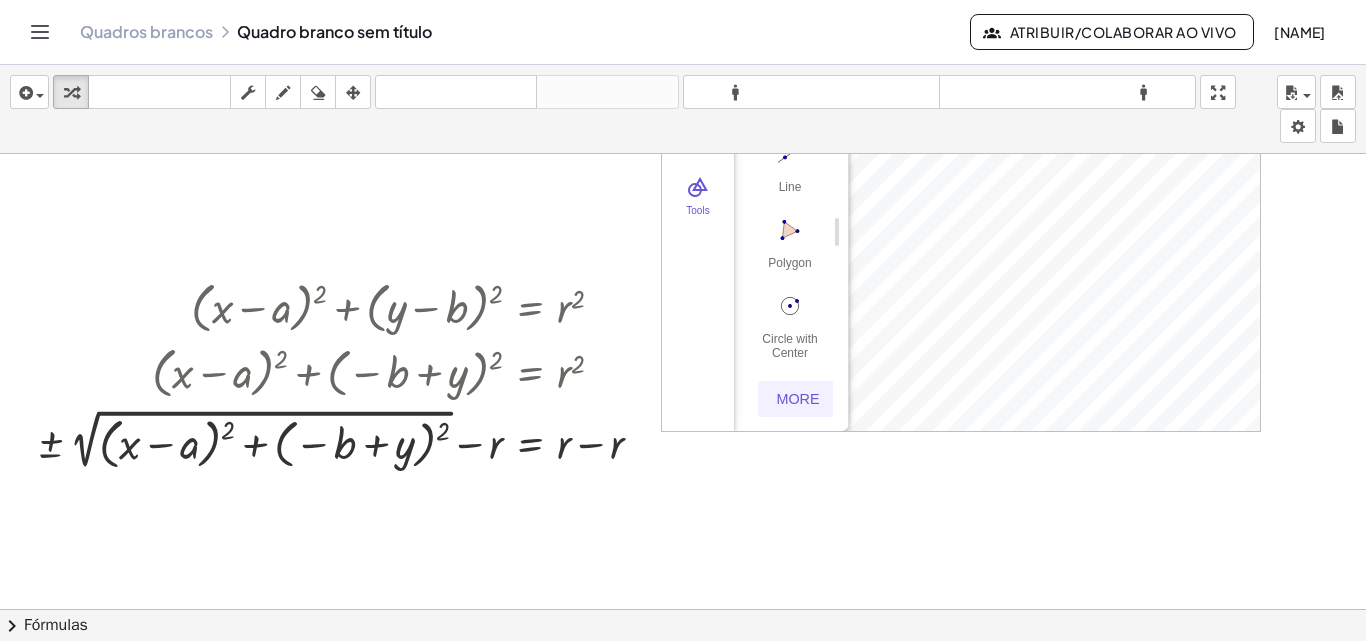 click on "More" at bounding box center [798, 399] 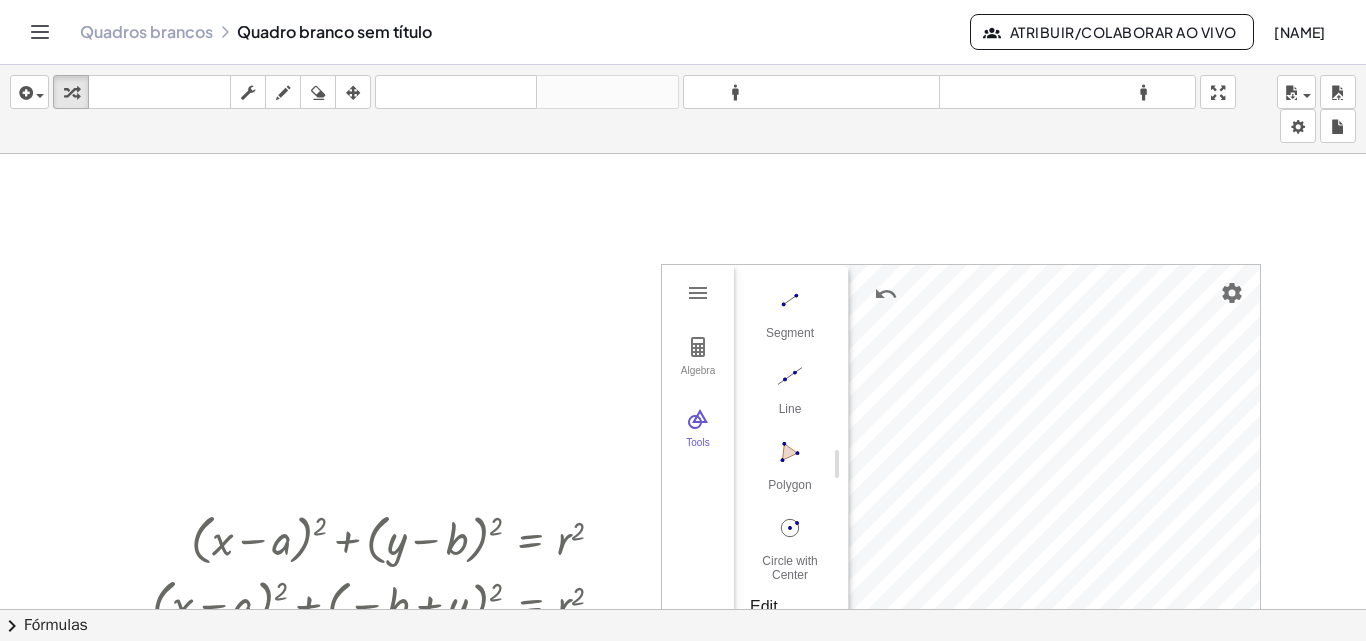 scroll, scrollTop: 207, scrollLeft: 0, axis: vertical 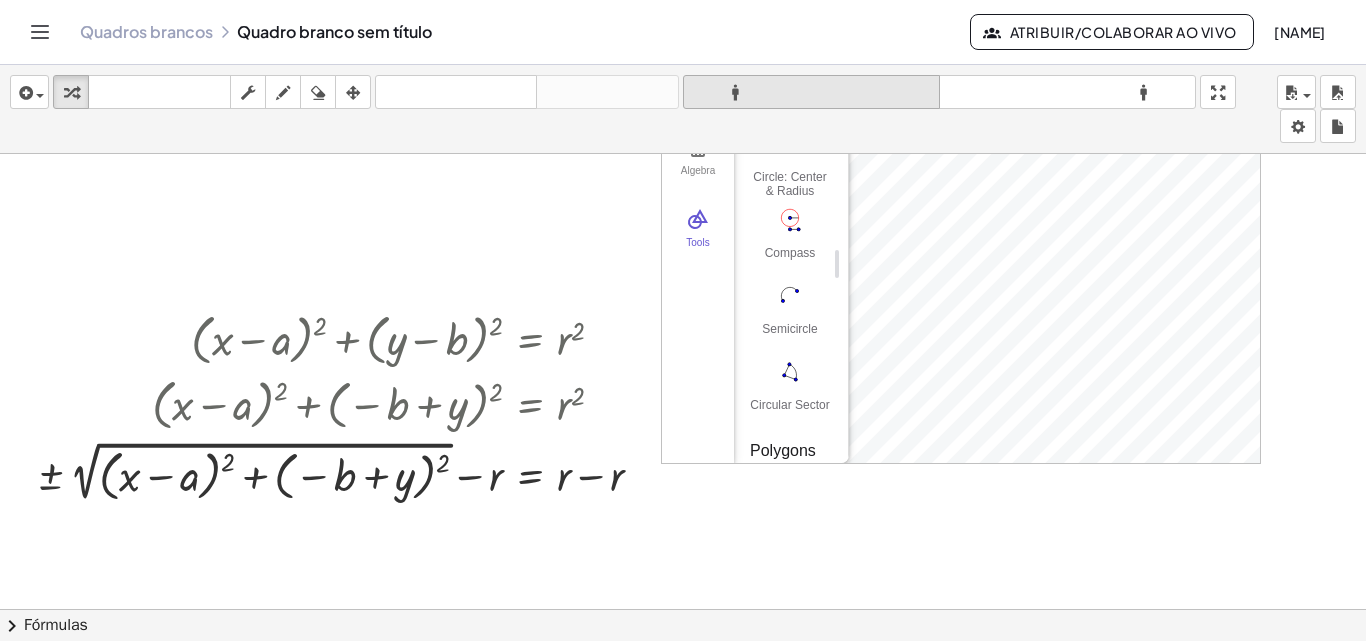 click on "formato_tamanho" at bounding box center [811, 92] 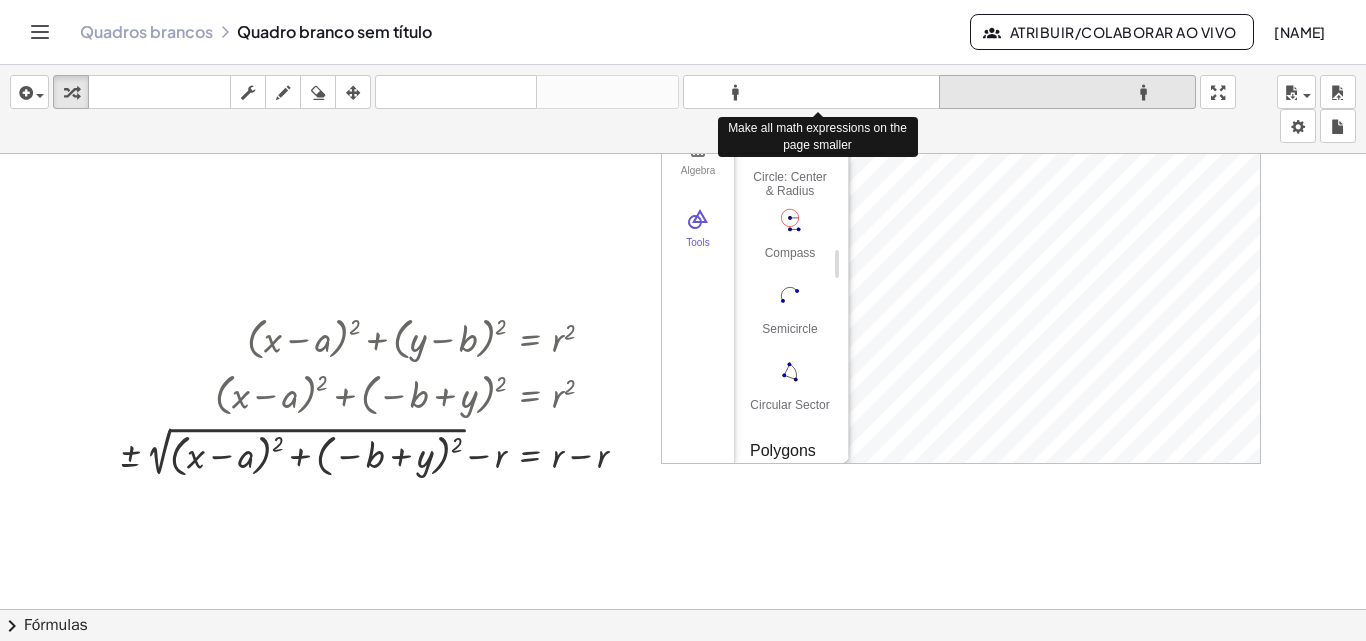 click on "formato_tamanho menor formato_tamanho maior" at bounding box center [939, 92] 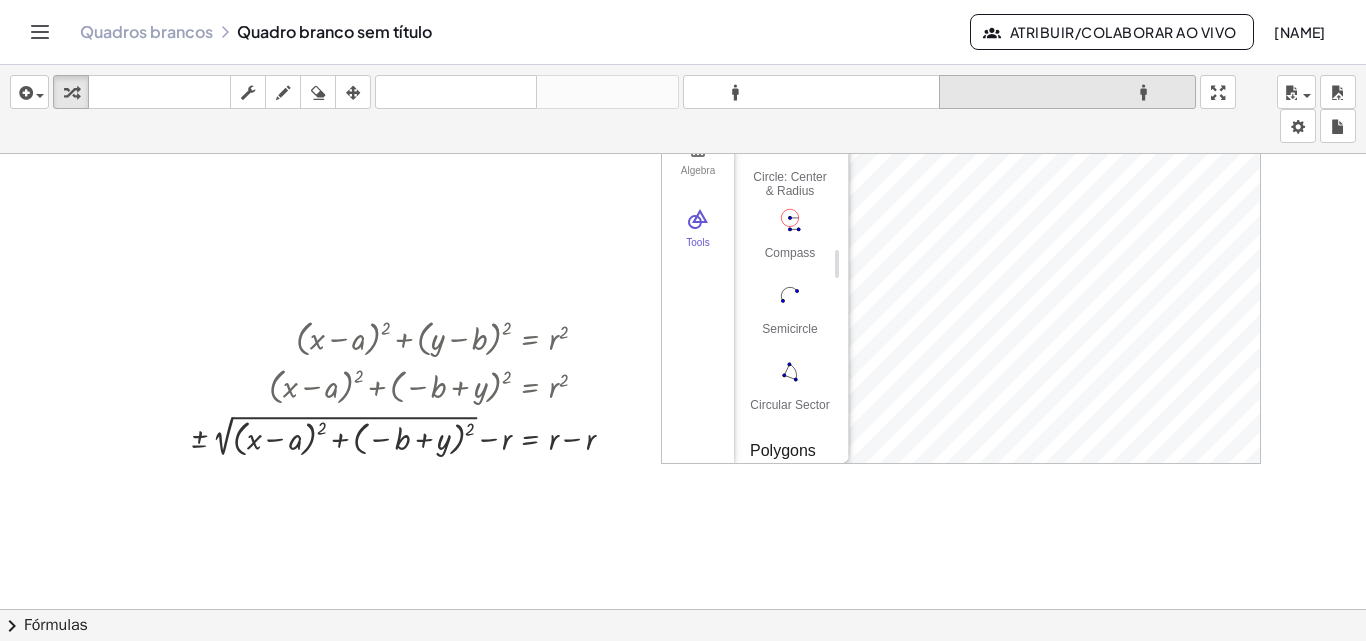 click on "formato_tamanho" at bounding box center [1067, 92] 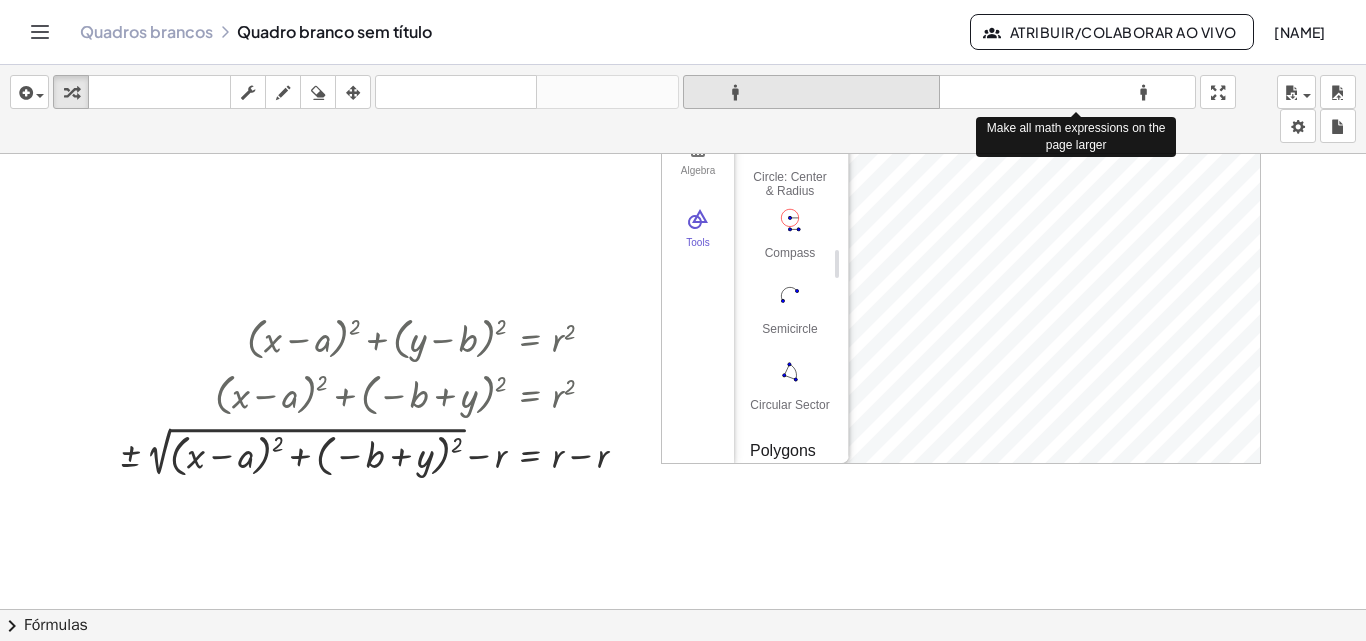 drag, startPoint x: 973, startPoint y: 93, endPoint x: 933, endPoint y: 89, distance: 40.1995 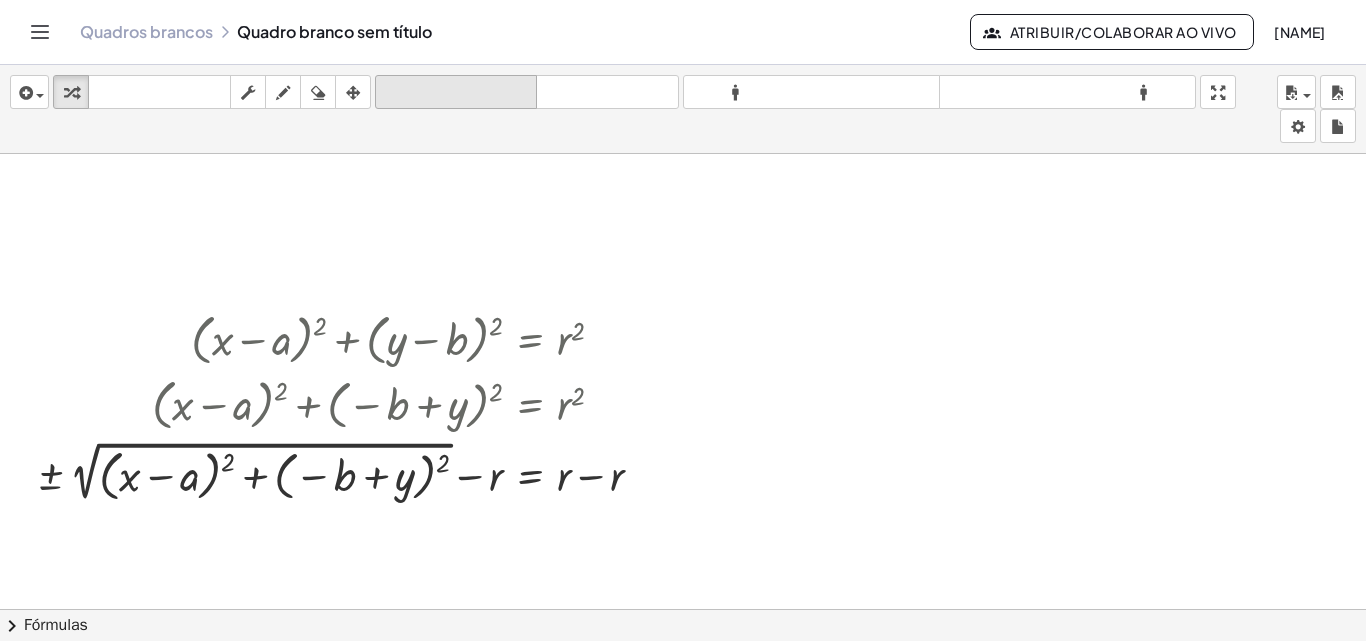 click on "desfazer" at bounding box center [456, 92] 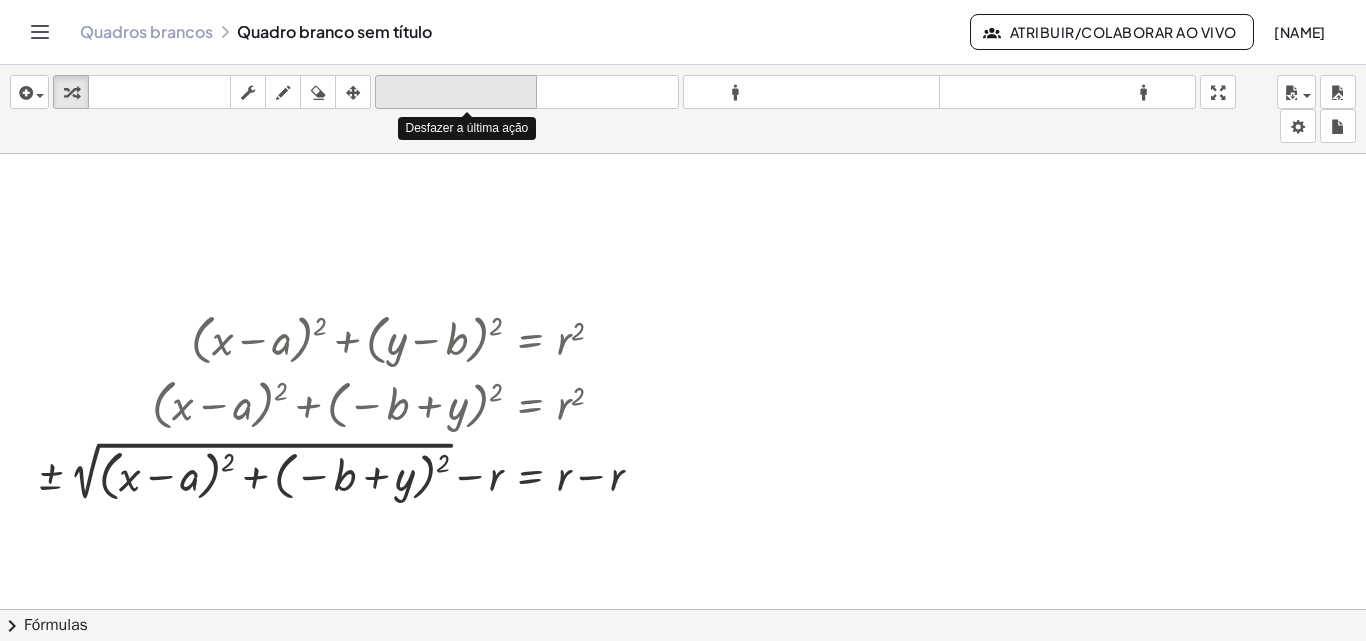 click on "desfazer" at bounding box center (456, 92) 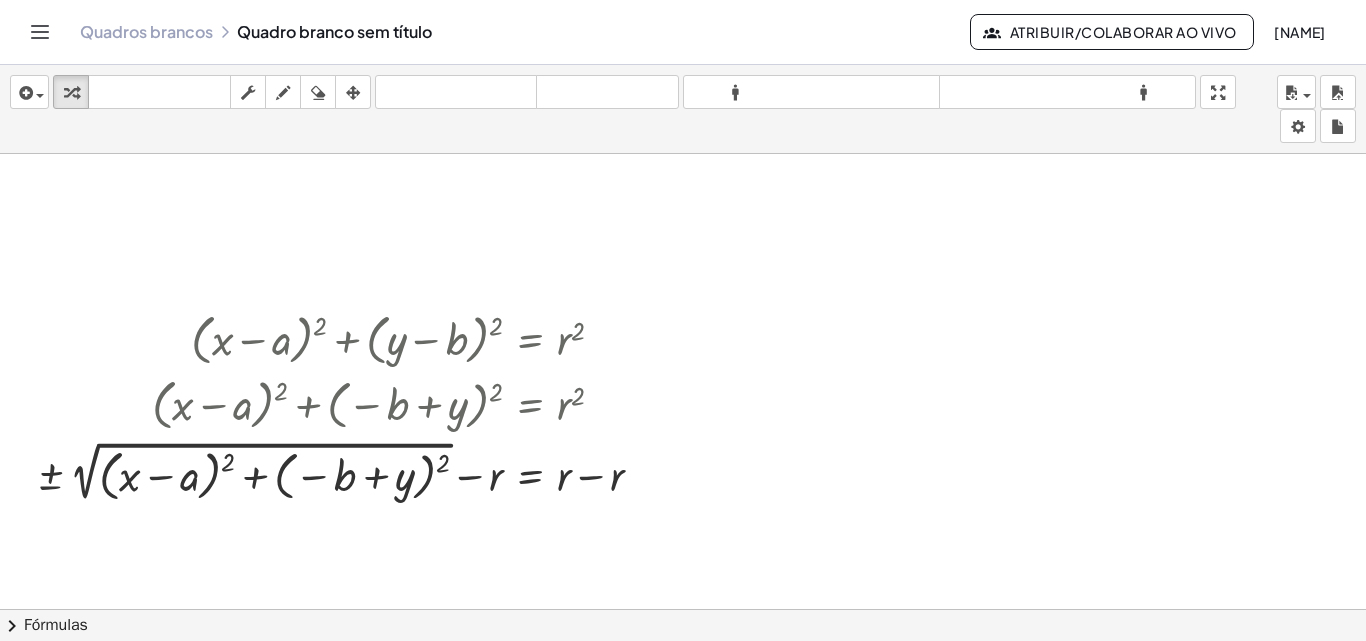 click at bounding box center [683, 436] 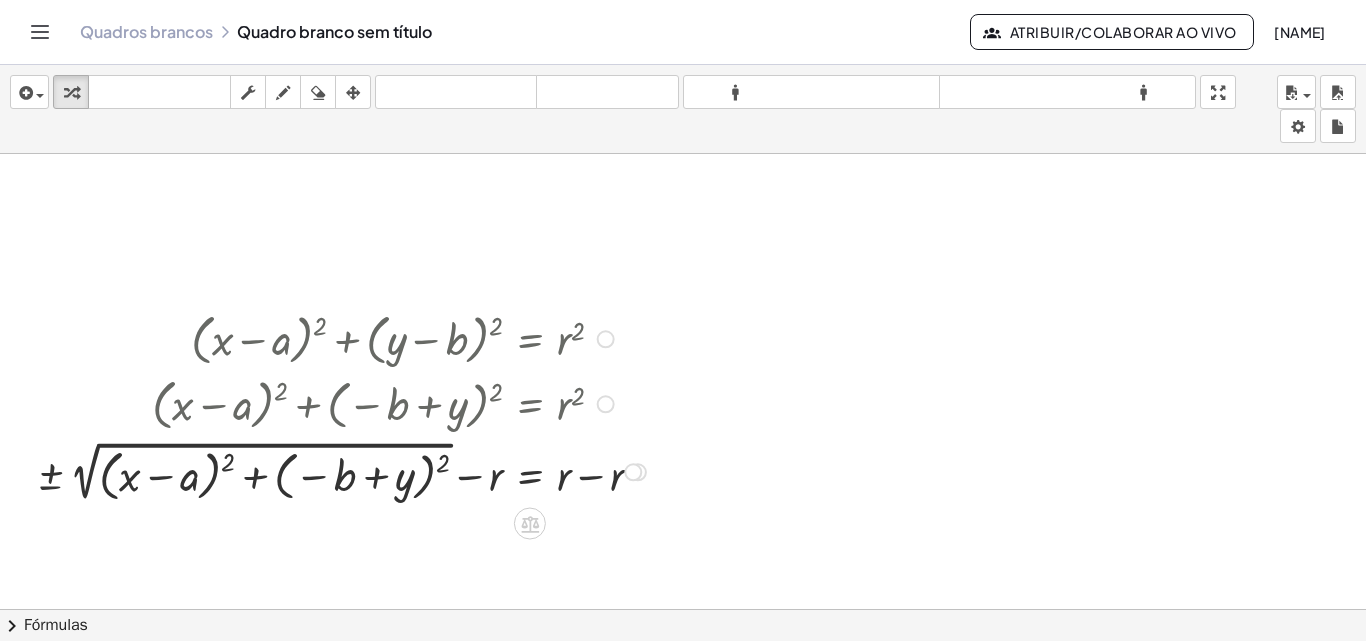 click at bounding box center (341, 402) 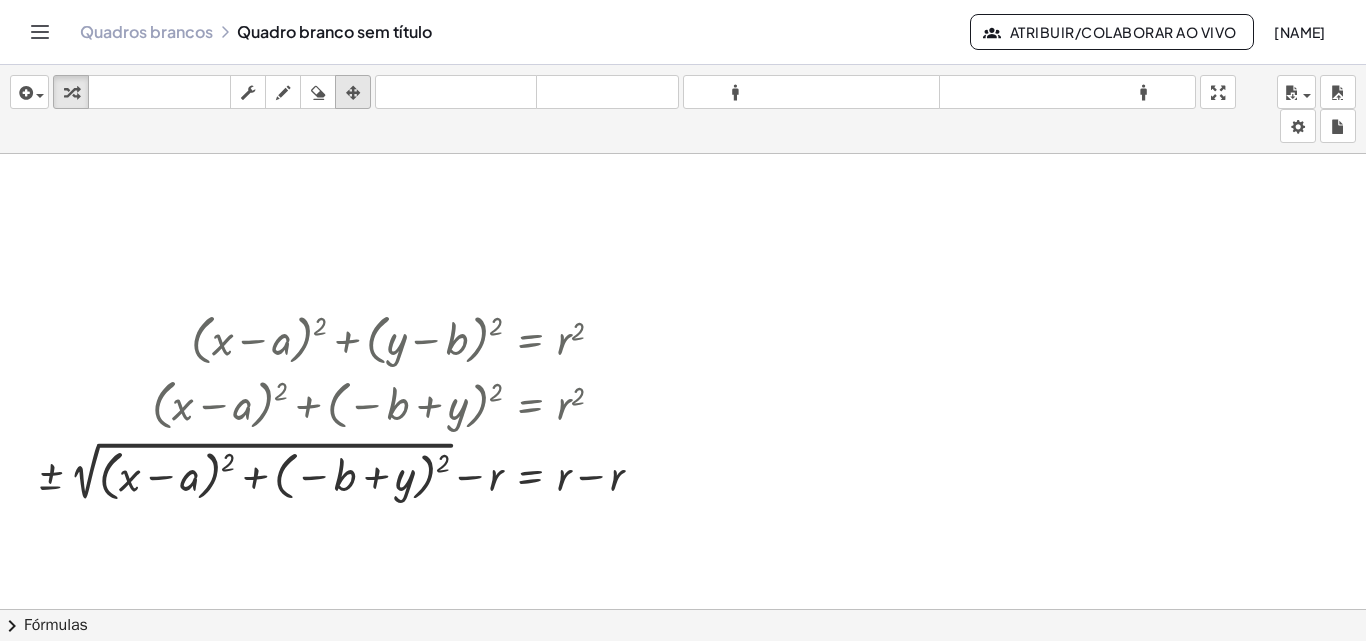click at bounding box center (353, 93) 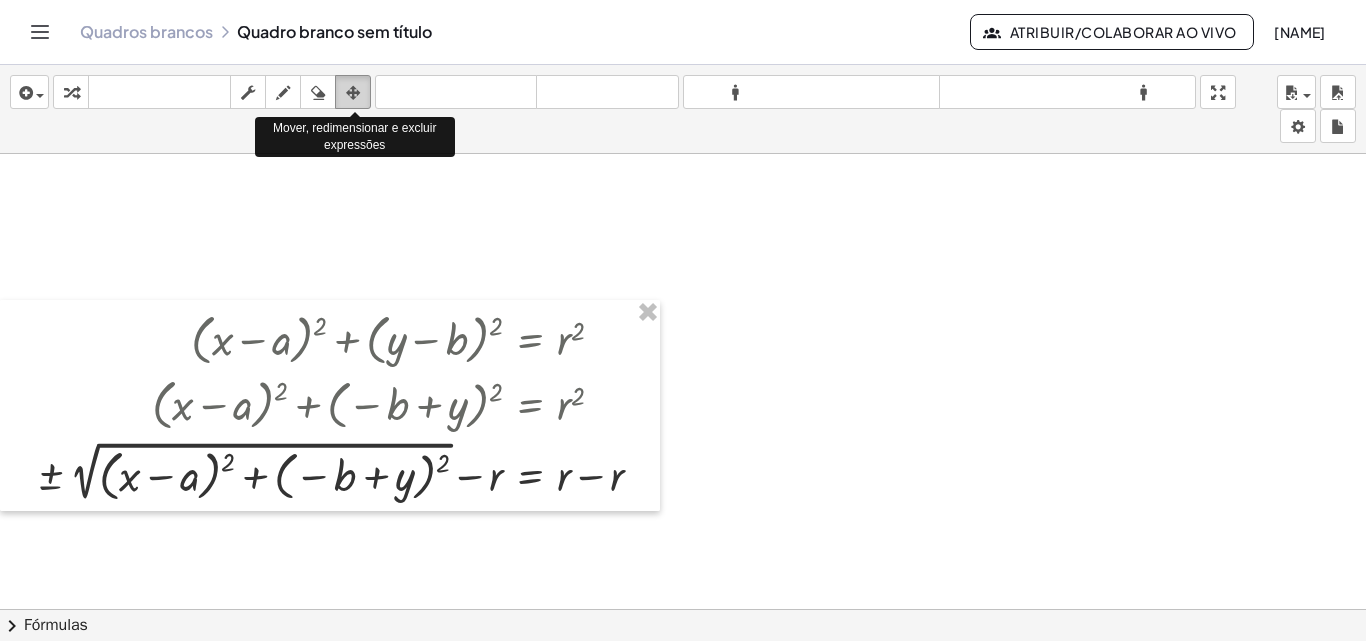 click at bounding box center [353, 93] 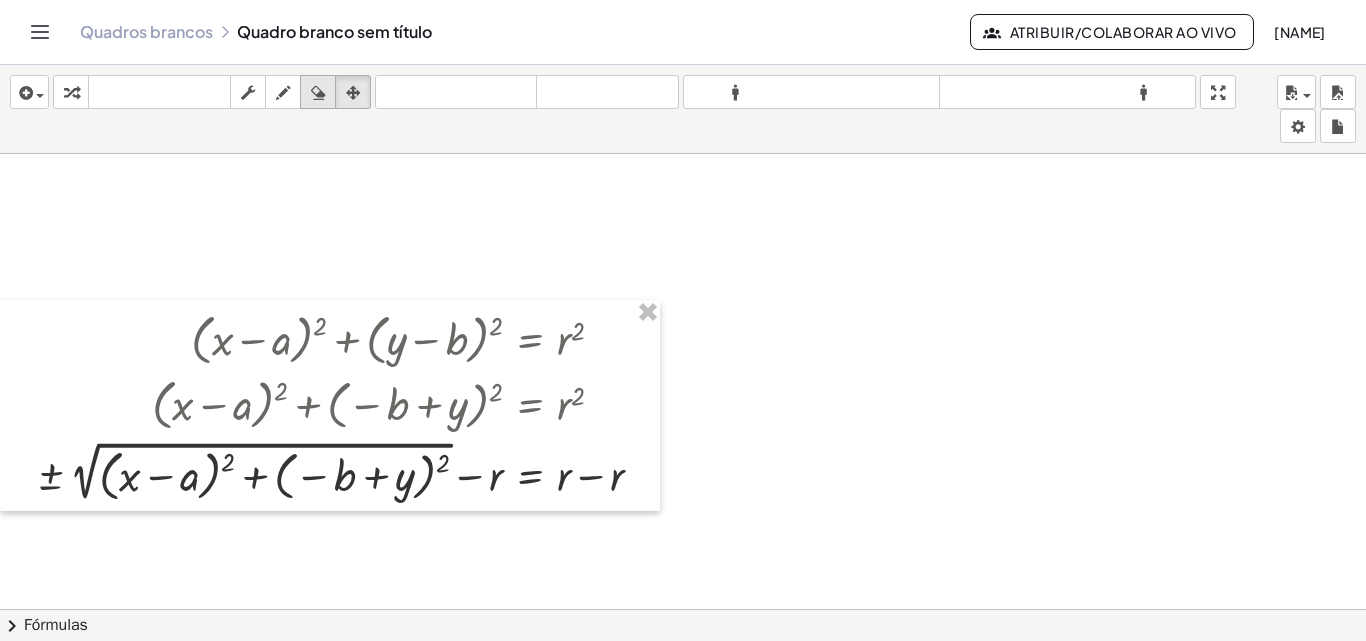 click at bounding box center [318, 93] 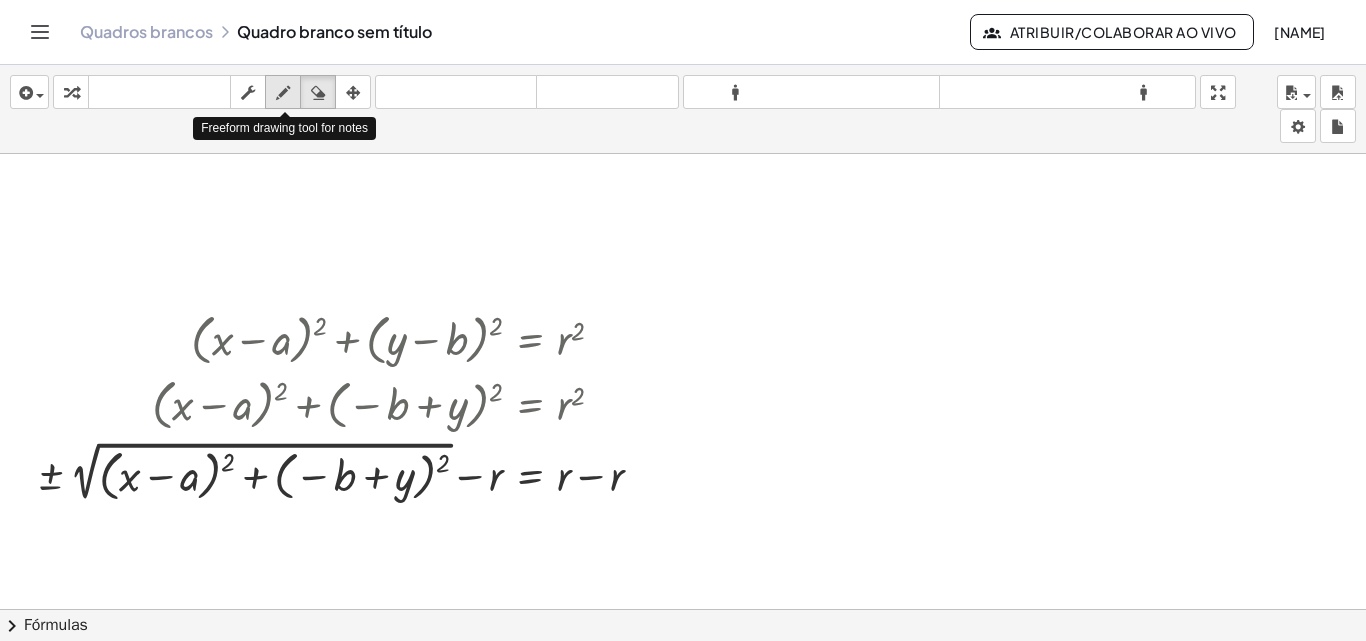 click at bounding box center [283, 93] 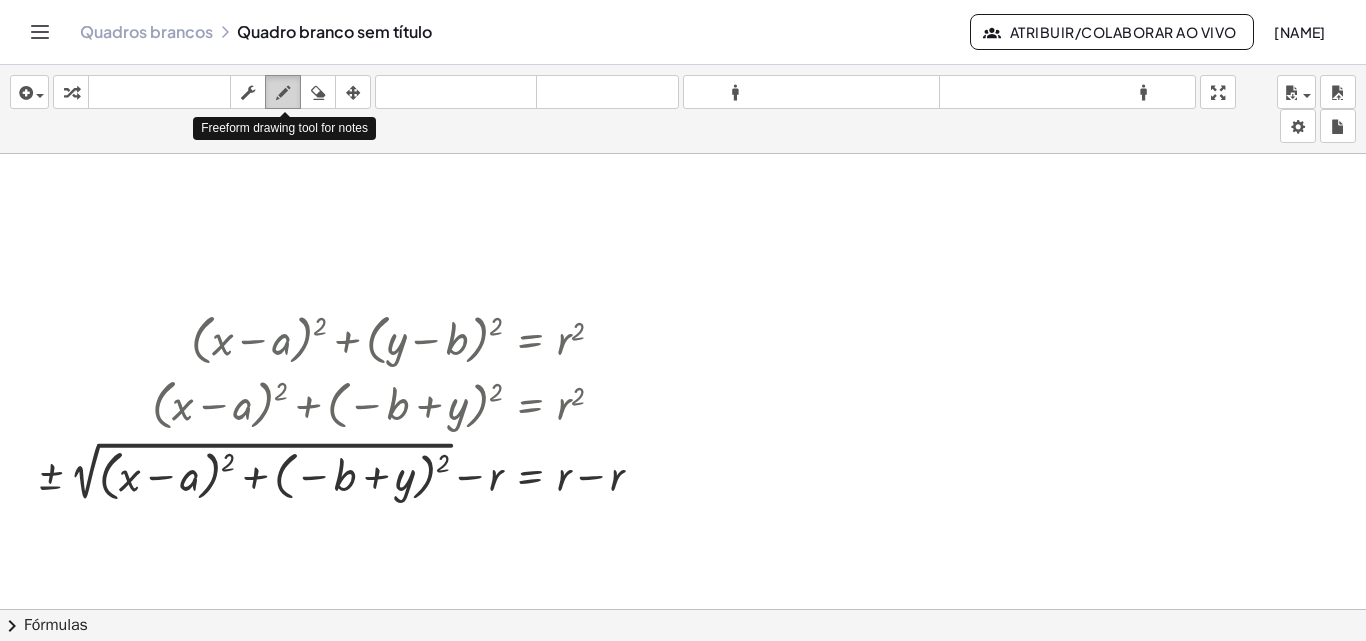 click at bounding box center (283, 93) 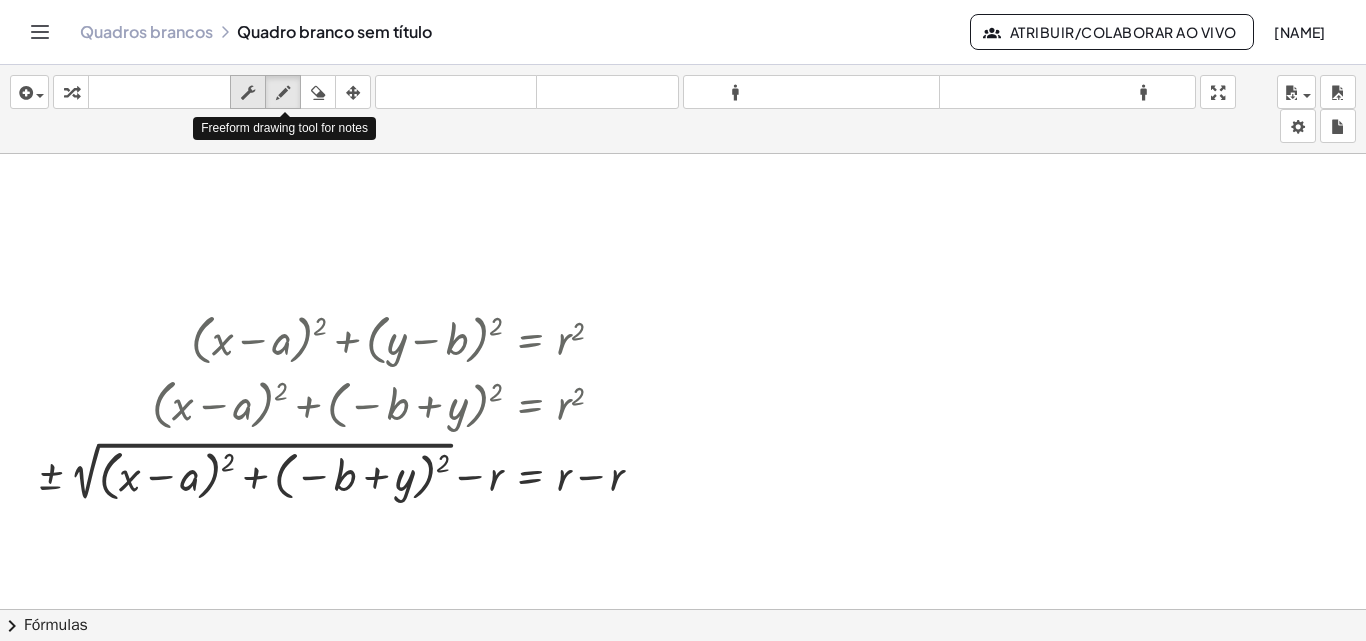 drag, startPoint x: 284, startPoint y: 96, endPoint x: 262, endPoint y: 100, distance: 22.36068 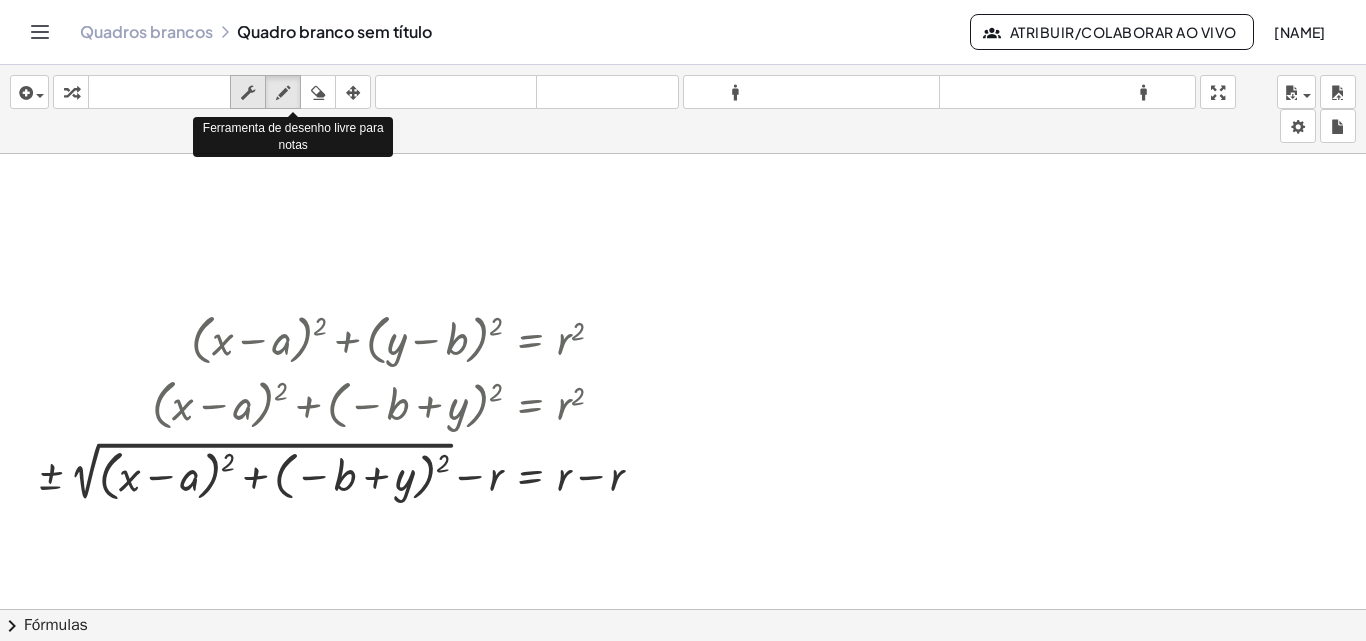 click at bounding box center (248, 93) 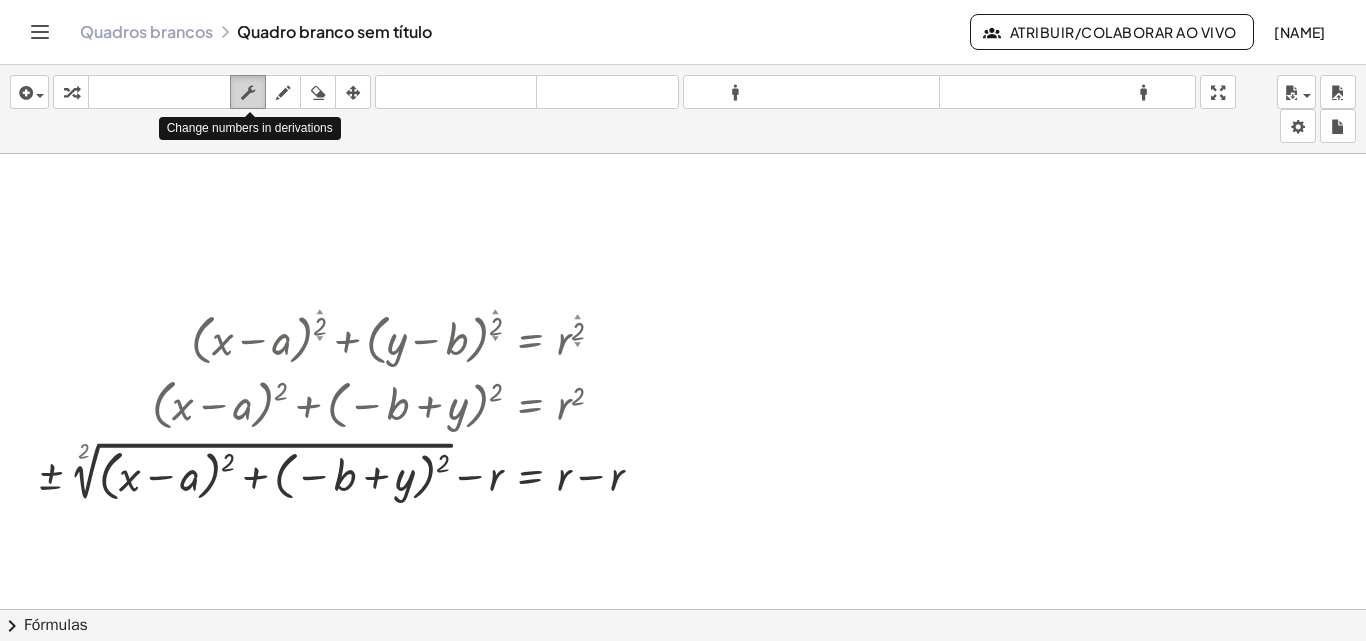 click at bounding box center (248, 93) 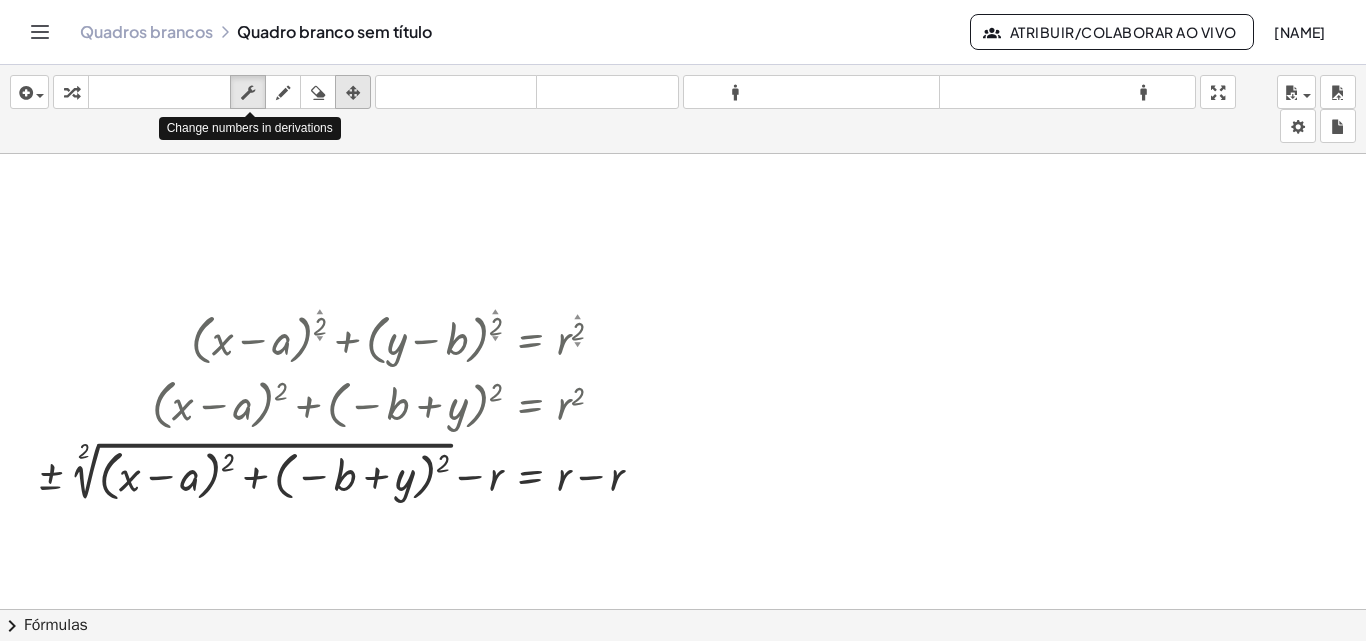 drag, startPoint x: 244, startPoint y: 101, endPoint x: 361, endPoint y: 99, distance: 117.01709 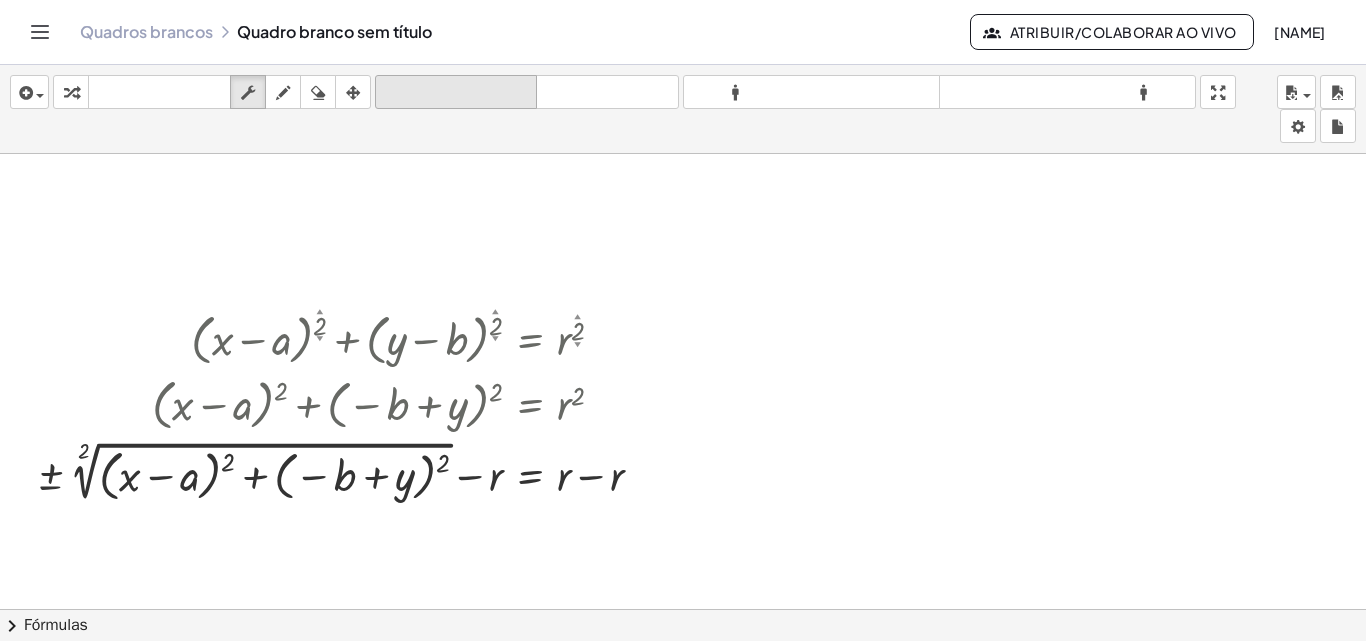 click on "desfazer" at bounding box center [456, 93] 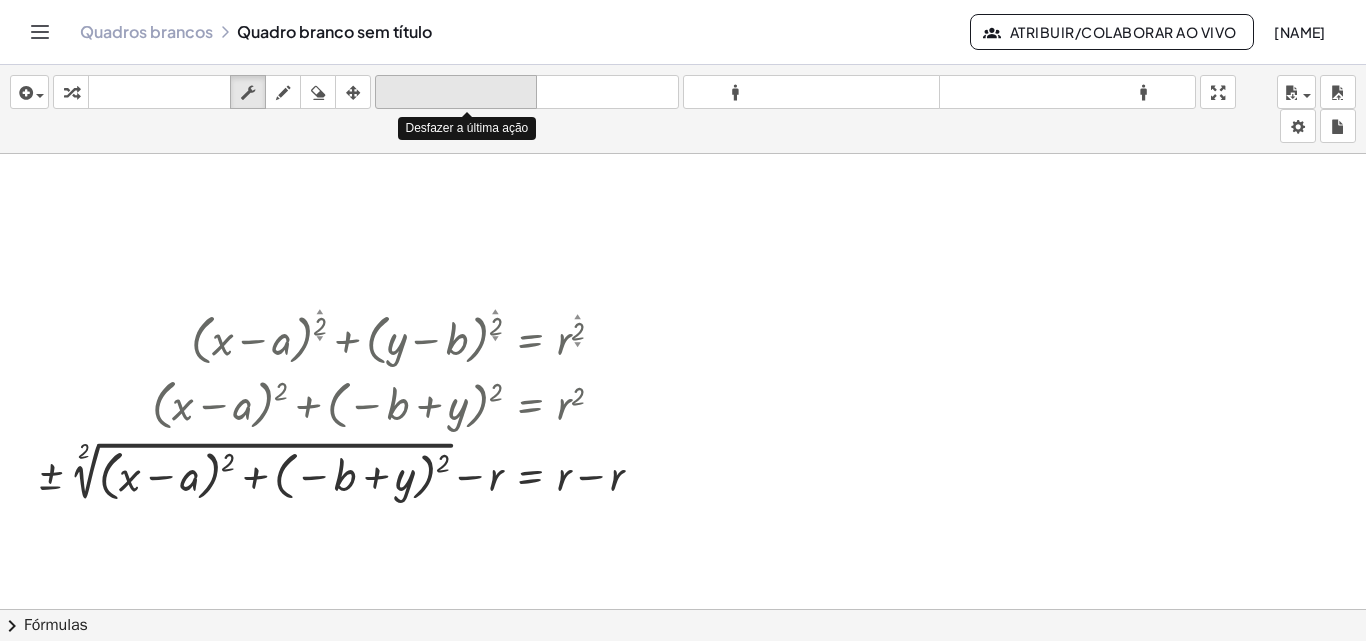 click on "desfazer" at bounding box center [456, 93] 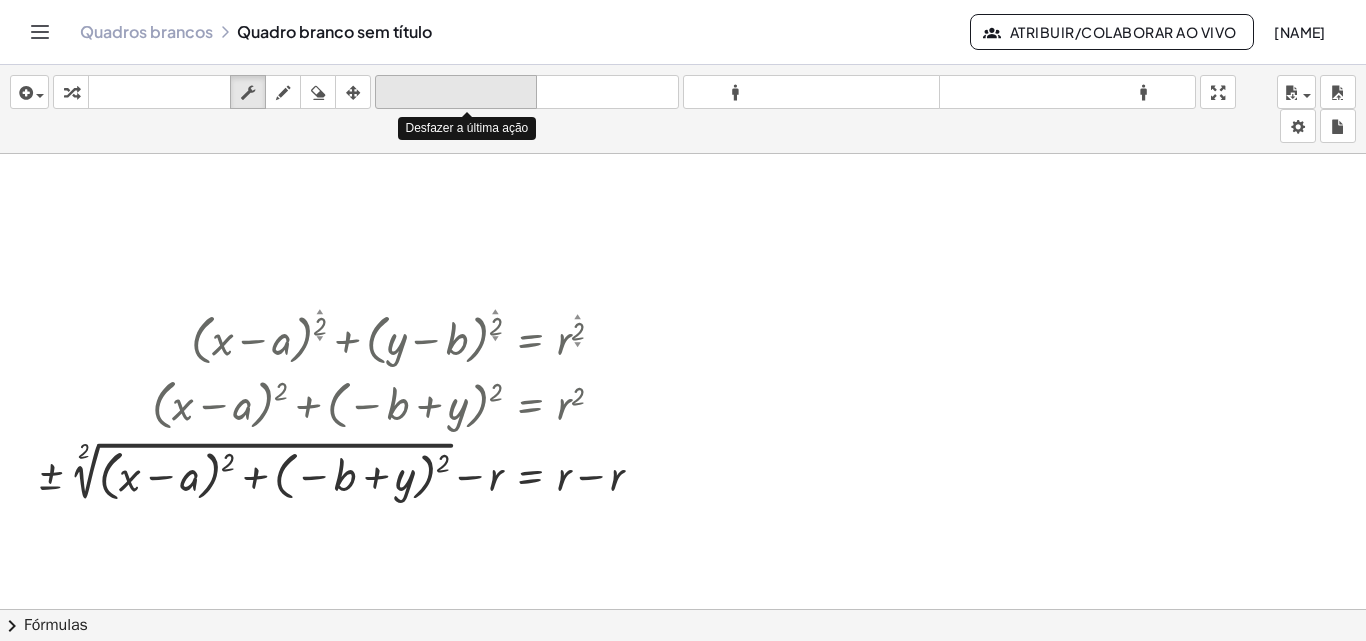 click on "desfazer" at bounding box center [456, 93] 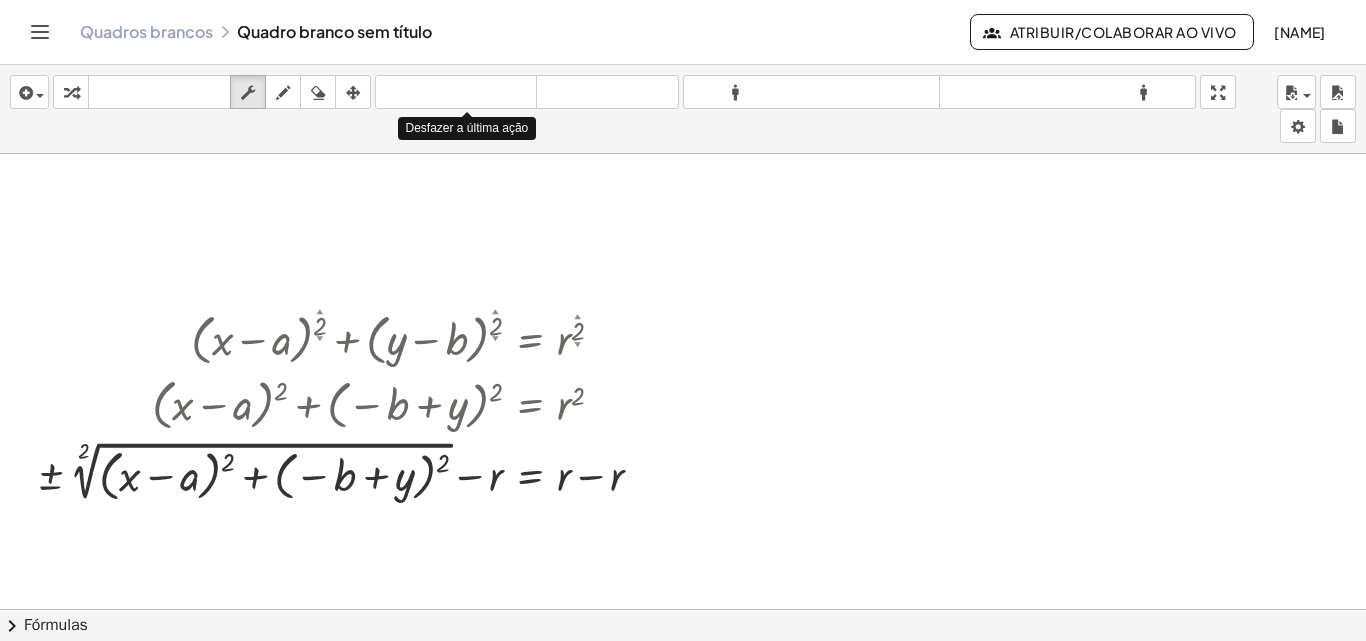 drag, startPoint x: 409, startPoint y: 82, endPoint x: 342, endPoint y: 205, distance: 140.06427 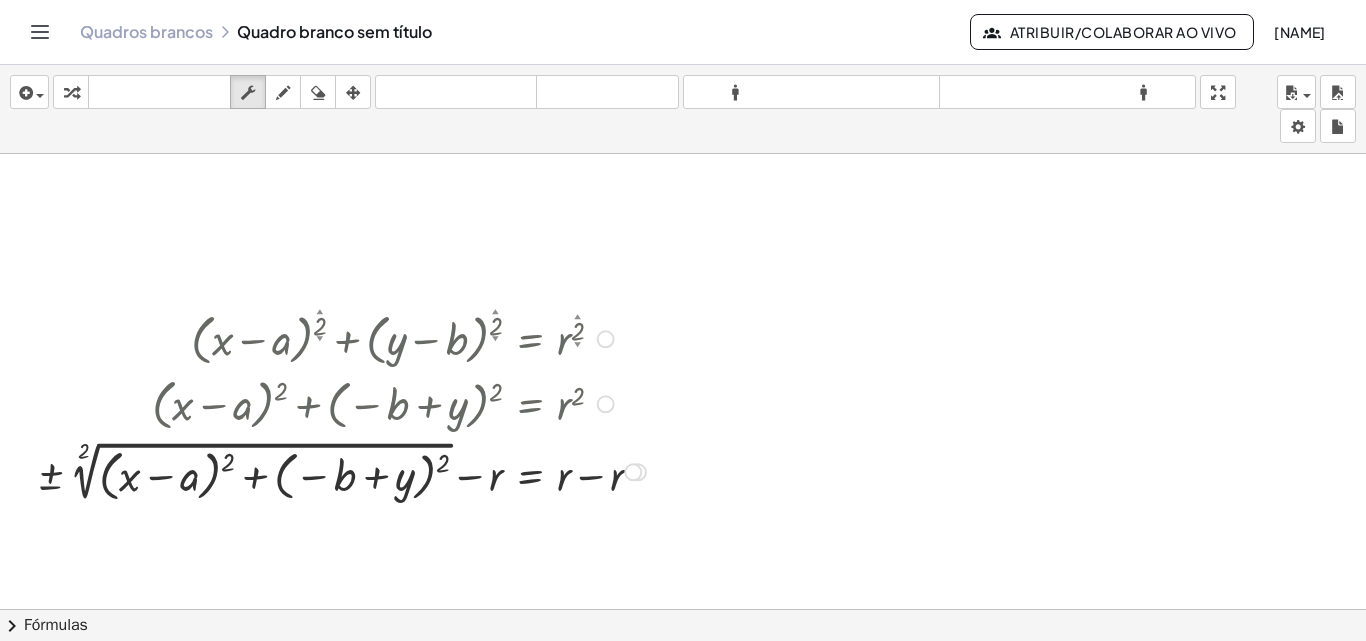 drag, startPoint x: 238, startPoint y: 320, endPoint x: 311, endPoint y: 262, distance: 93.23626 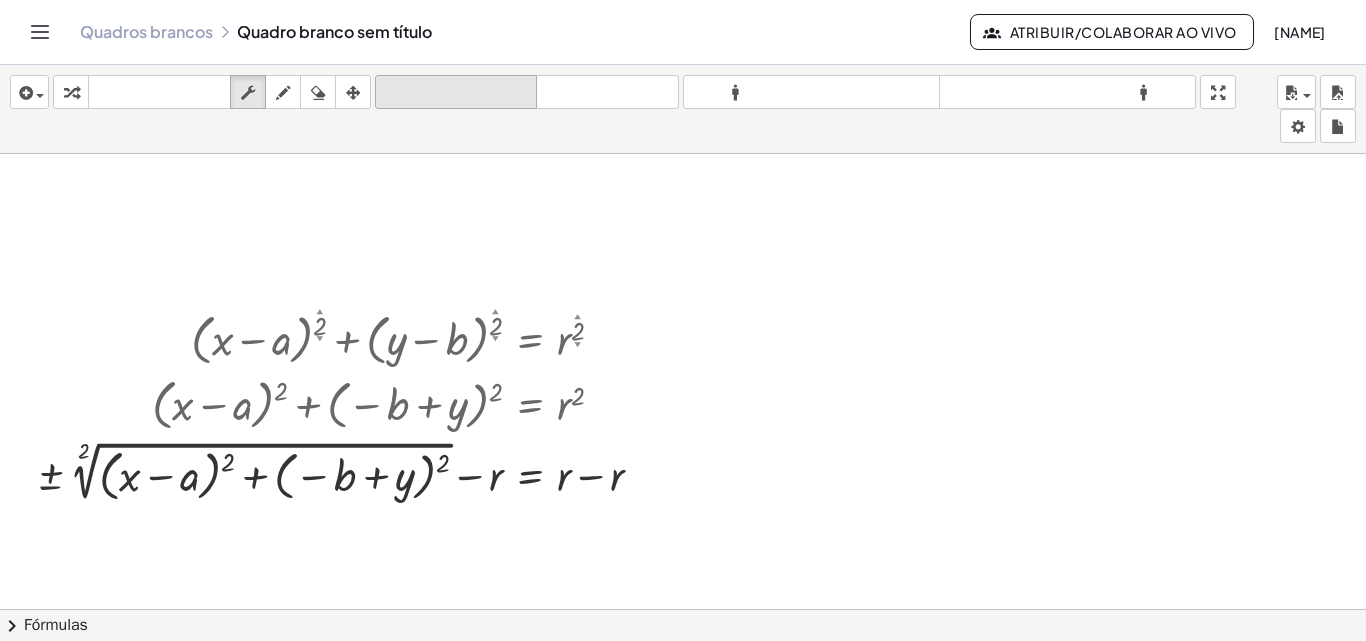 click on "desfazer" at bounding box center [456, 93] 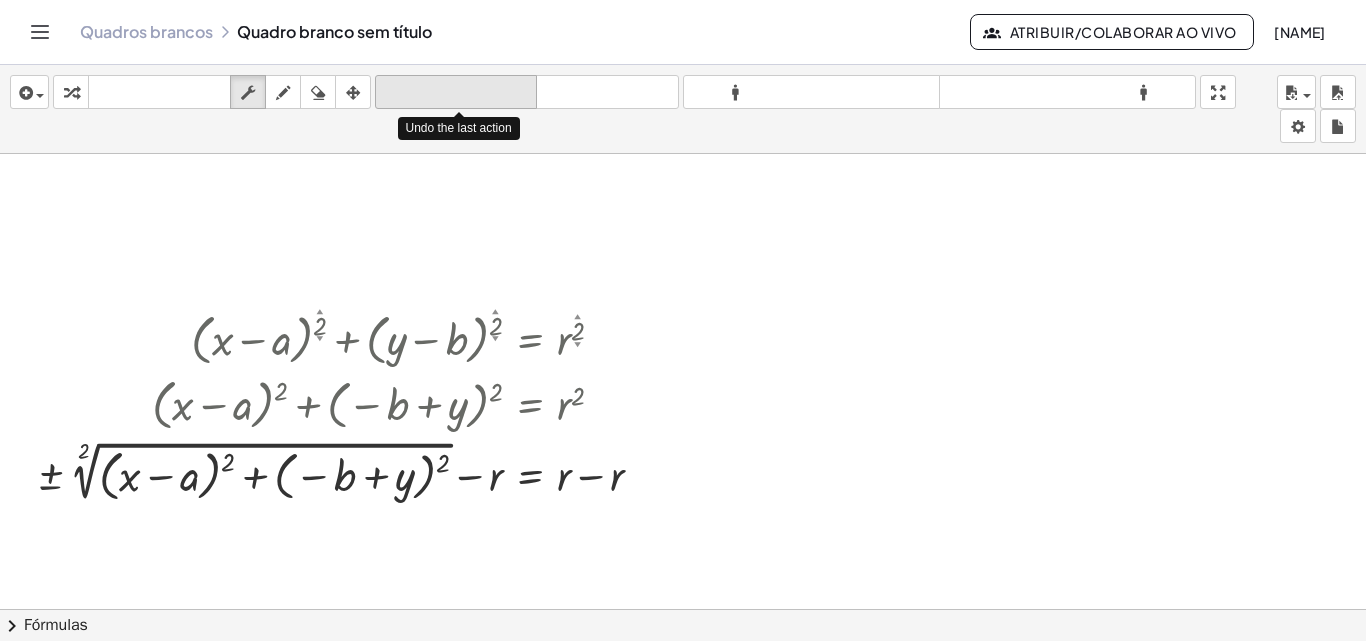 click on "desfazer" at bounding box center [456, 92] 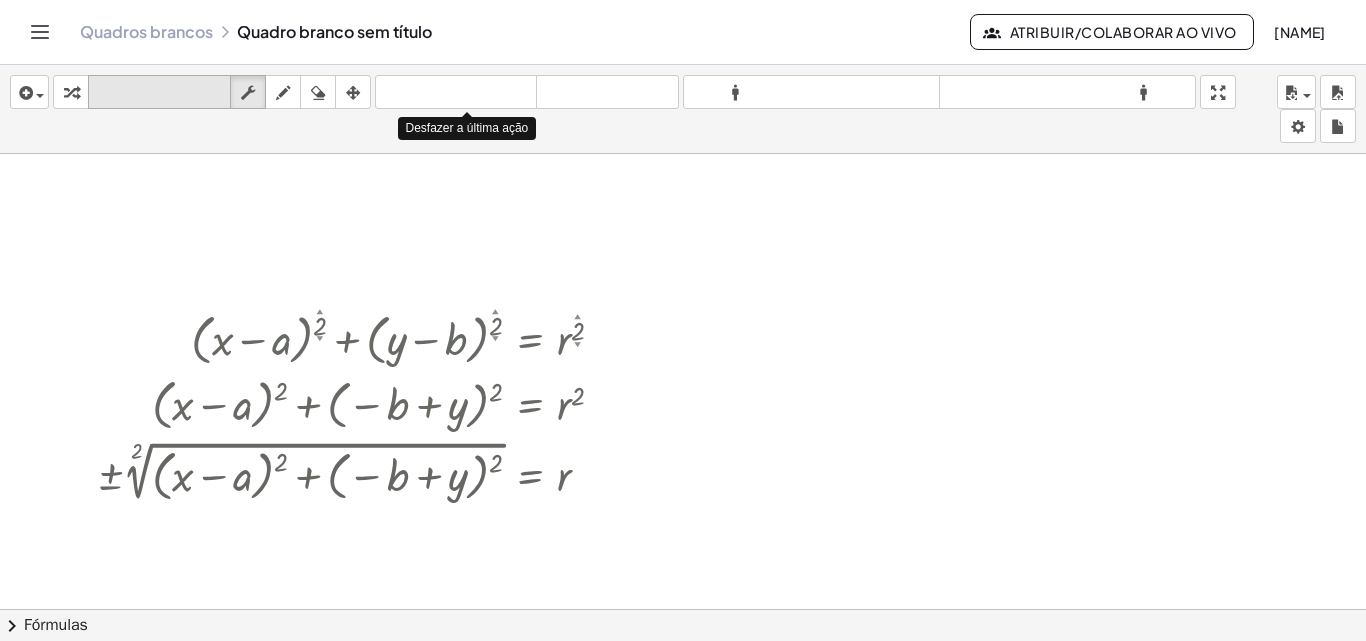 drag, startPoint x: 458, startPoint y: 93, endPoint x: 217, endPoint y: 96, distance: 241.01868 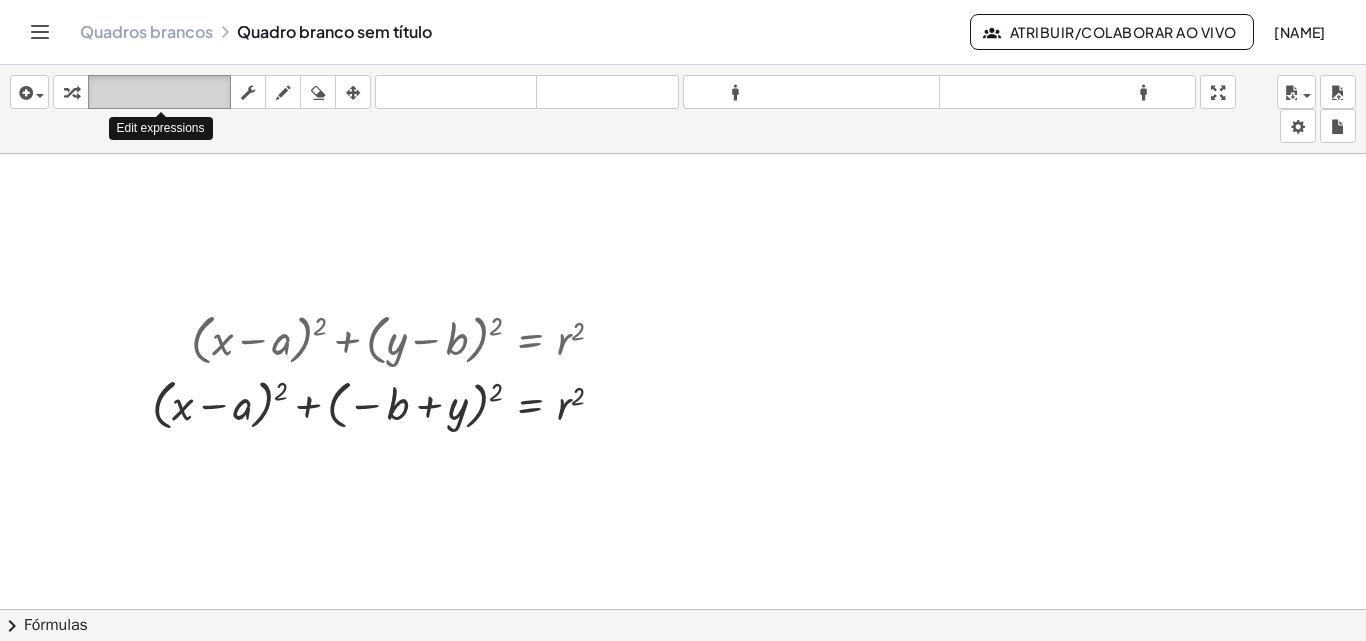 click on "teclado" at bounding box center [159, 92] 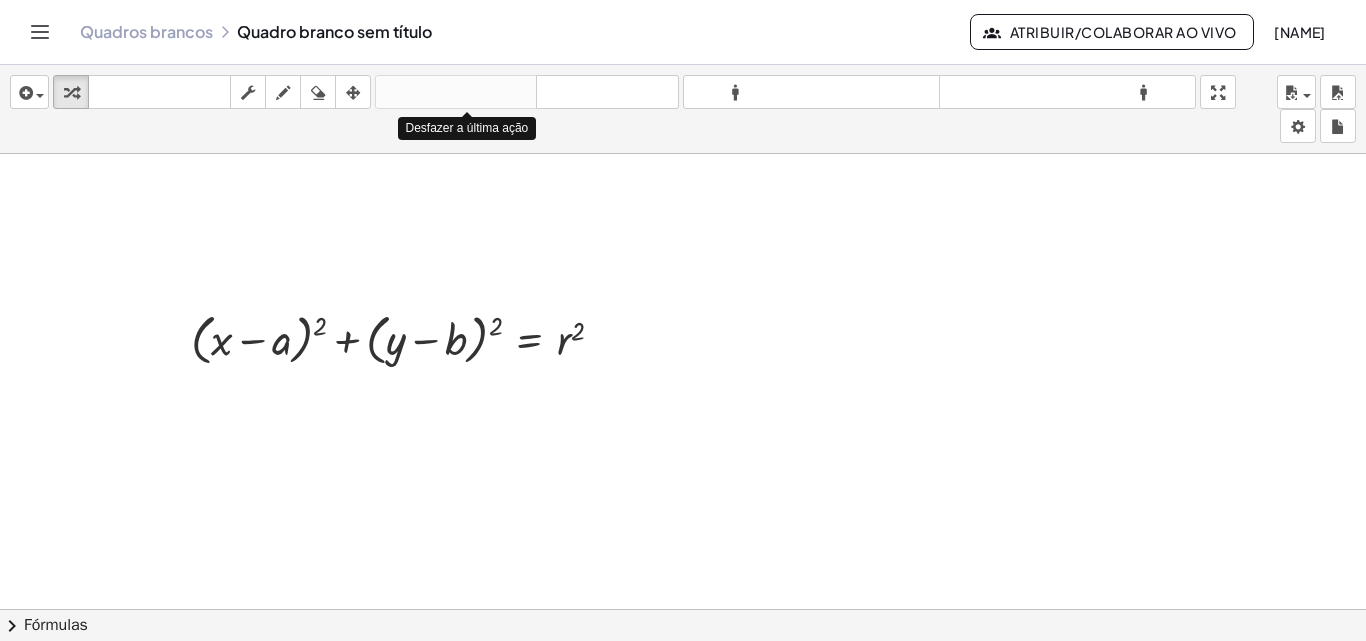 drag, startPoint x: 448, startPoint y: 88, endPoint x: 467, endPoint y: 196, distance: 109.65856 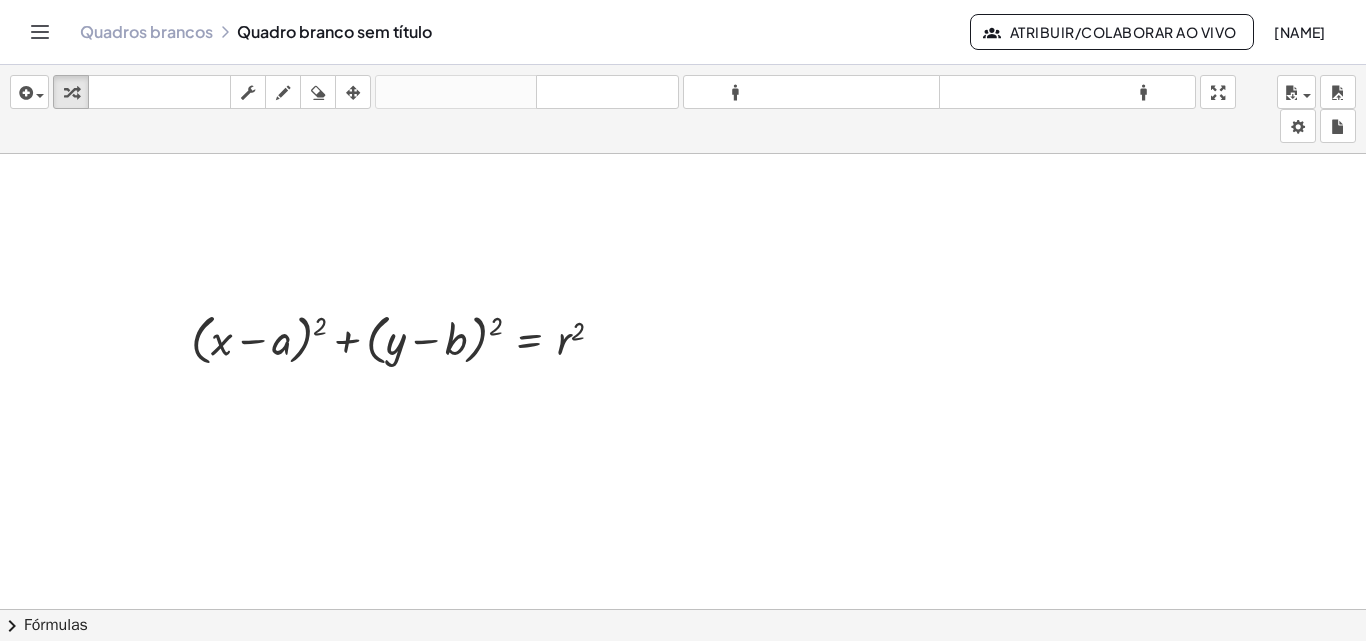 click on "**********" at bounding box center [683, 109] 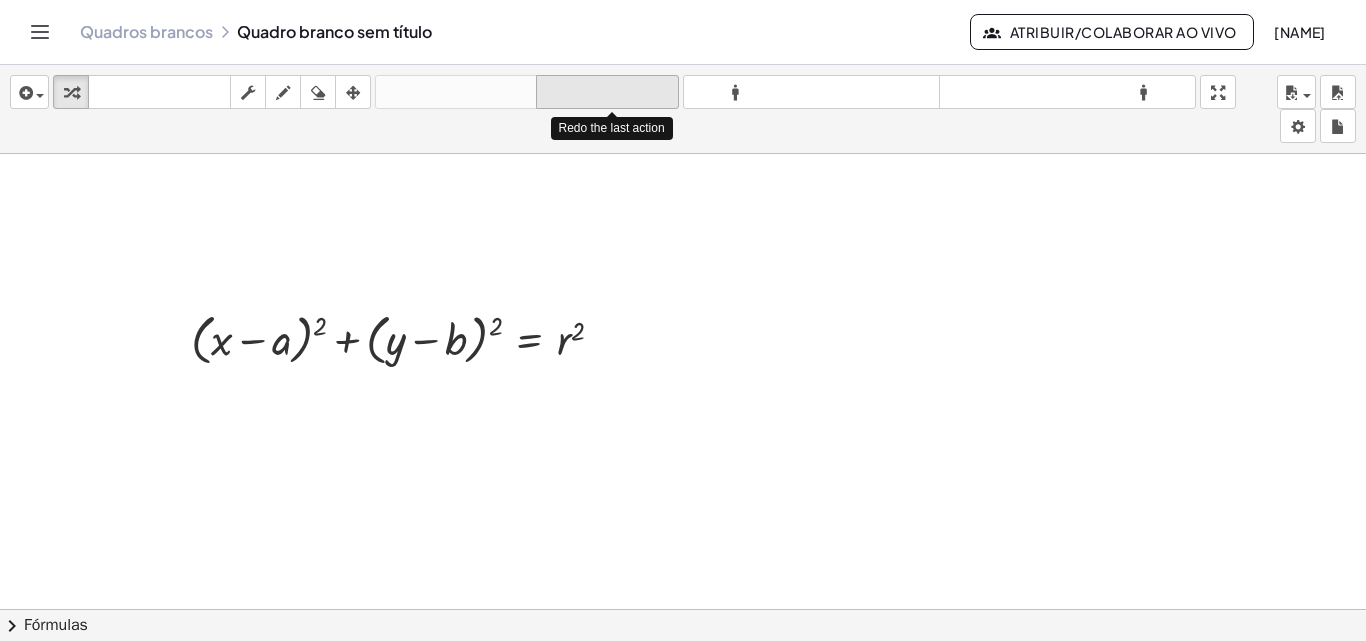 click on "refazer" at bounding box center [607, 92] 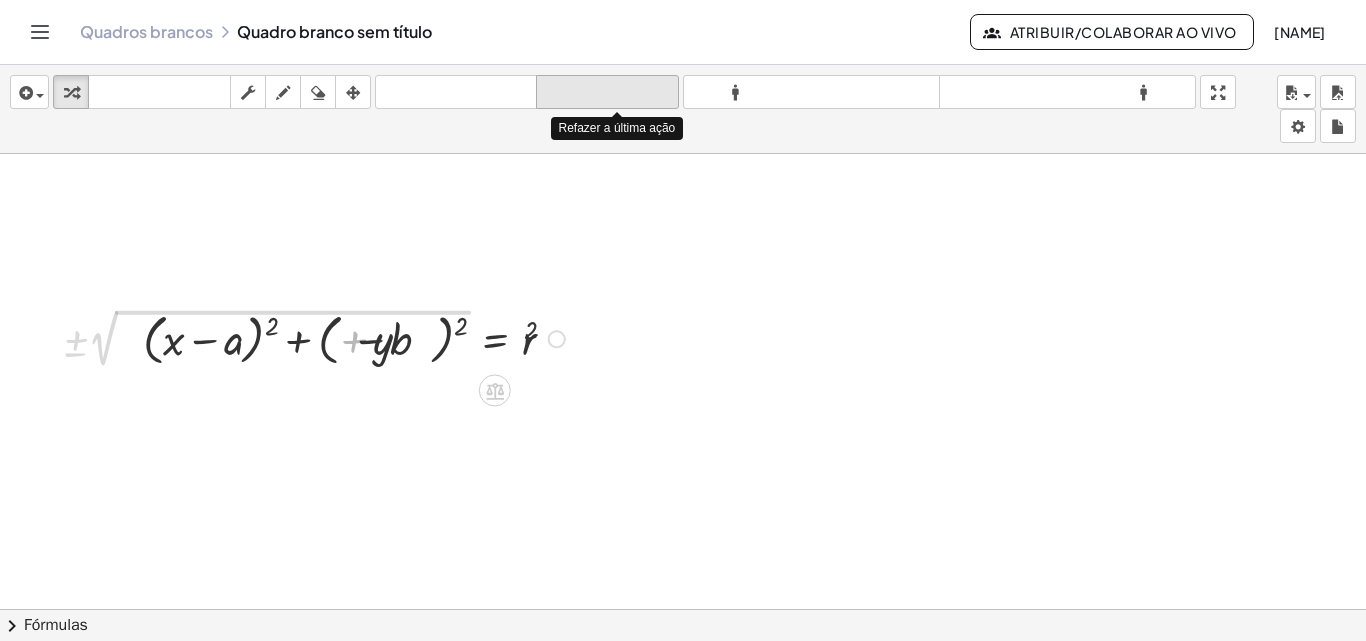 click on "refazer" at bounding box center (607, 92) 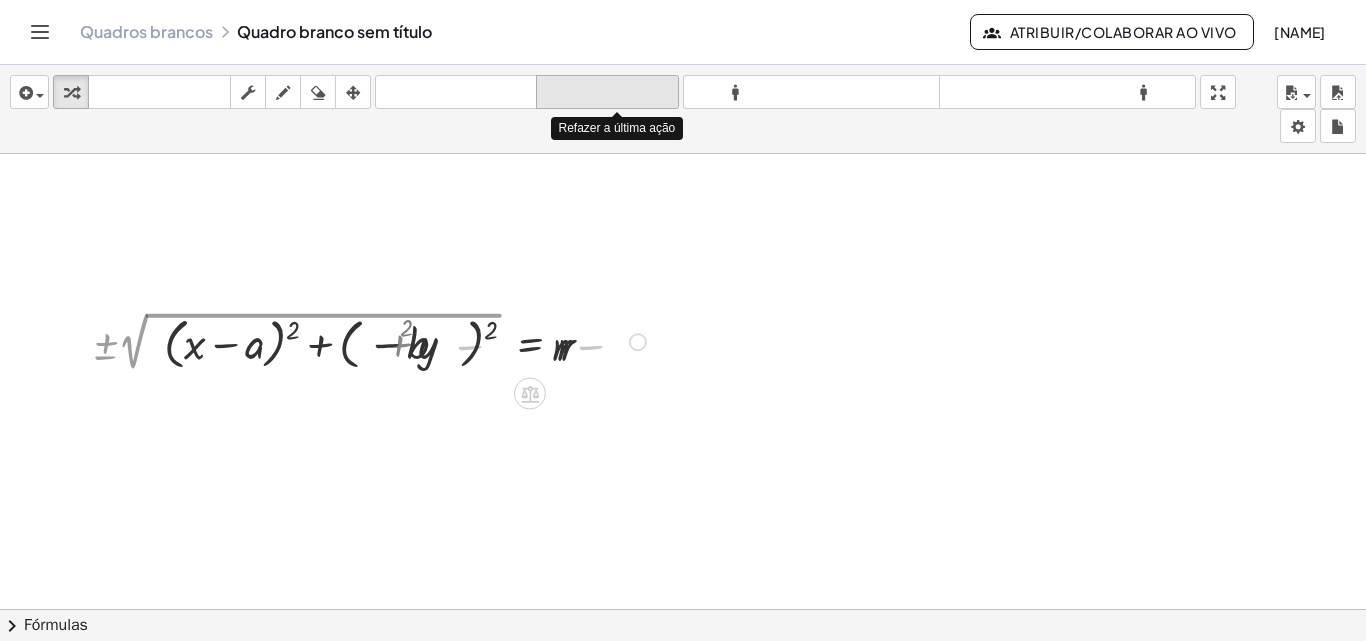 click on "refazer" at bounding box center [607, 92] 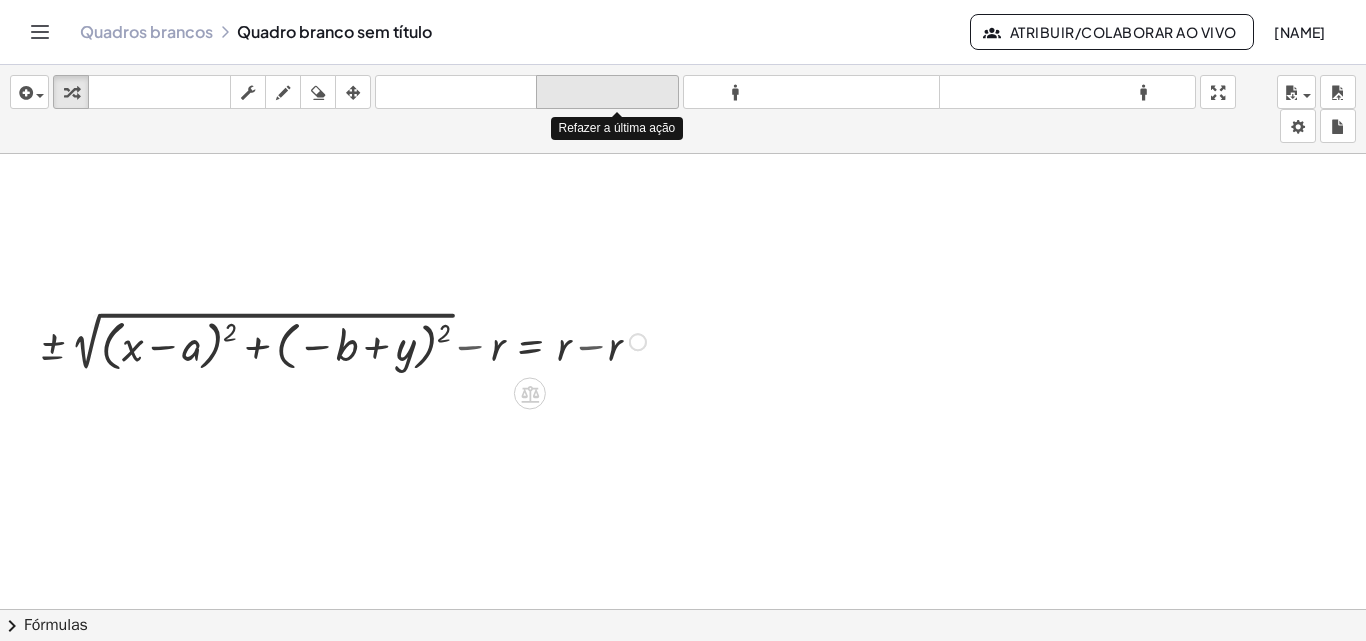 click on "refazer" at bounding box center (607, 92) 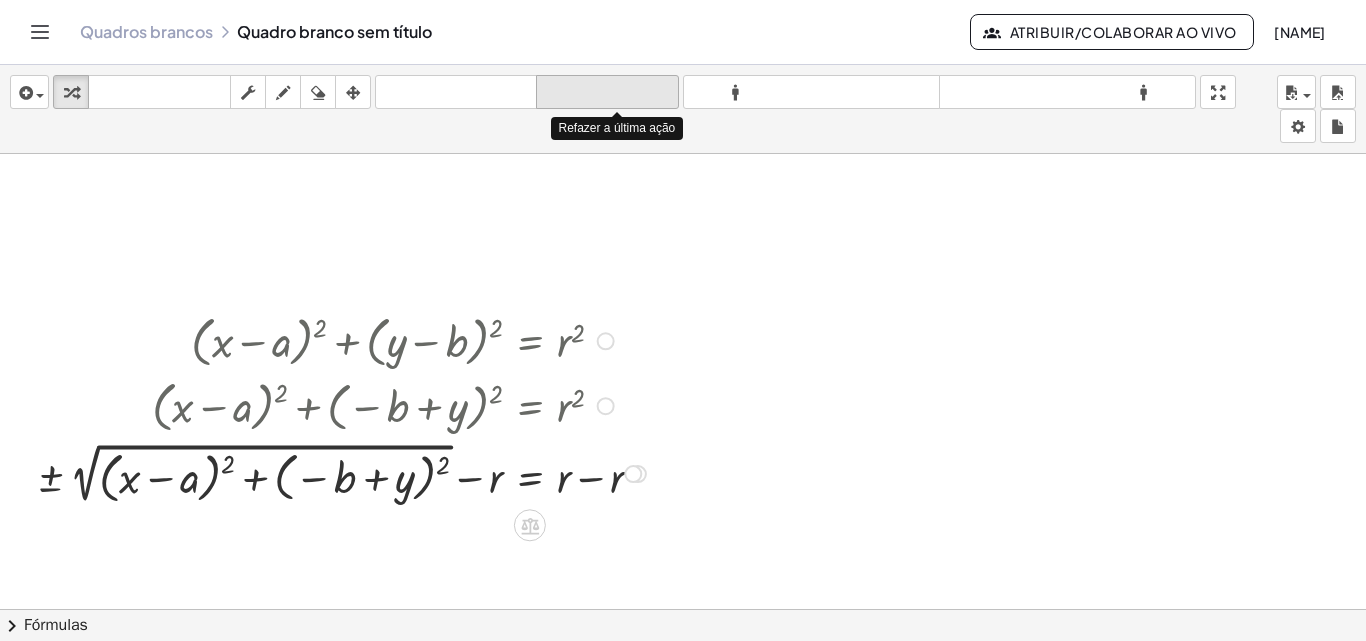click on "refazer" at bounding box center [607, 92] 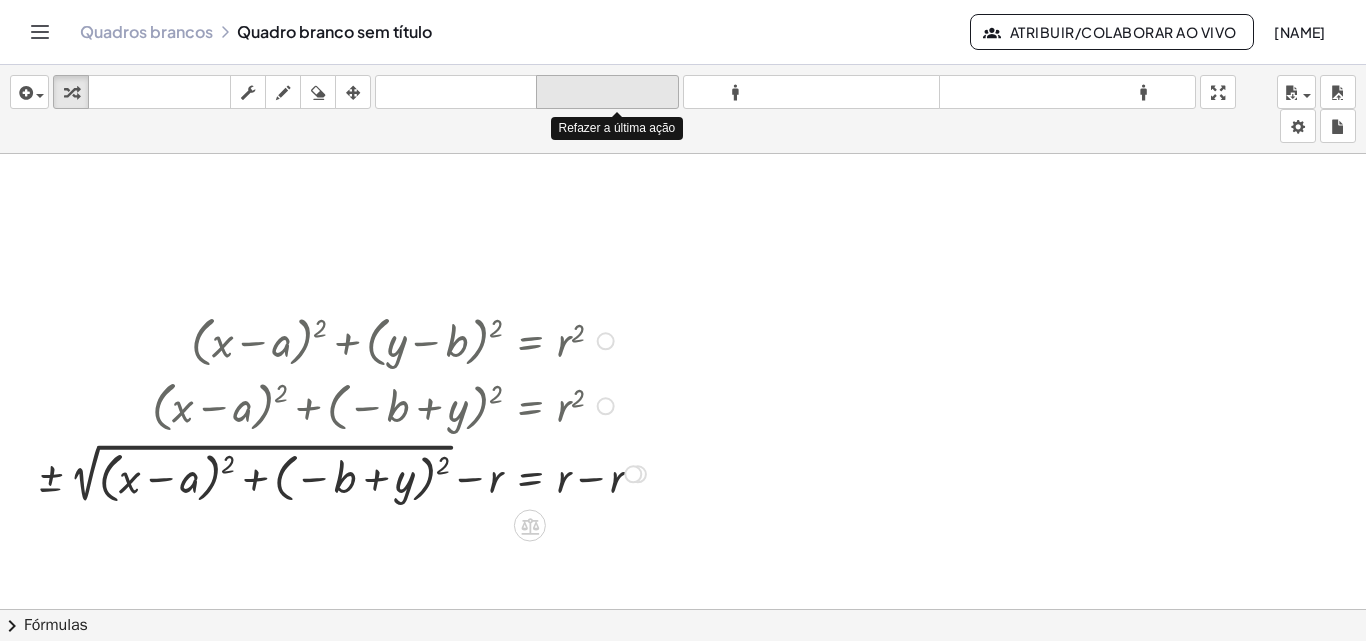 click on "refazer" at bounding box center [607, 92] 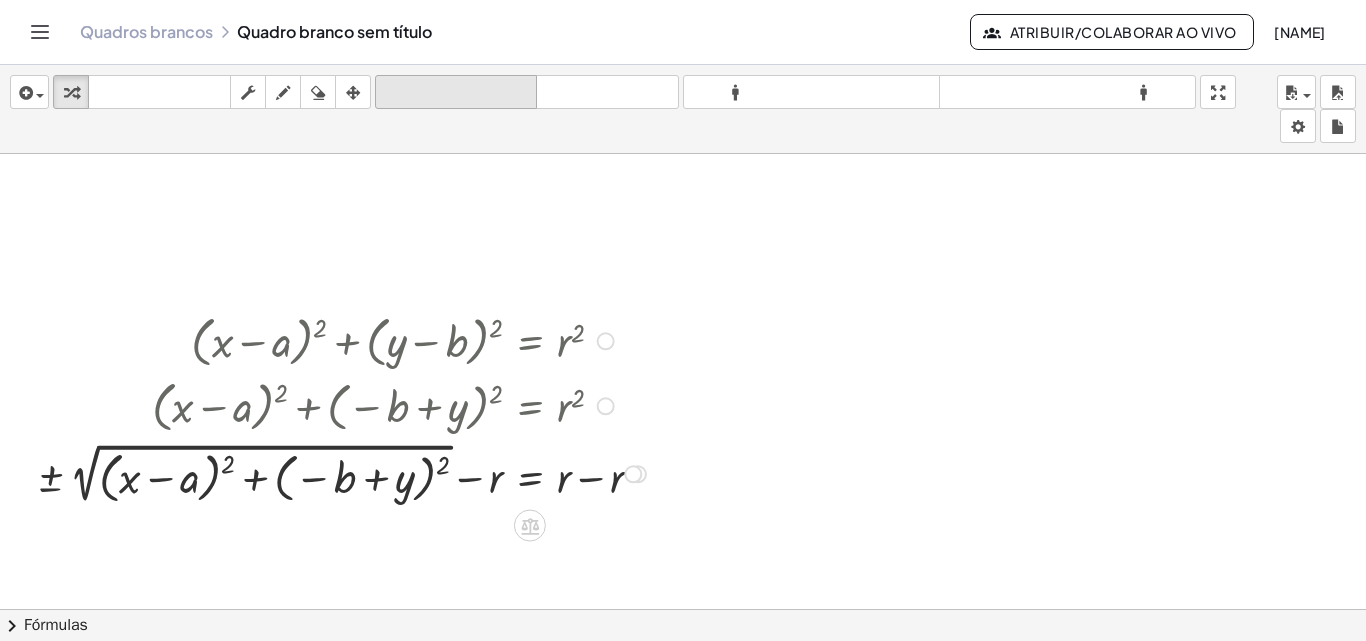 click on "desfazer" at bounding box center (456, 93) 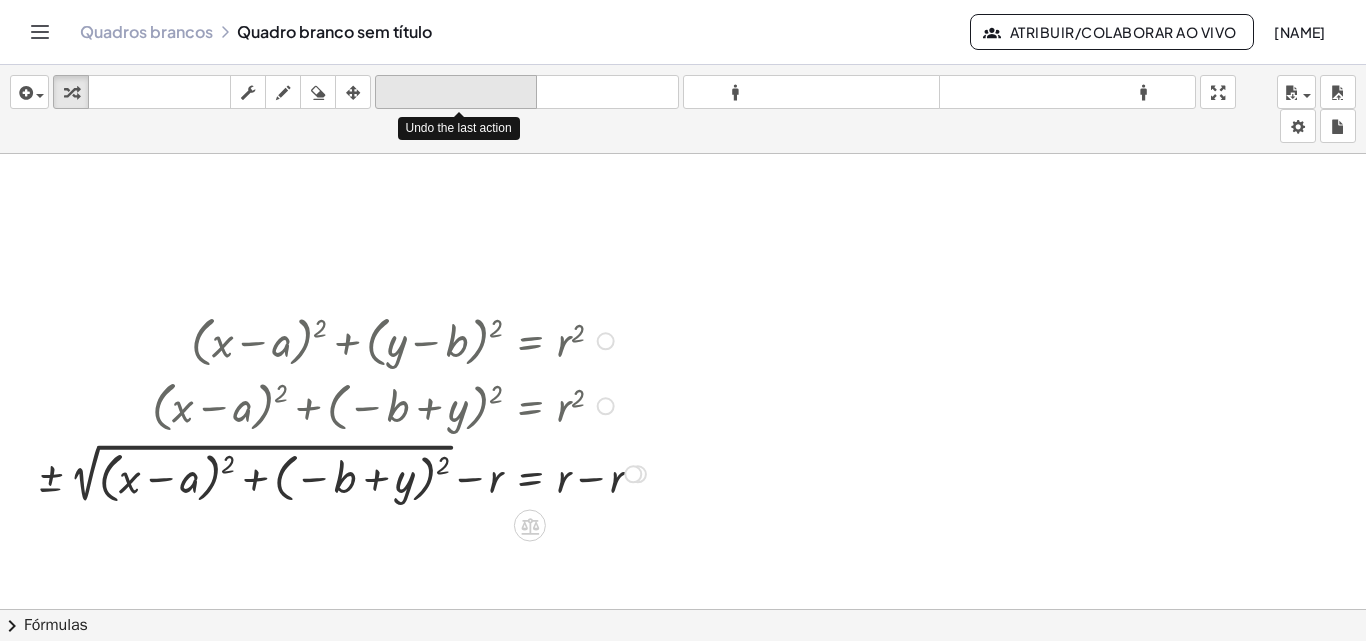click on "desfazer" at bounding box center (456, 93) 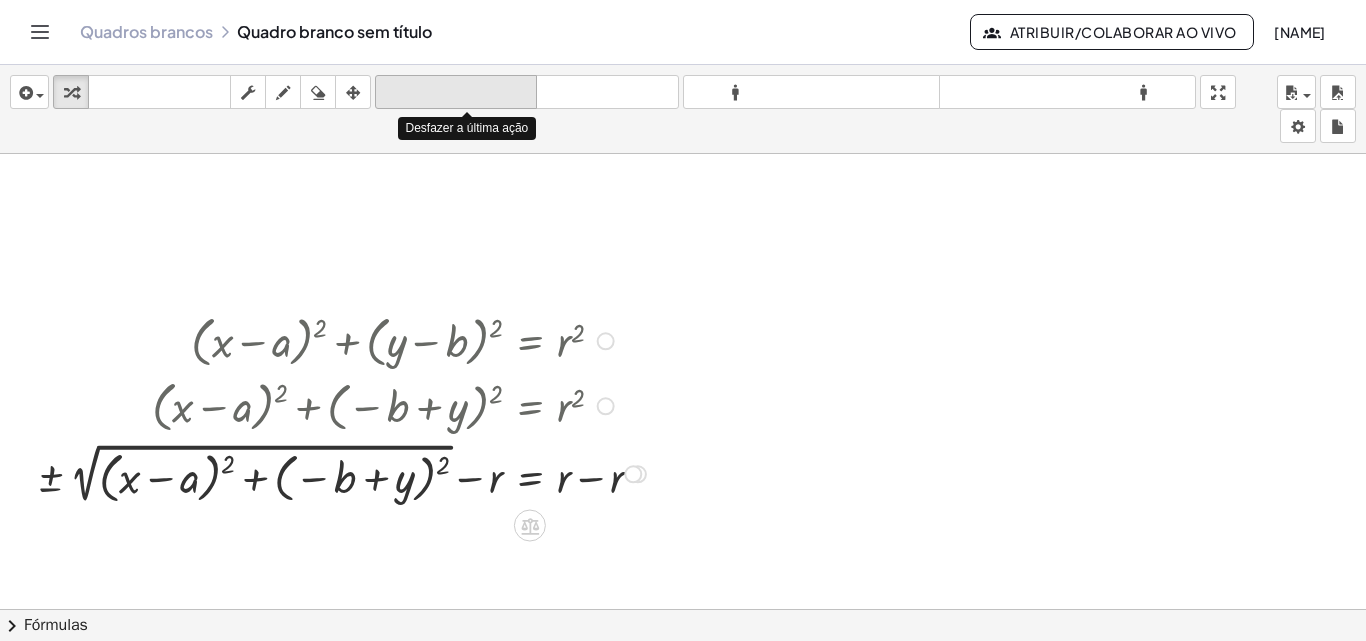 click on "desfazer" at bounding box center (456, 93) 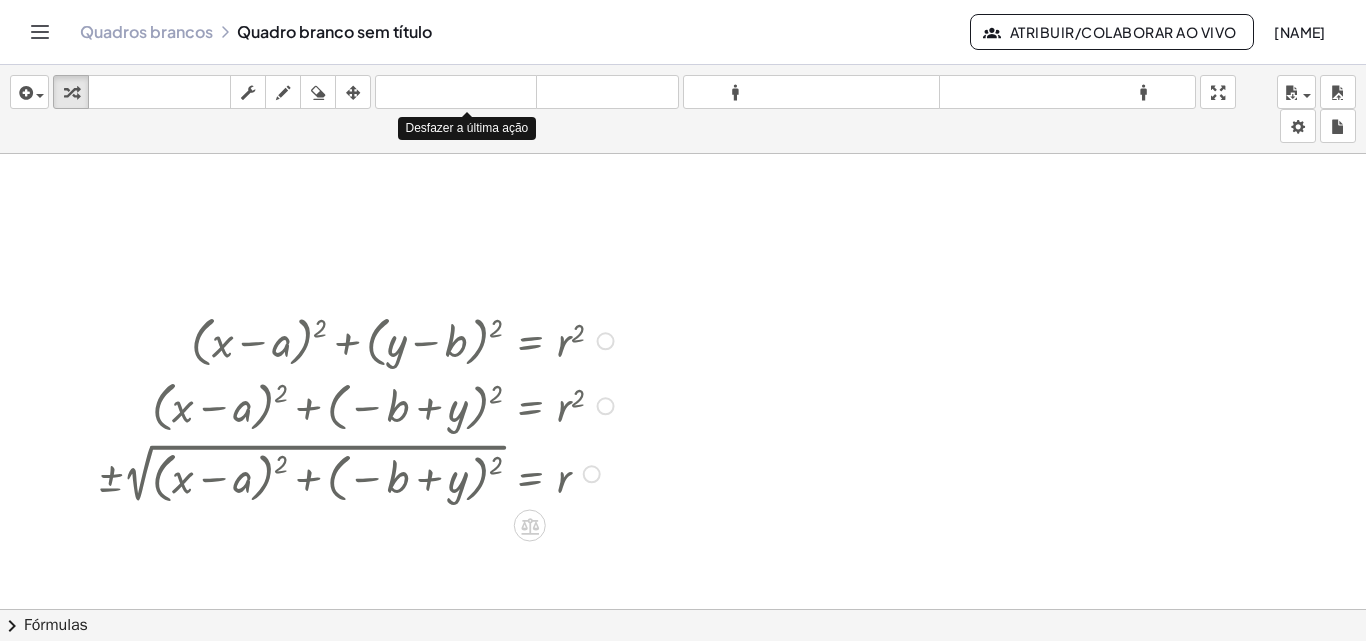 click on "**********" at bounding box center (683, 320) 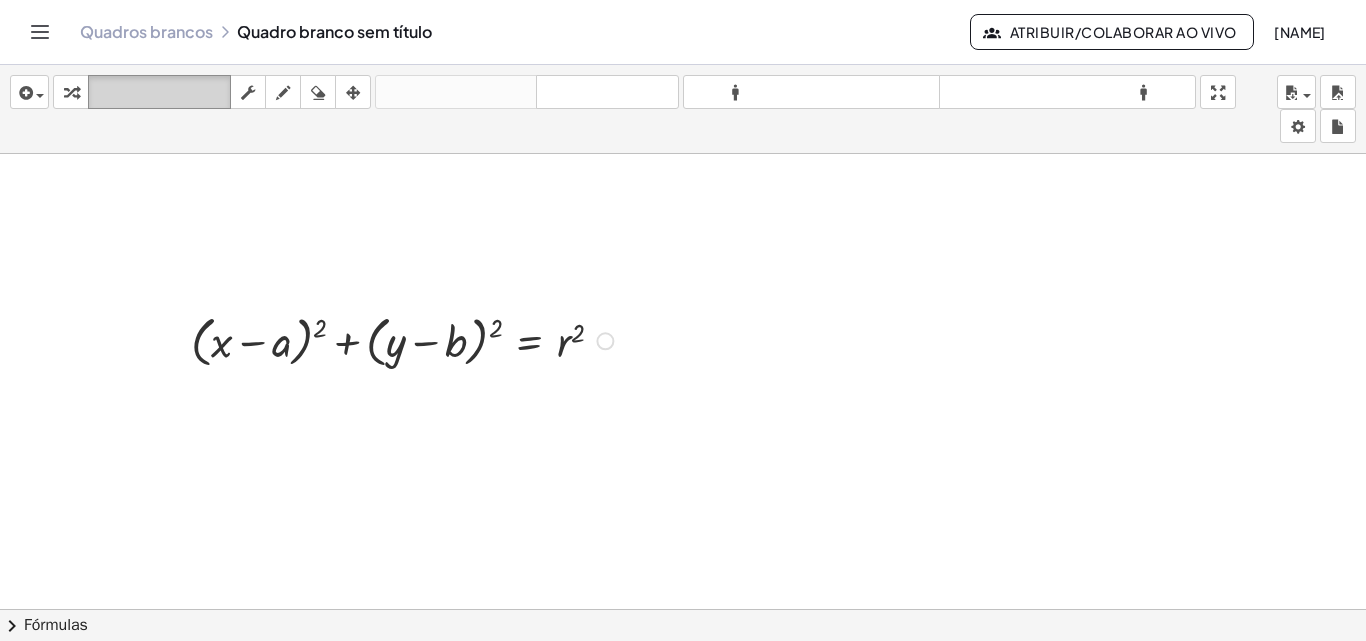 click on "teclado" at bounding box center (159, 92) 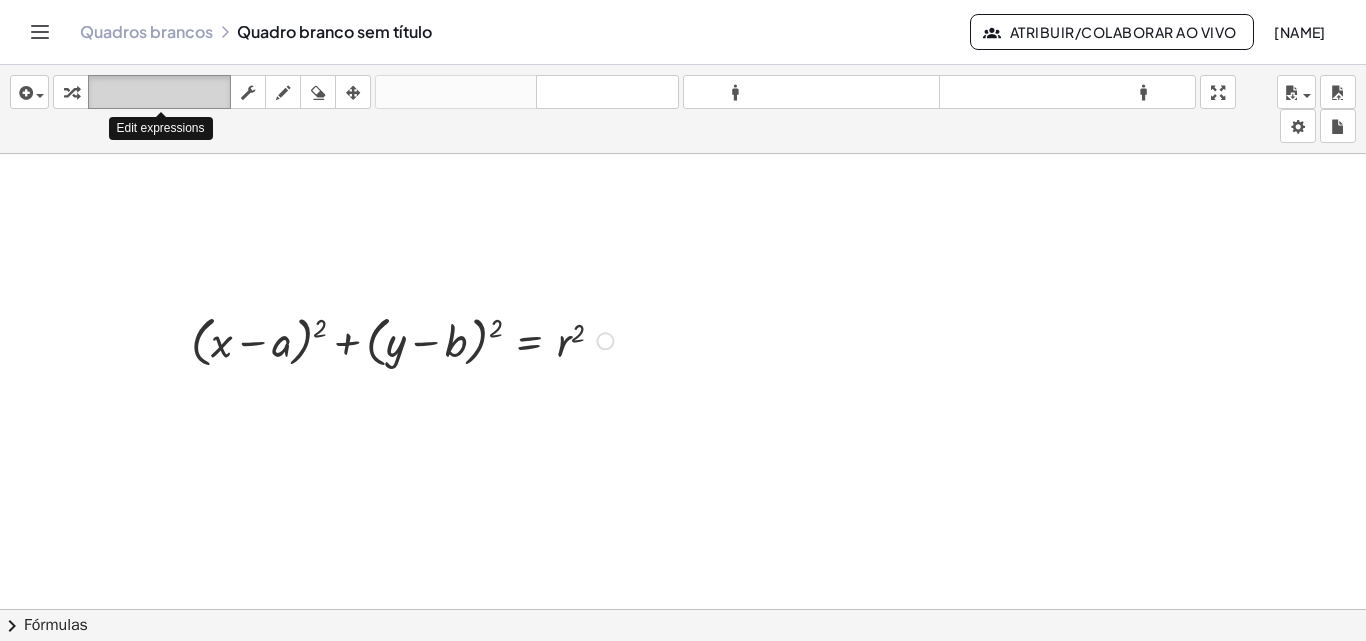 click on "teclado" at bounding box center [159, 92] 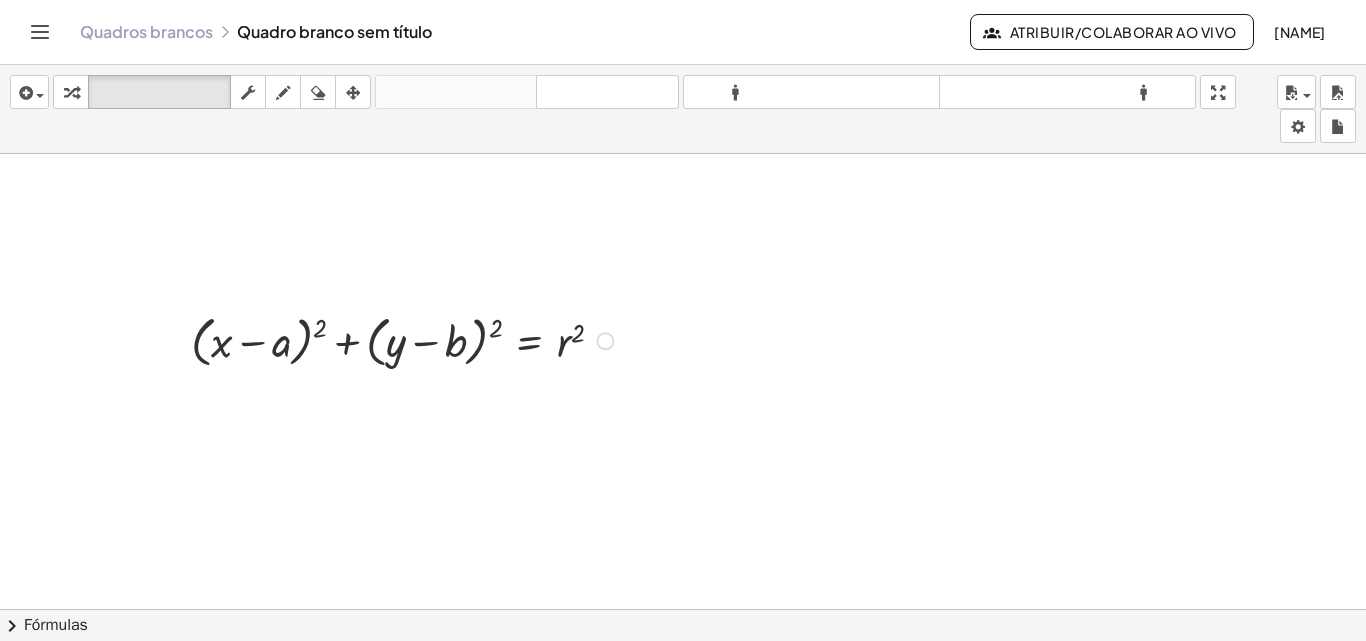 click at bounding box center [405, 339] 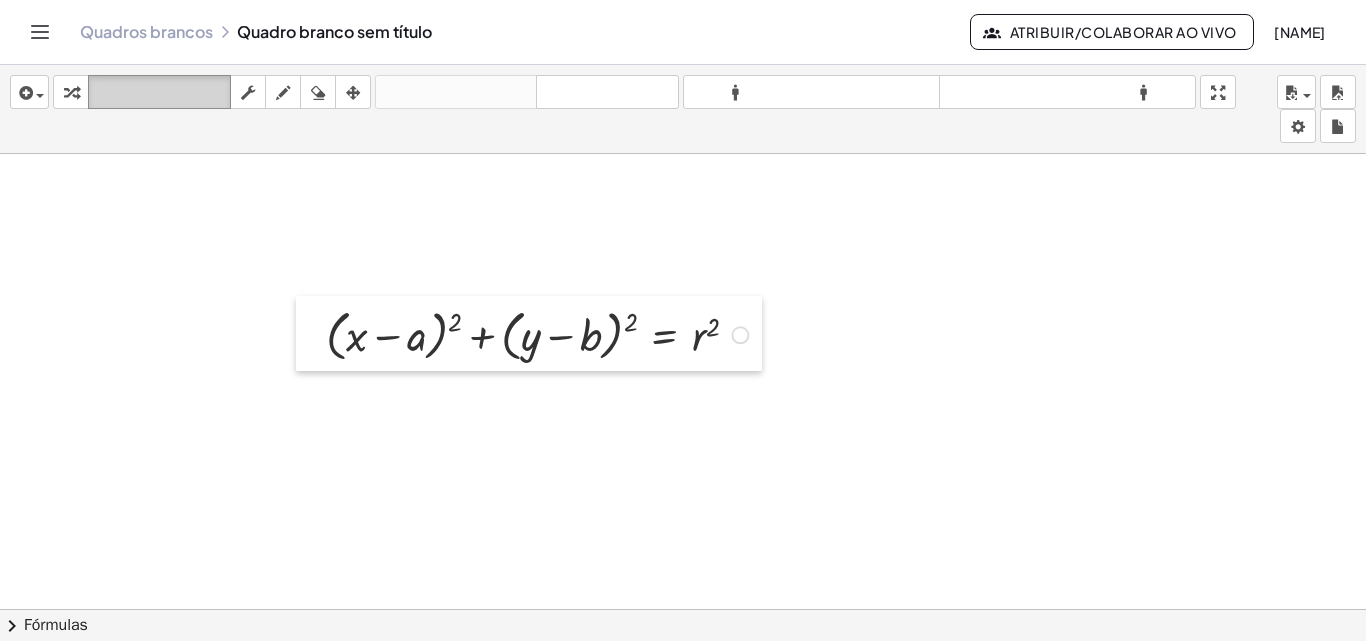 drag, startPoint x: 186, startPoint y: 350, endPoint x: 175, endPoint y: 94, distance: 256.2362 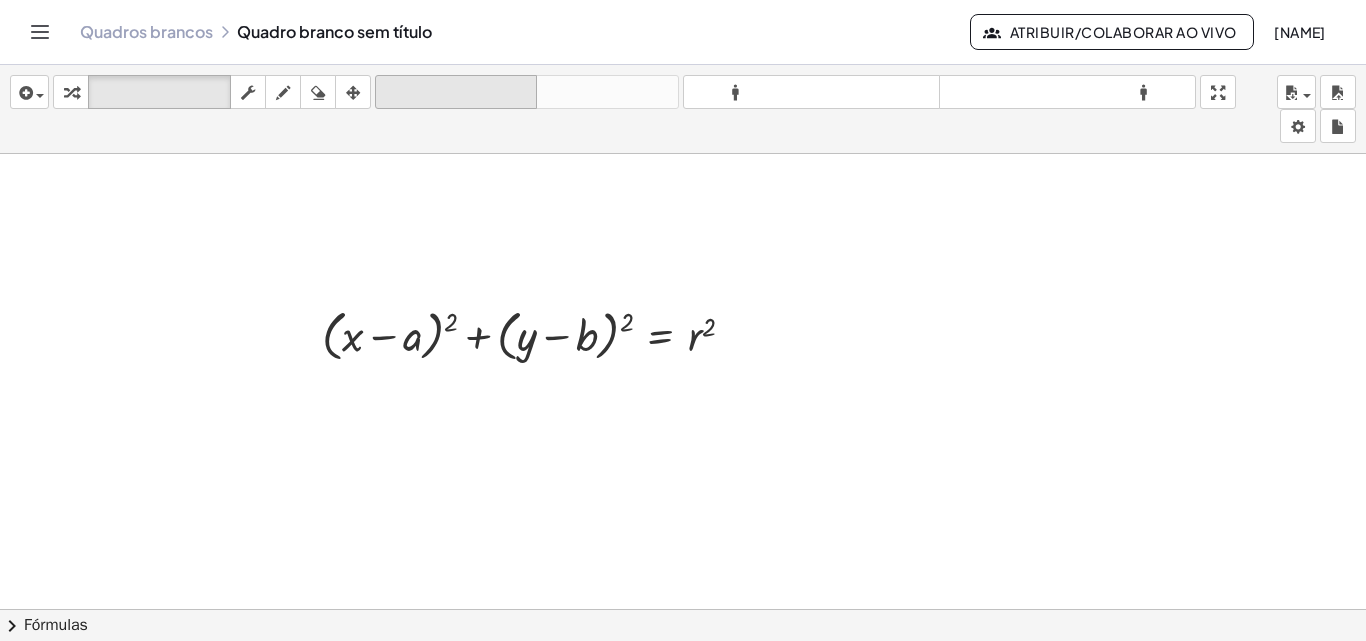 drag, startPoint x: 430, startPoint y: 65, endPoint x: 429, endPoint y: 77, distance: 12.0415945 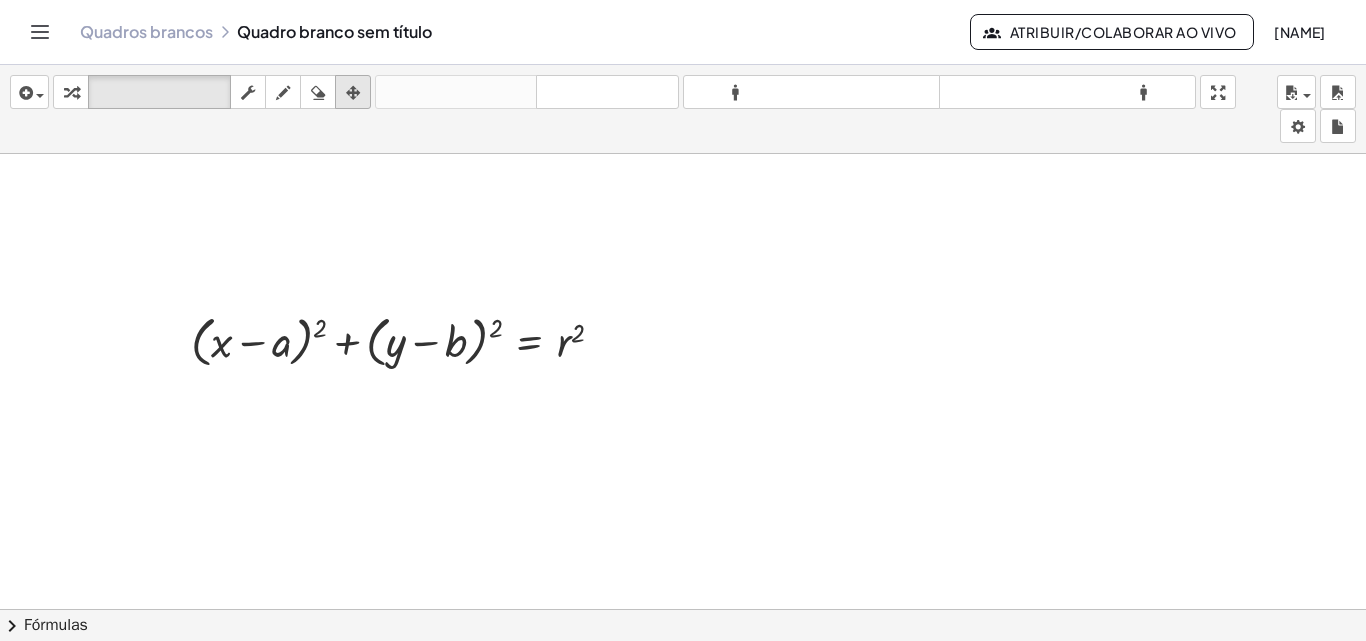 click at bounding box center [353, 93] 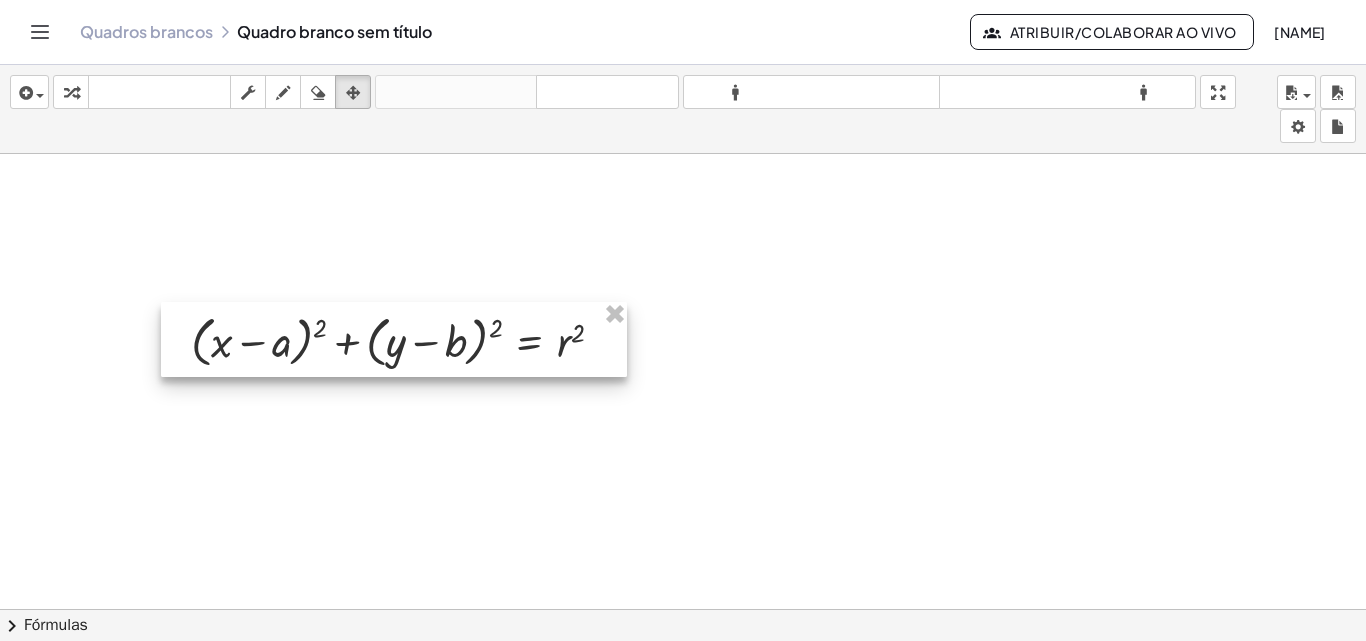 click at bounding box center [394, 339] 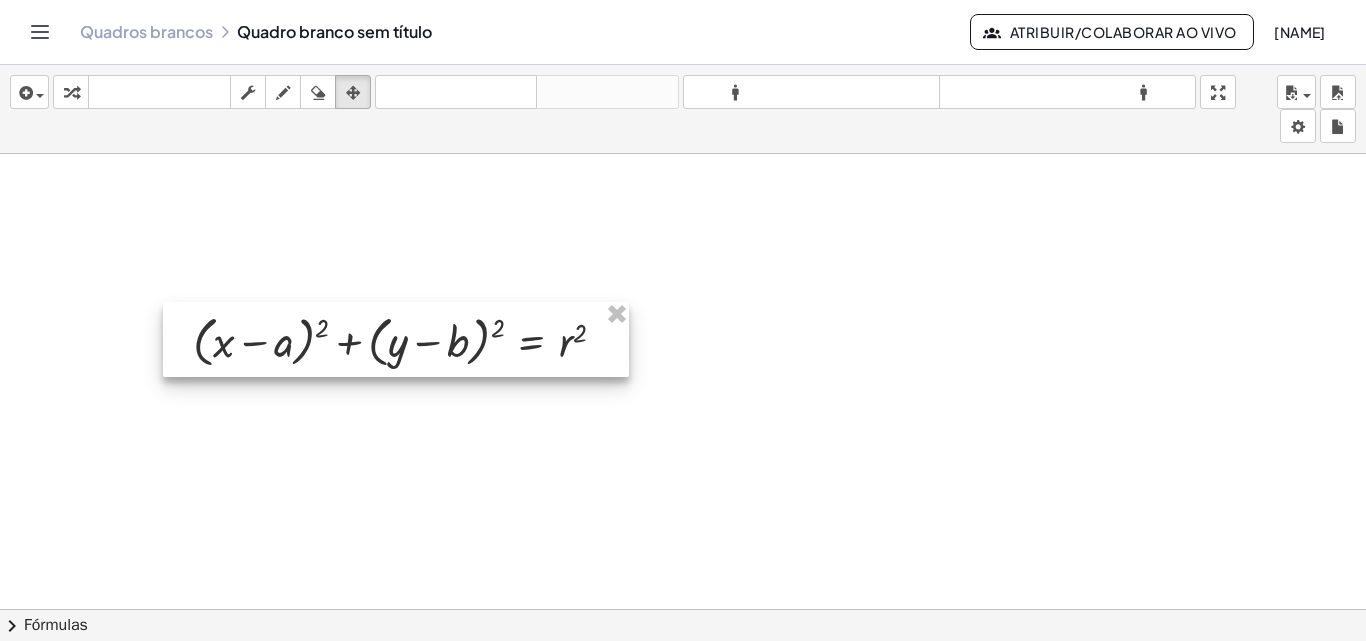 drag, startPoint x: 616, startPoint y: 313, endPoint x: 694, endPoint y: 345, distance: 84.30895 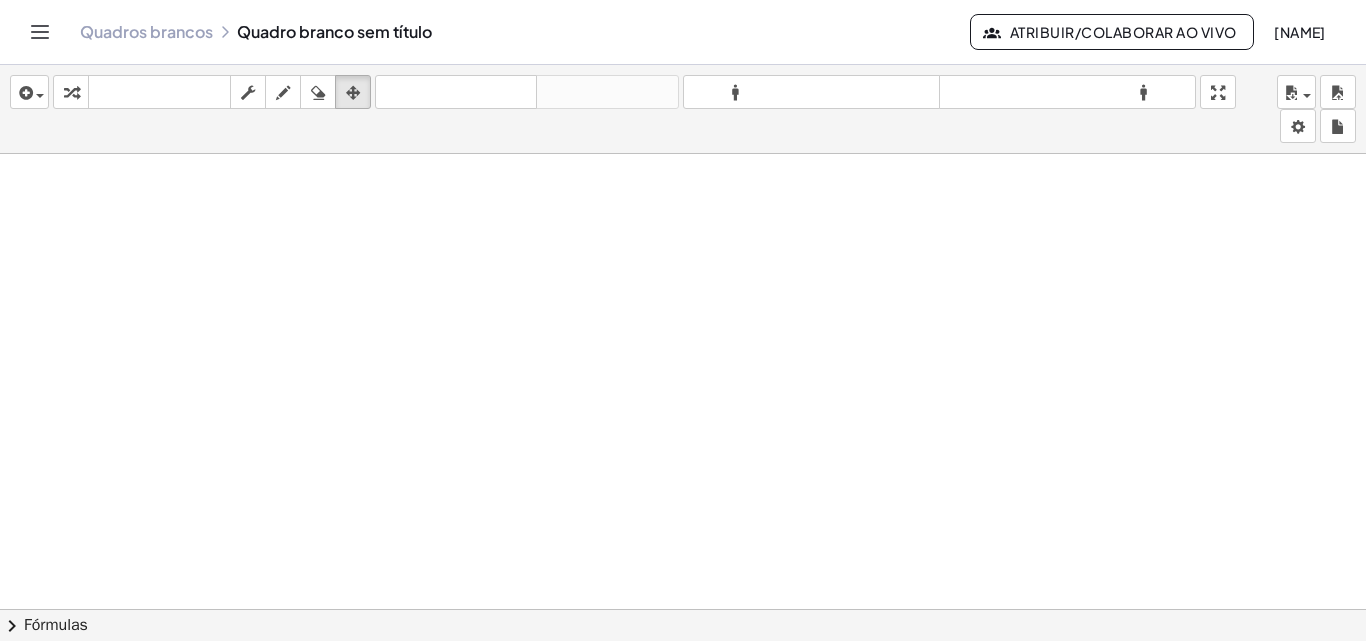 click 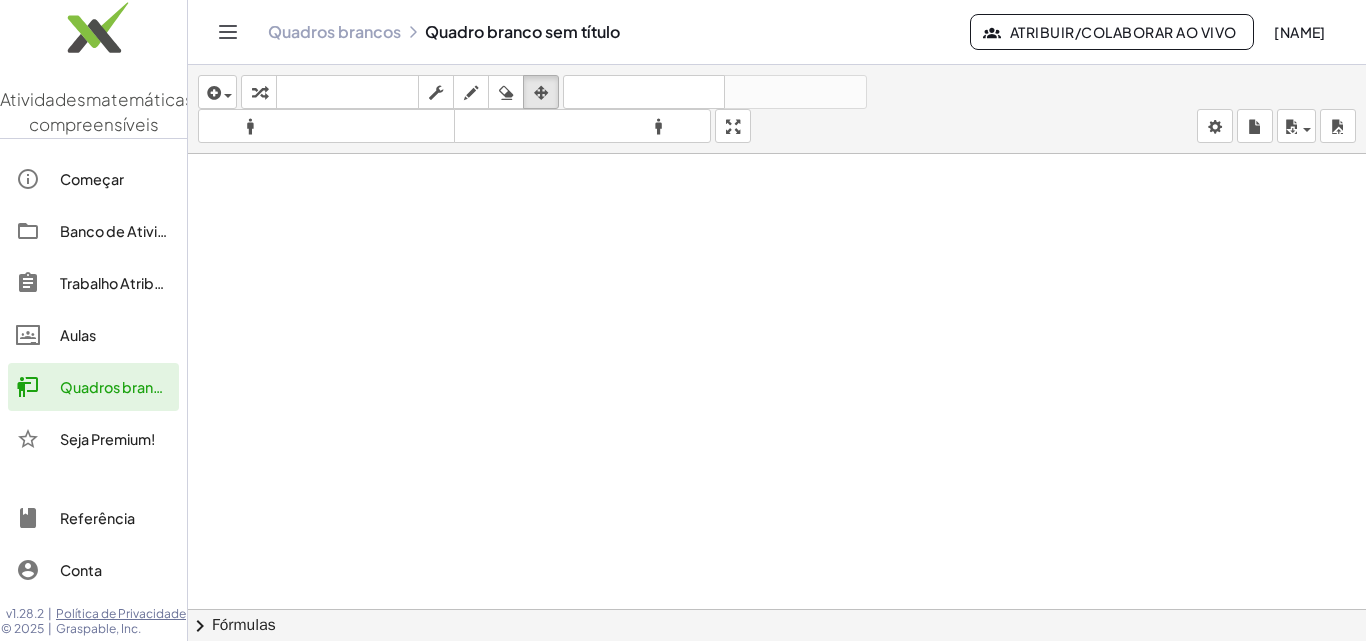 click at bounding box center [777, 436] 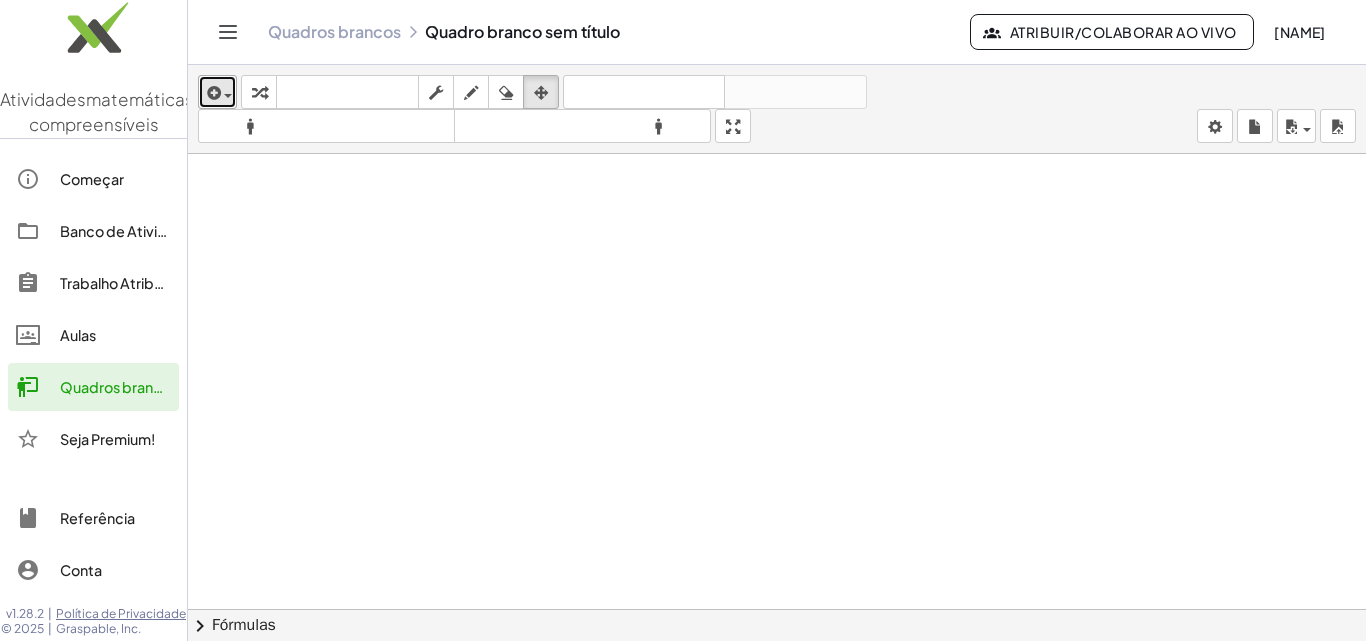 click at bounding box center [223, 95] 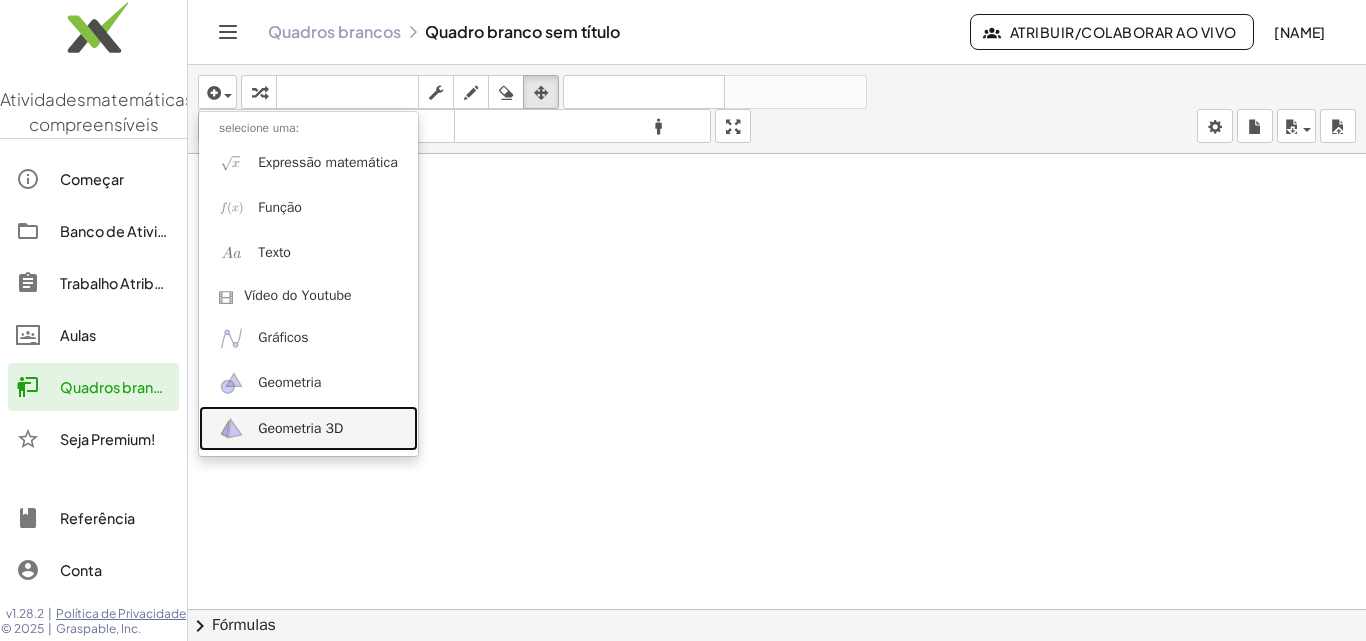 click on "Geometria 3D" at bounding box center [300, 428] 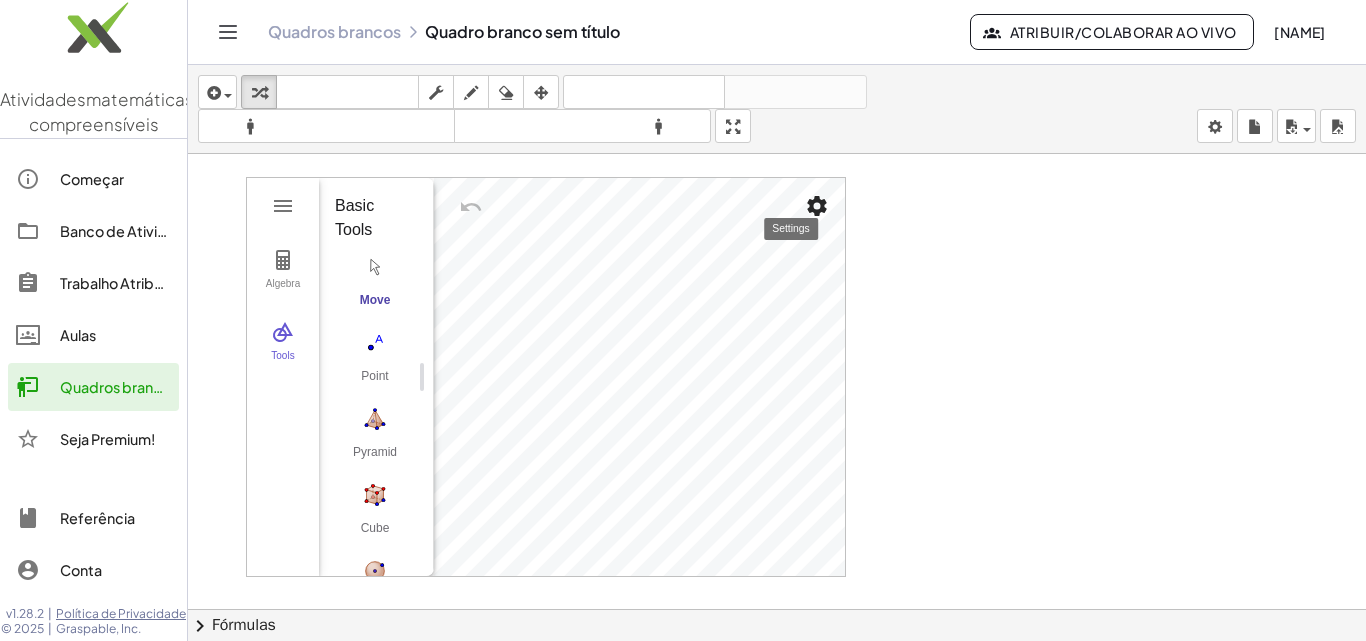 click at bounding box center (817, 206) 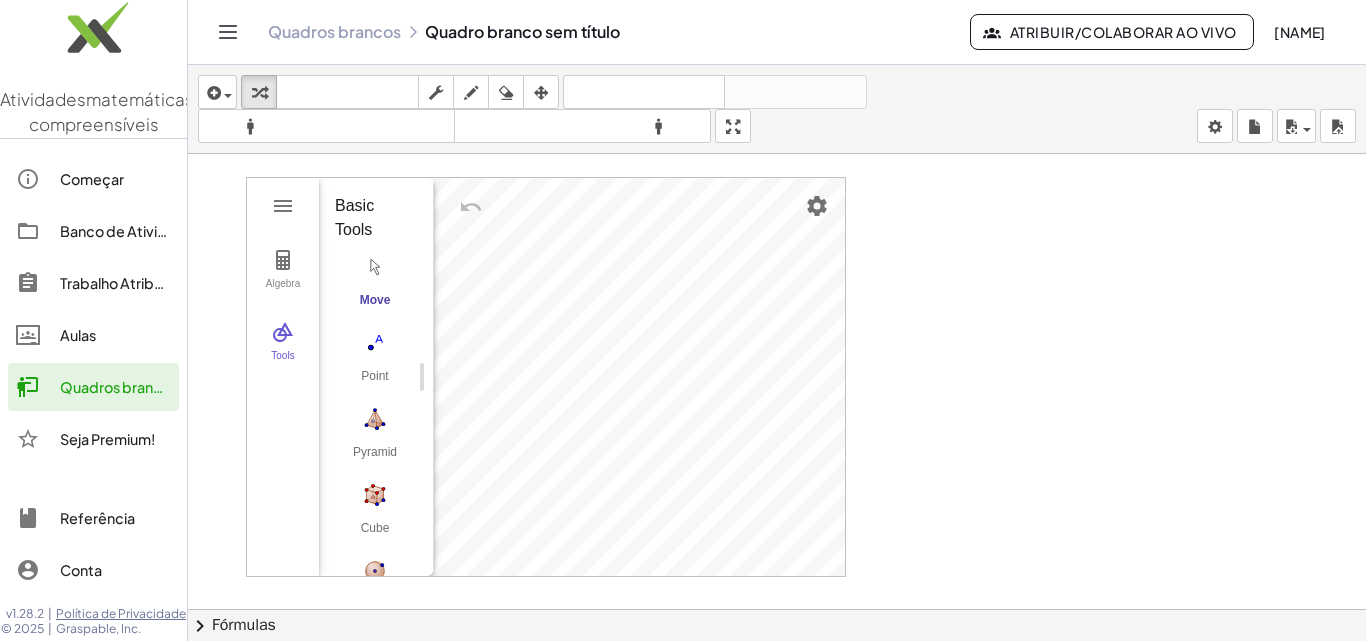 click at bounding box center (777, 436) 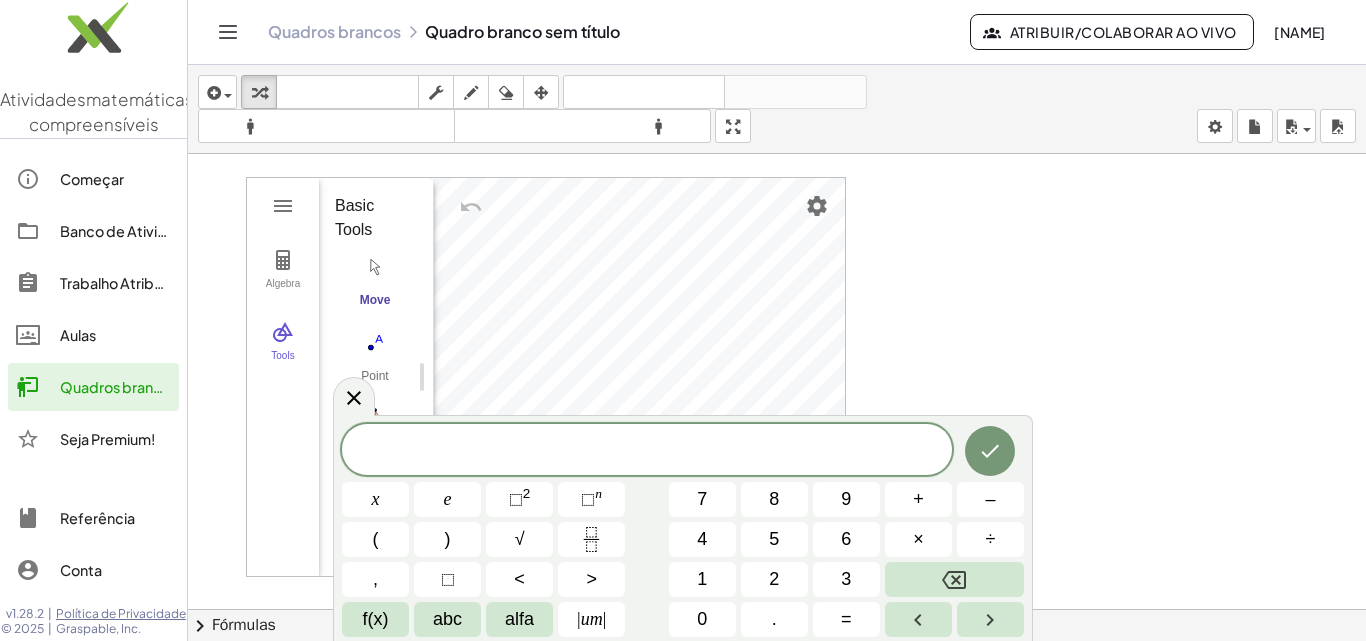 click on "Algebra Tools" at bounding box center (283, 377) 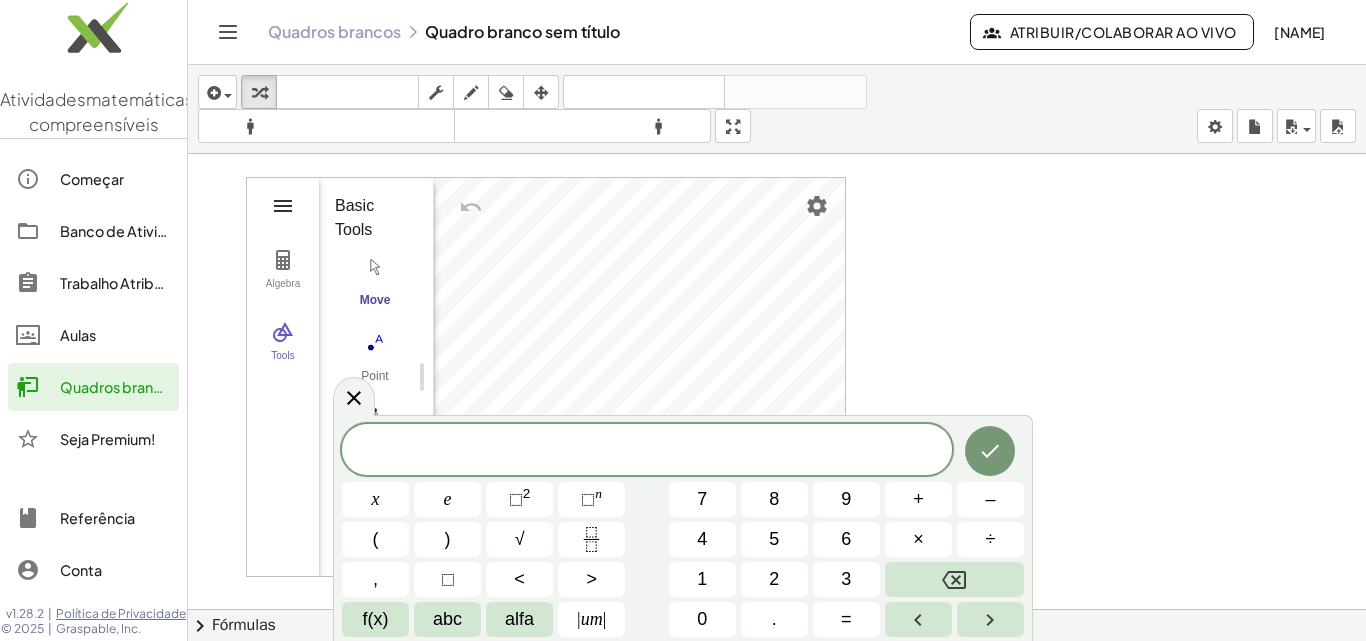 click at bounding box center (283, 206) 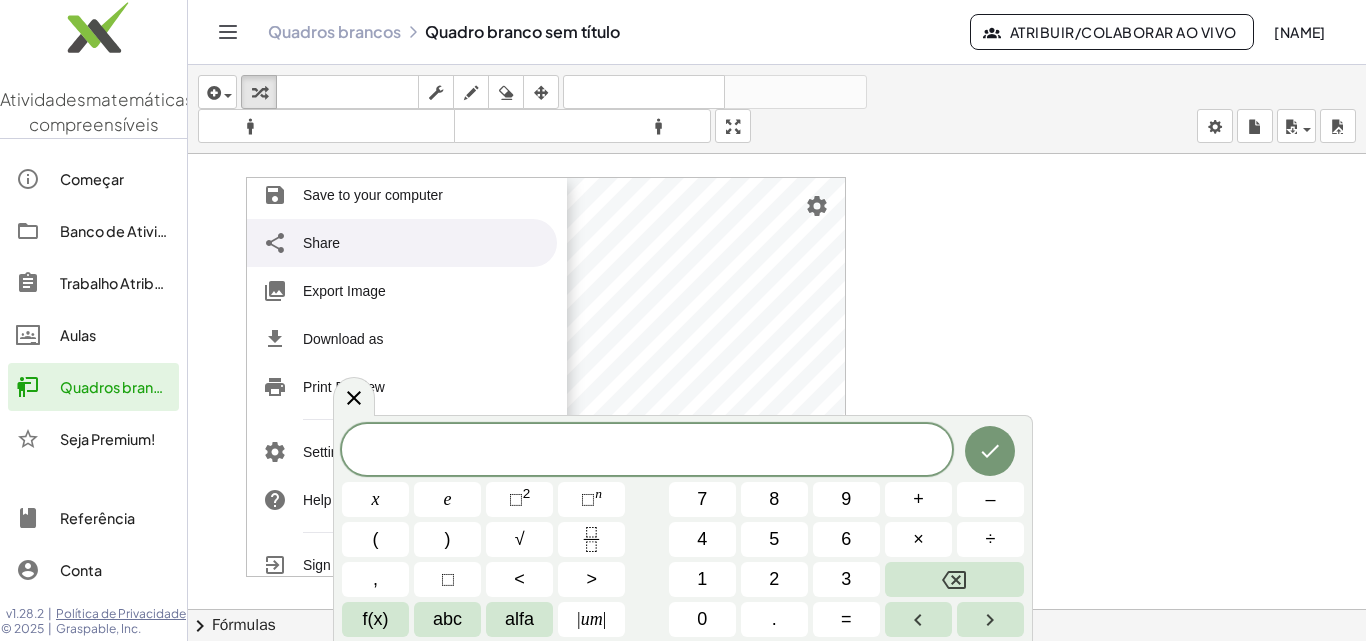 scroll, scrollTop: 245, scrollLeft: 0, axis: vertical 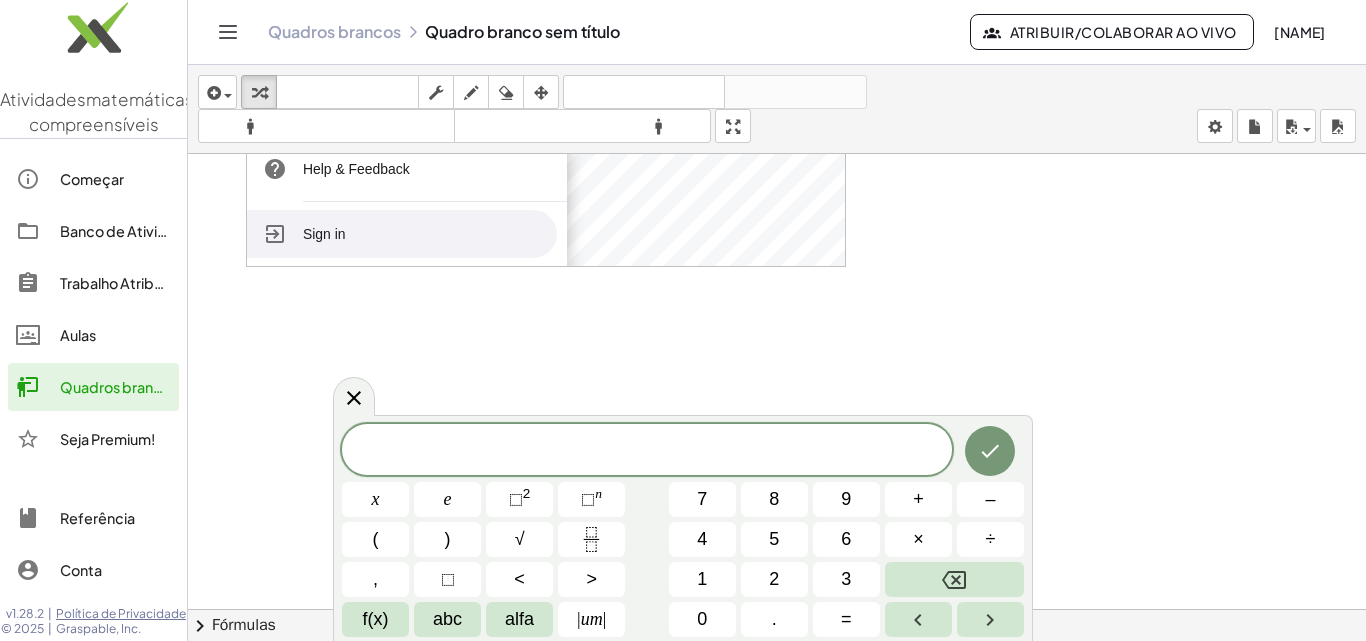 click on "Sign in" at bounding box center [402, 234] 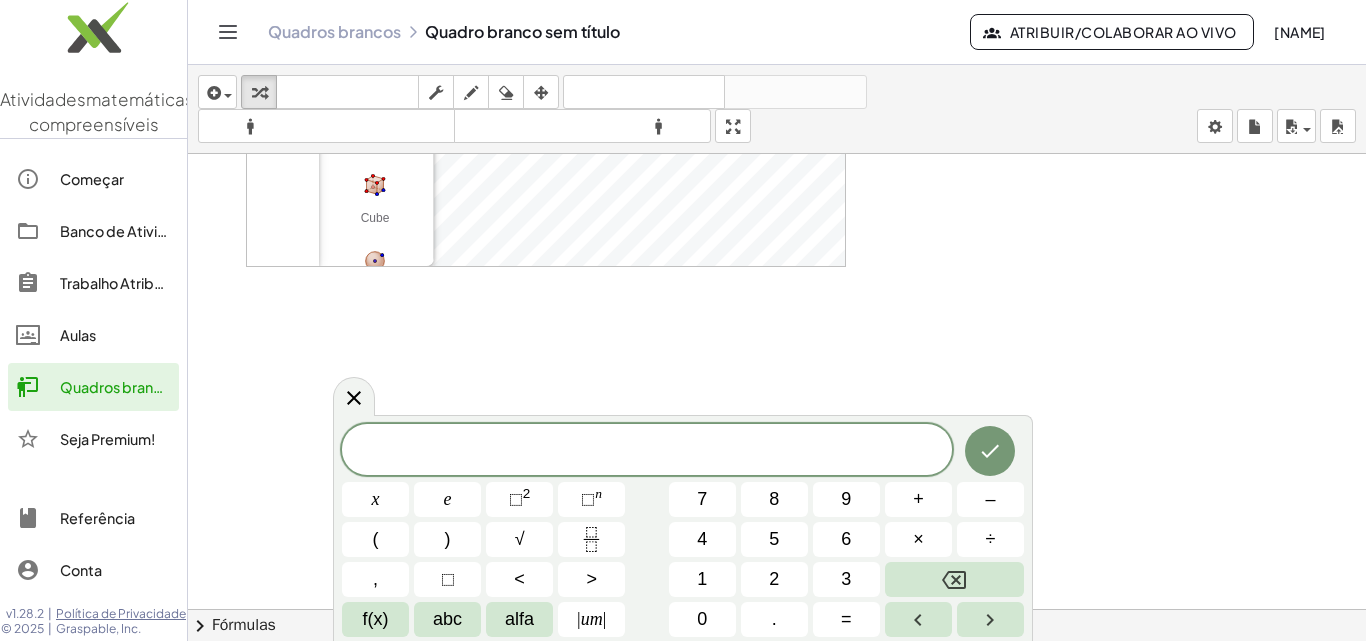 scroll, scrollTop: 225, scrollLeft: 0, axis: vertical 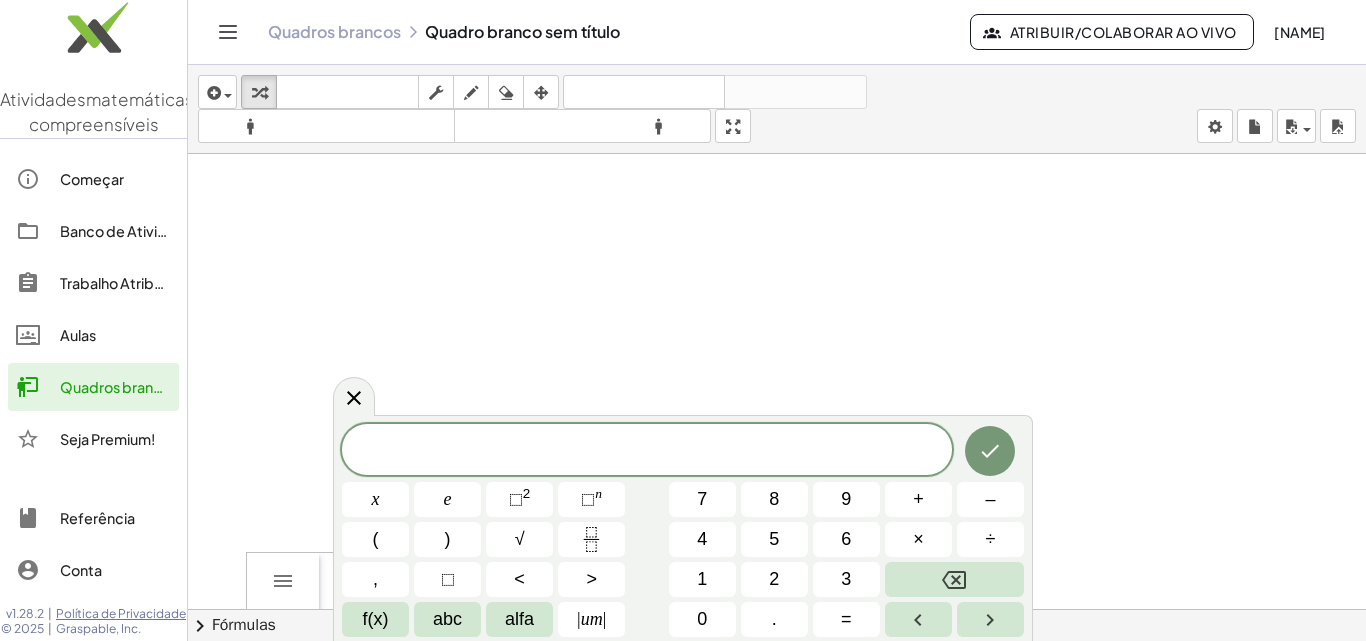 drag, startPoint x: 345, startPoint y: 392, endPoint x: 488, endPoint y: 422, distance: 146.11298 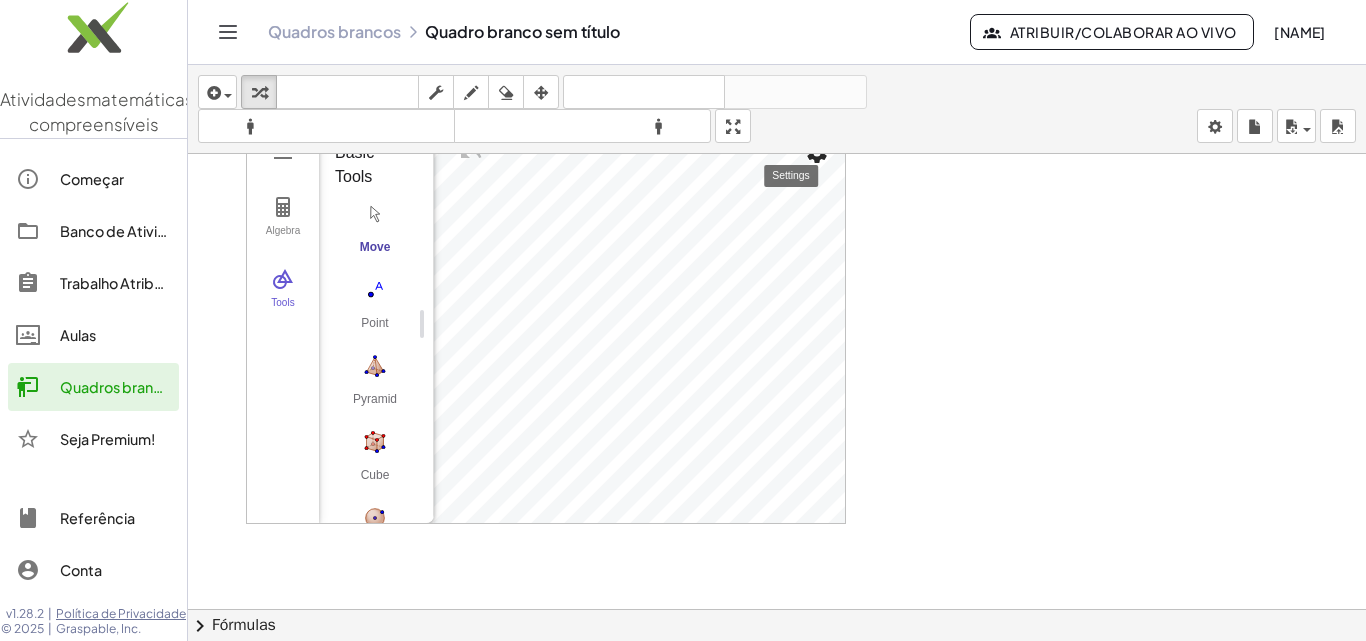 scroll, scrollTop: 425, scrollLeft: 0, axis: vertical 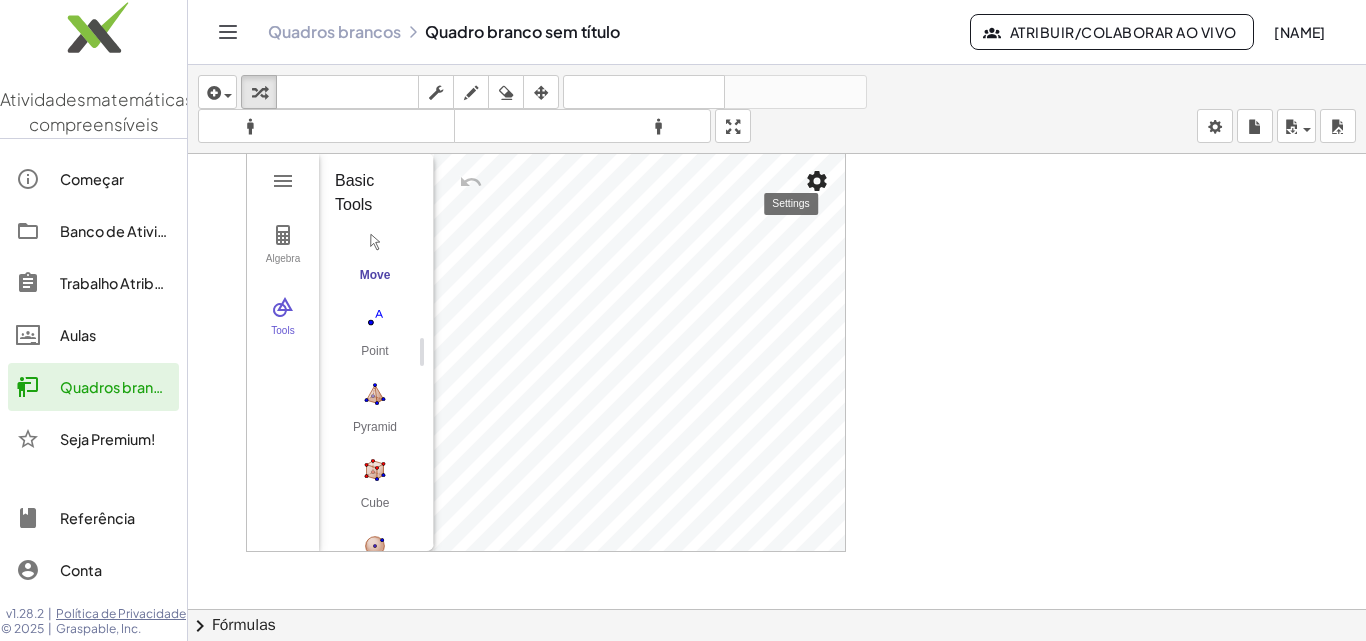 click at bounding box center (817, 181) 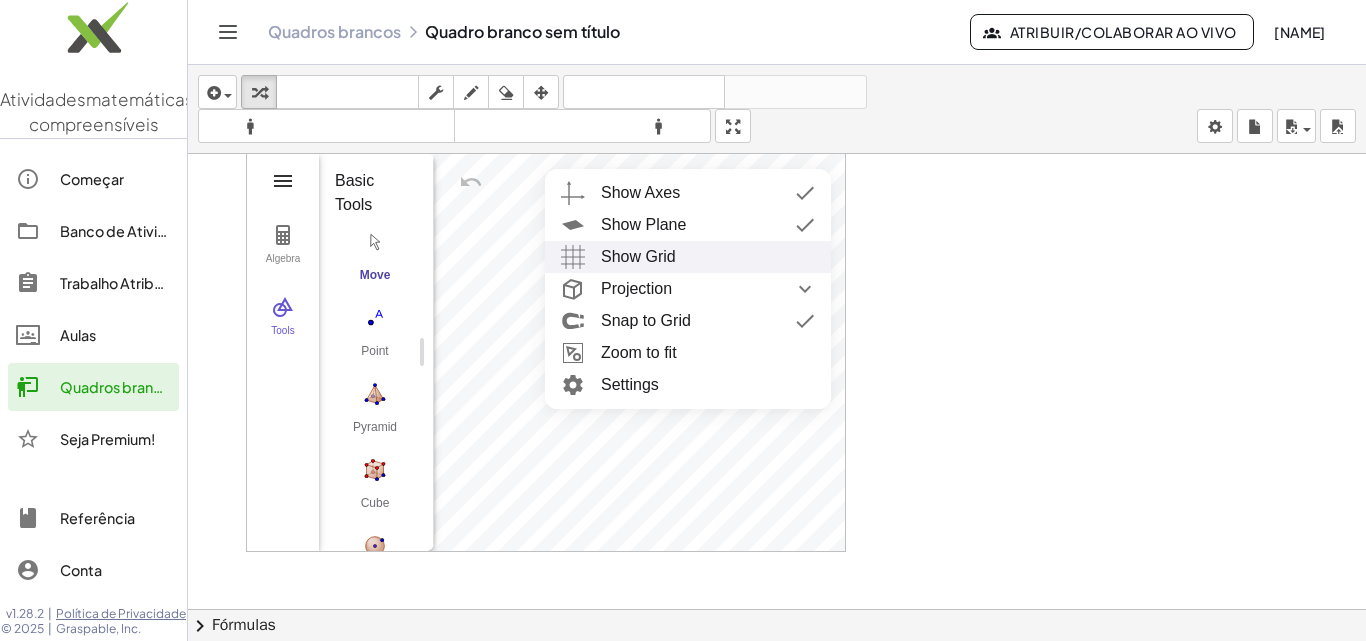 click at bounding box center (283, 181) 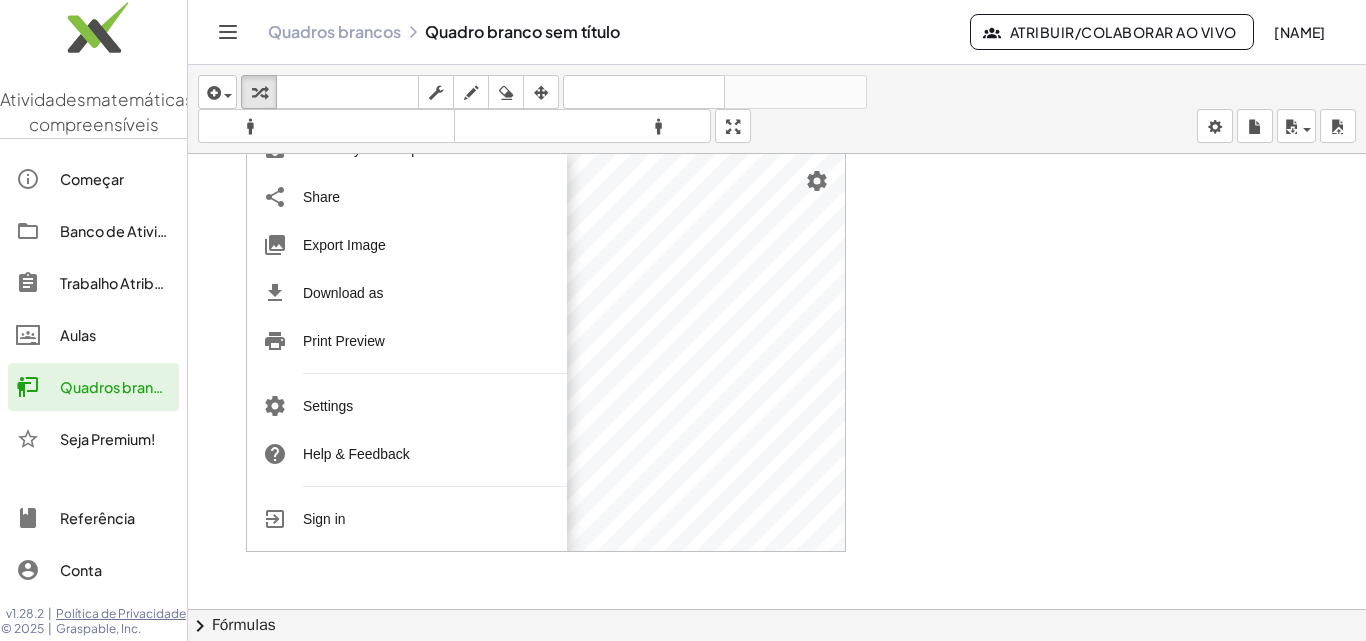 scroll, scrollTop: 0, scrollLeft: 0, axis: both 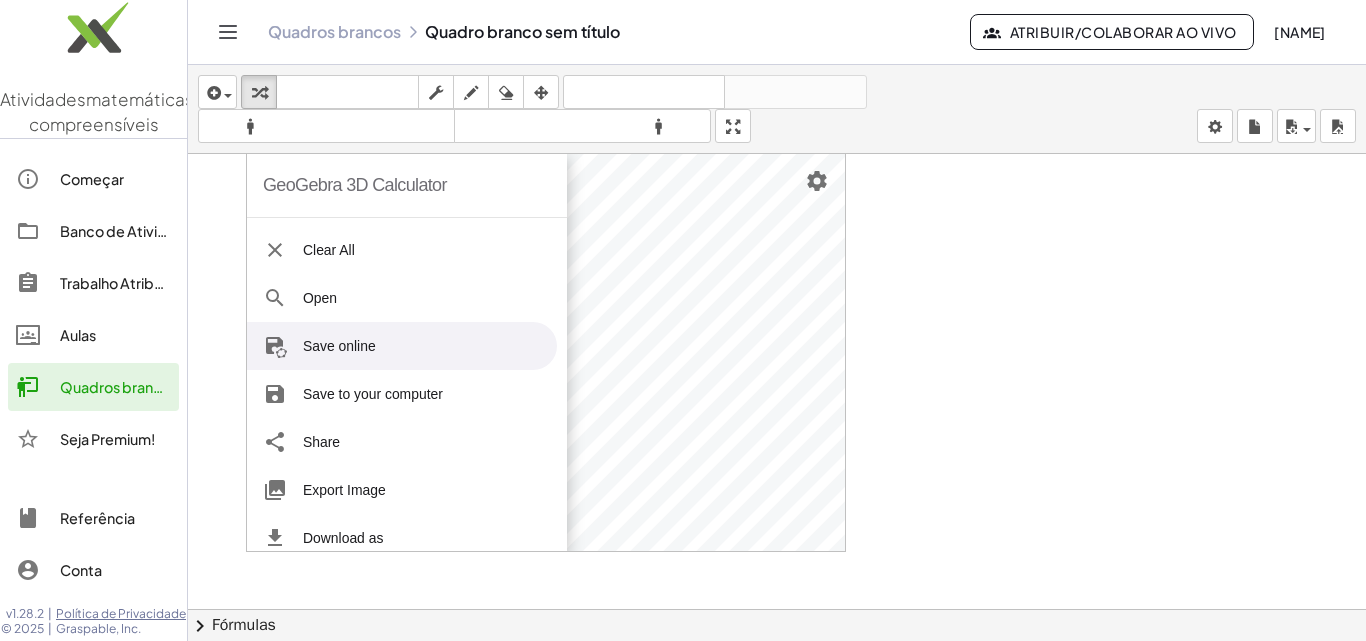 click at bounding box center [777, 184] 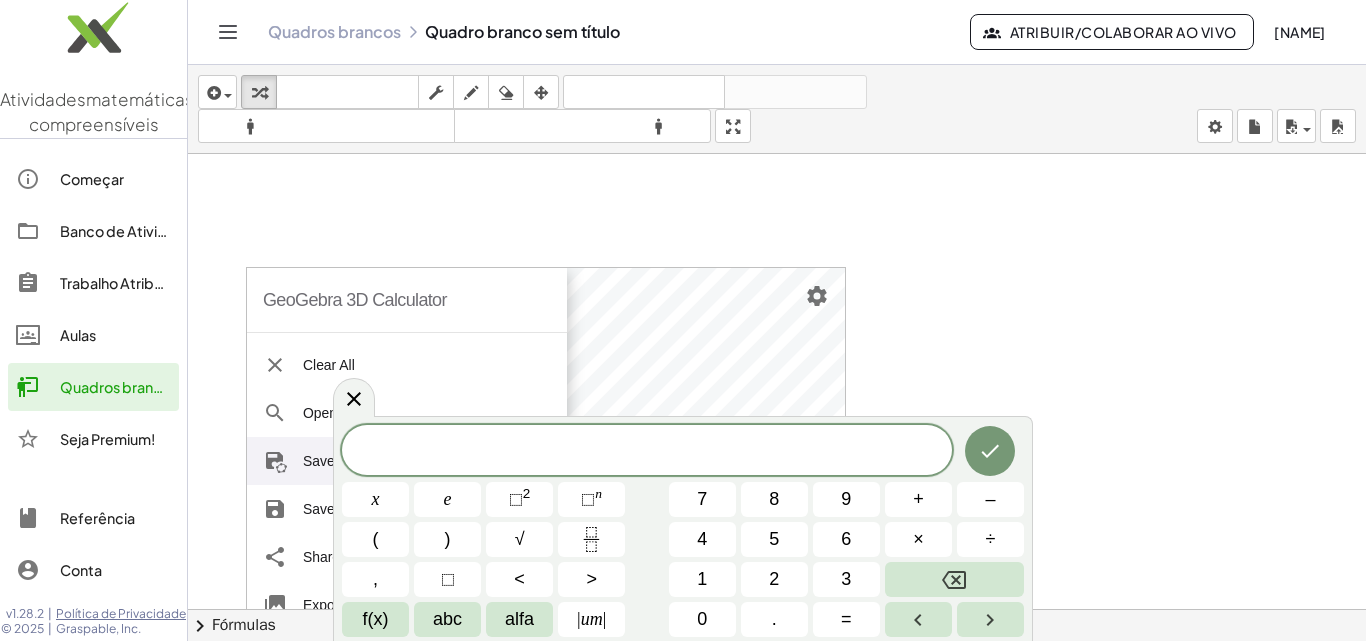 scroll, scrollTop: 225, scrollLeft: 0, axis: vertical 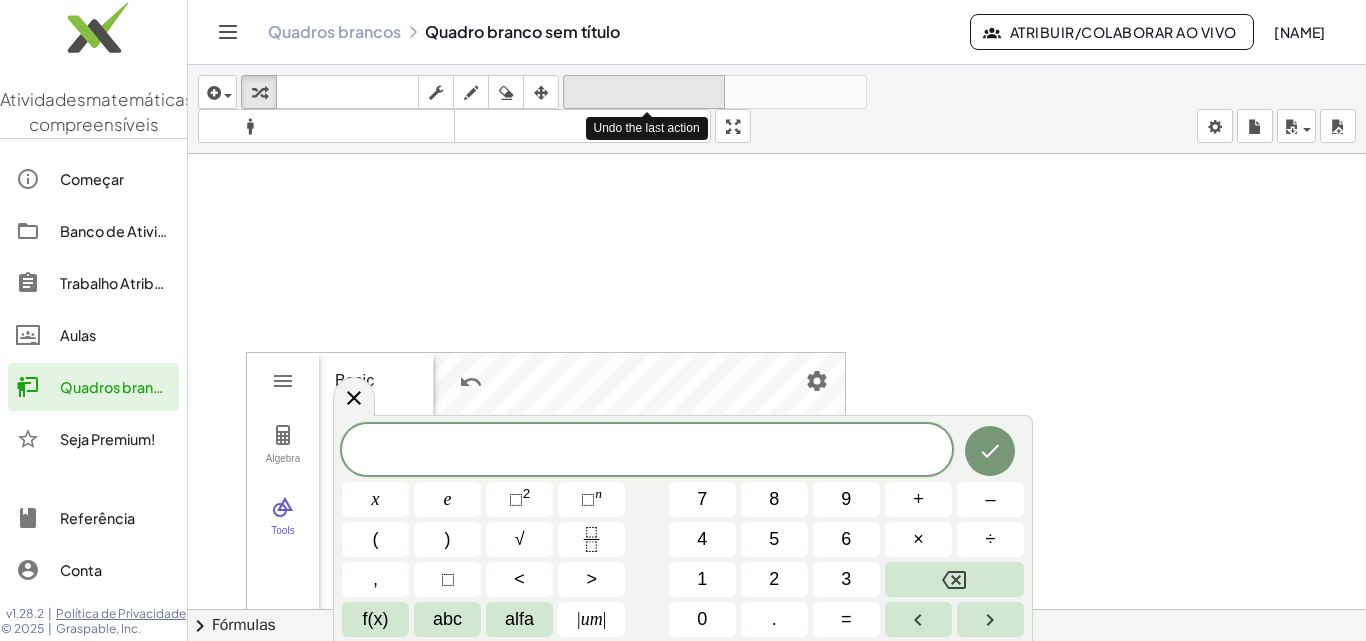 click on "desfazer" at bounding box center [644, 92] 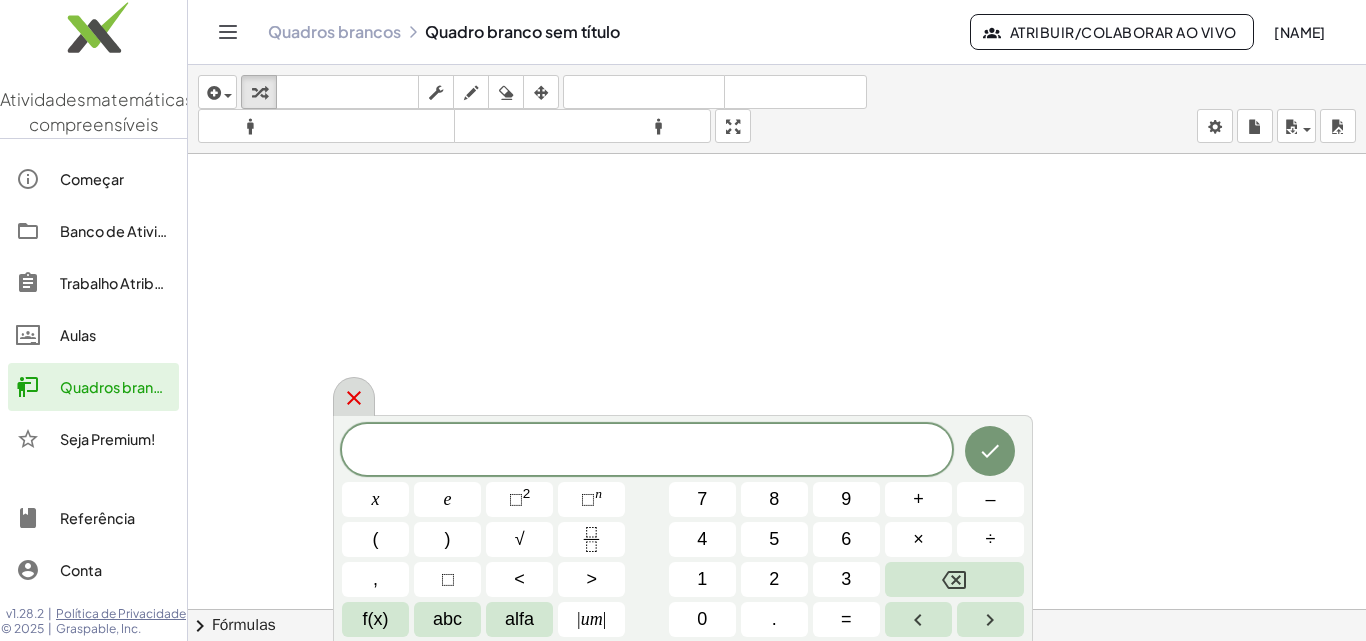 click 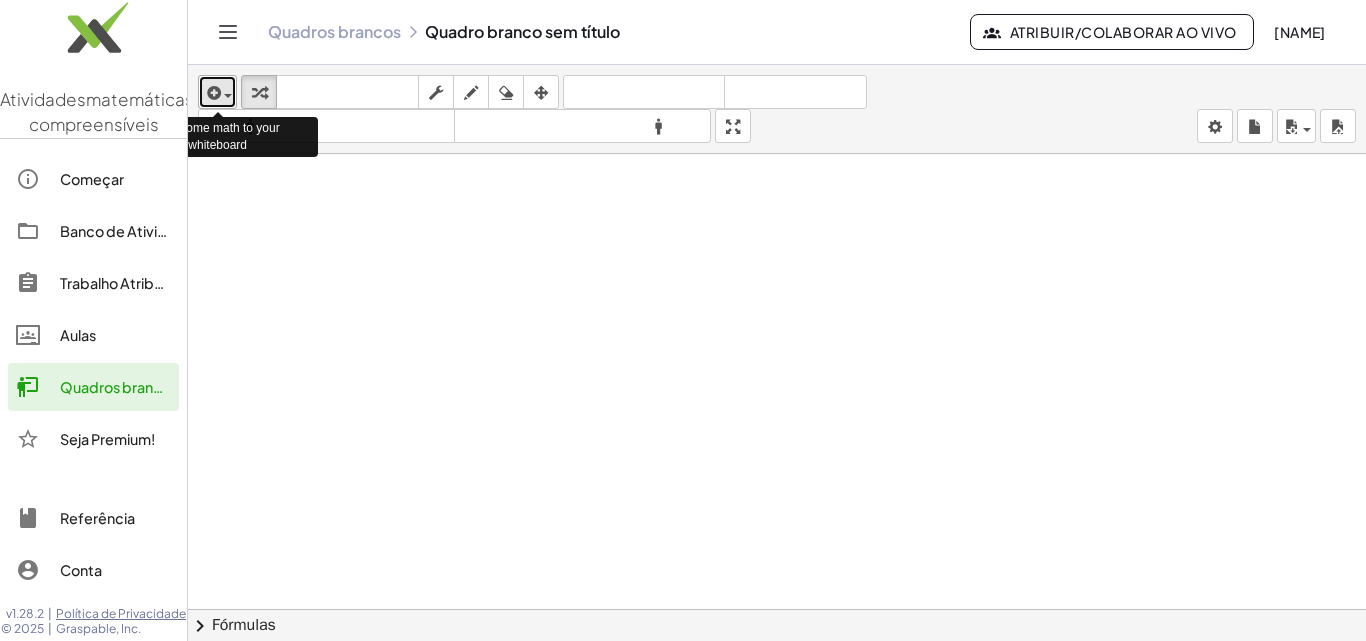 drag, startPoint x: 233, startPoint y: 98, endPoint x: 226, endPoint y: 89, distance: 11.401754 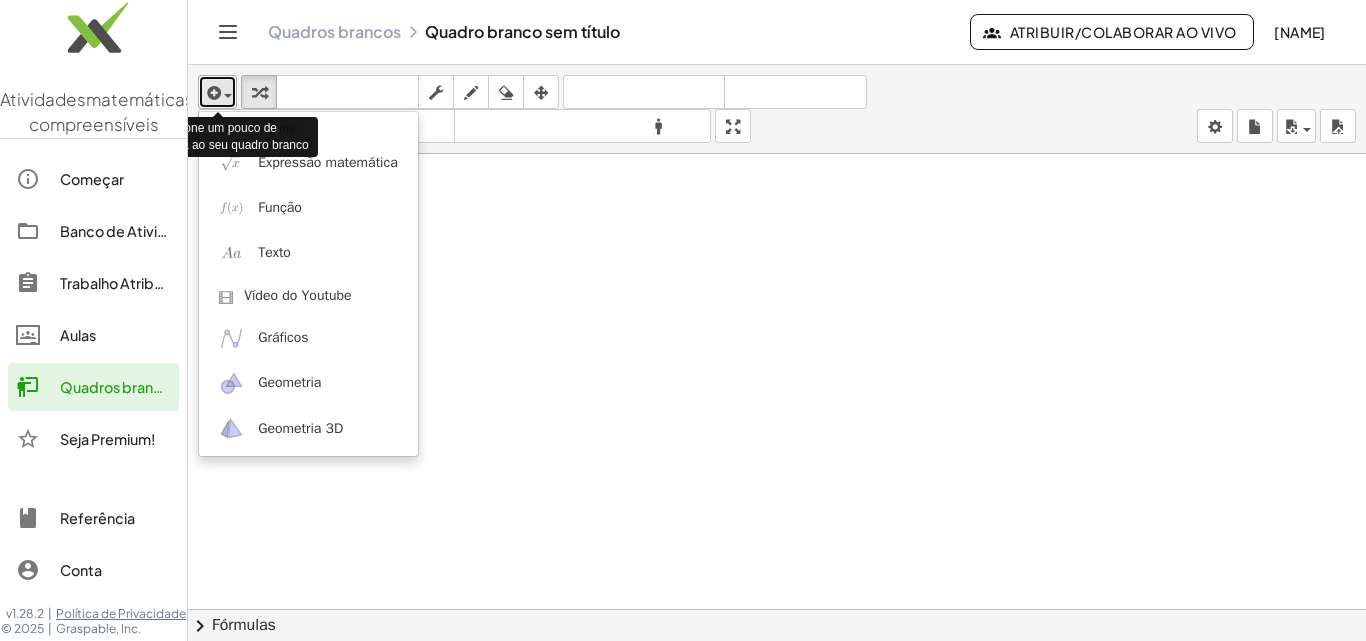 click at bounding box center (223, 95) 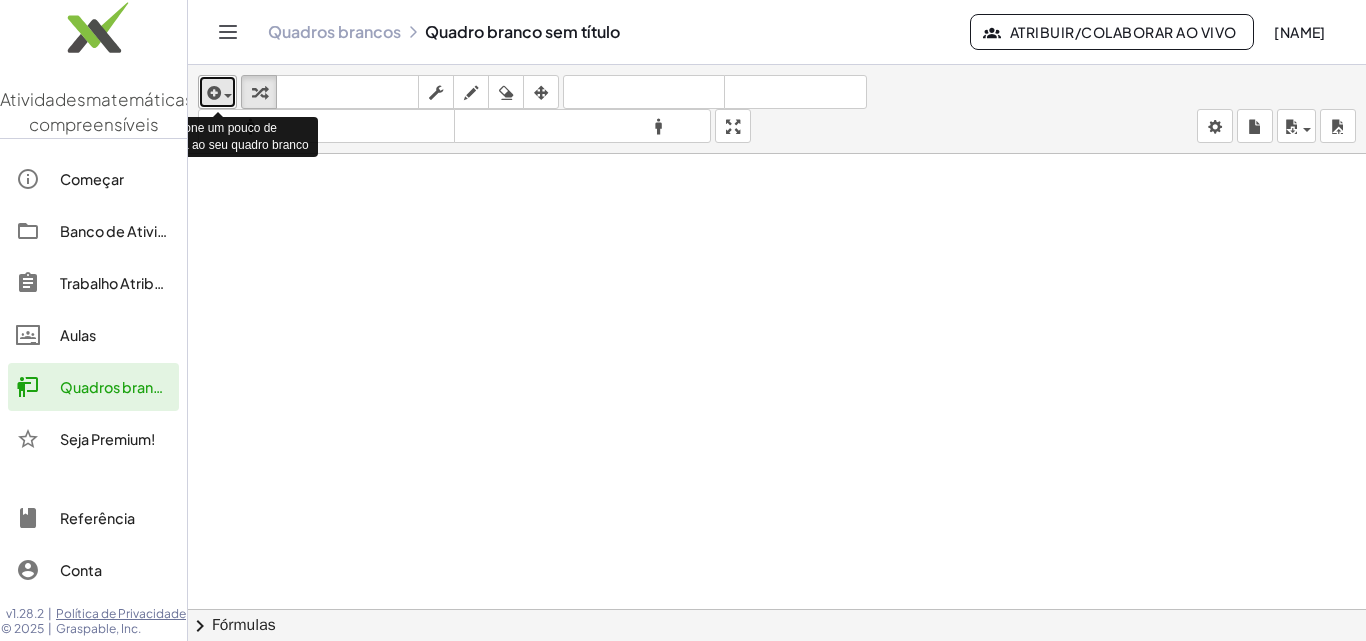 click at bounding box center [223, 95] 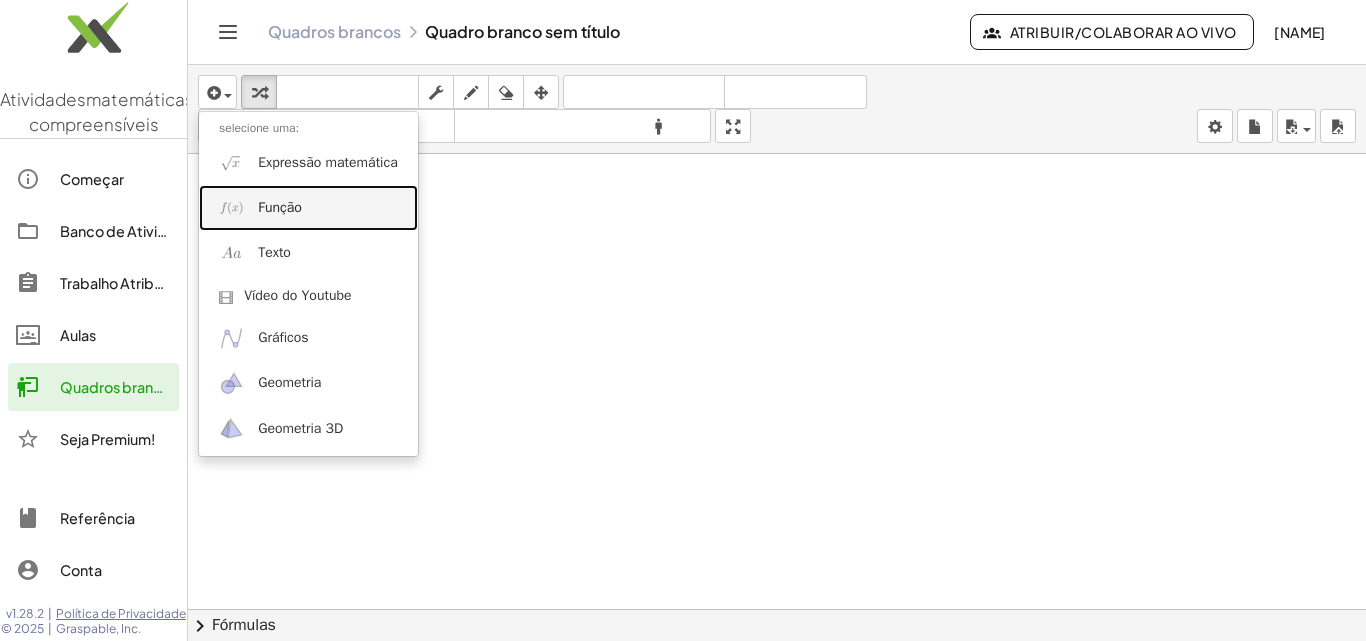 drag, startPoint x: 249, startPoint y: 208, endPoint x: 291, endPoint y: 217, distance: 42.953465 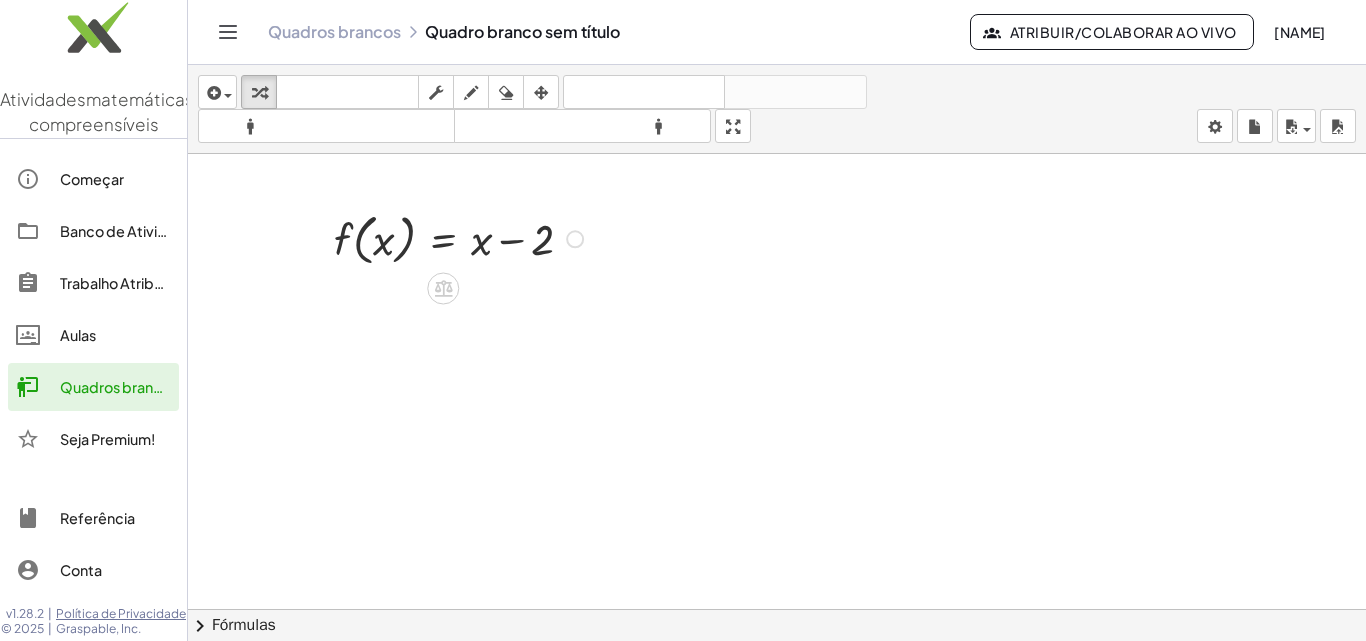 drag, startPoint x: 494, startPoint y: 291, endPoint x: 506, endPoint y: 264, distance: 29.546574 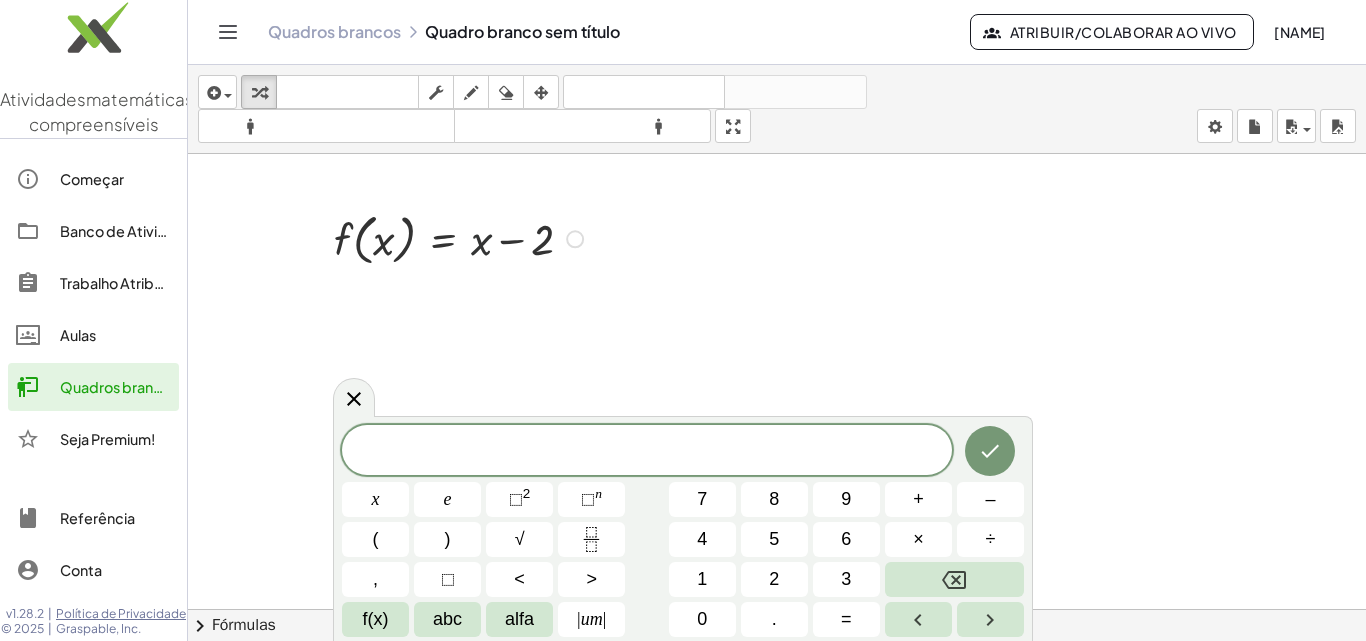 drag, startPoint x: 486, startPoint y: 248, endPoint x: 512, endPoint y: 252, distance: 26.305893 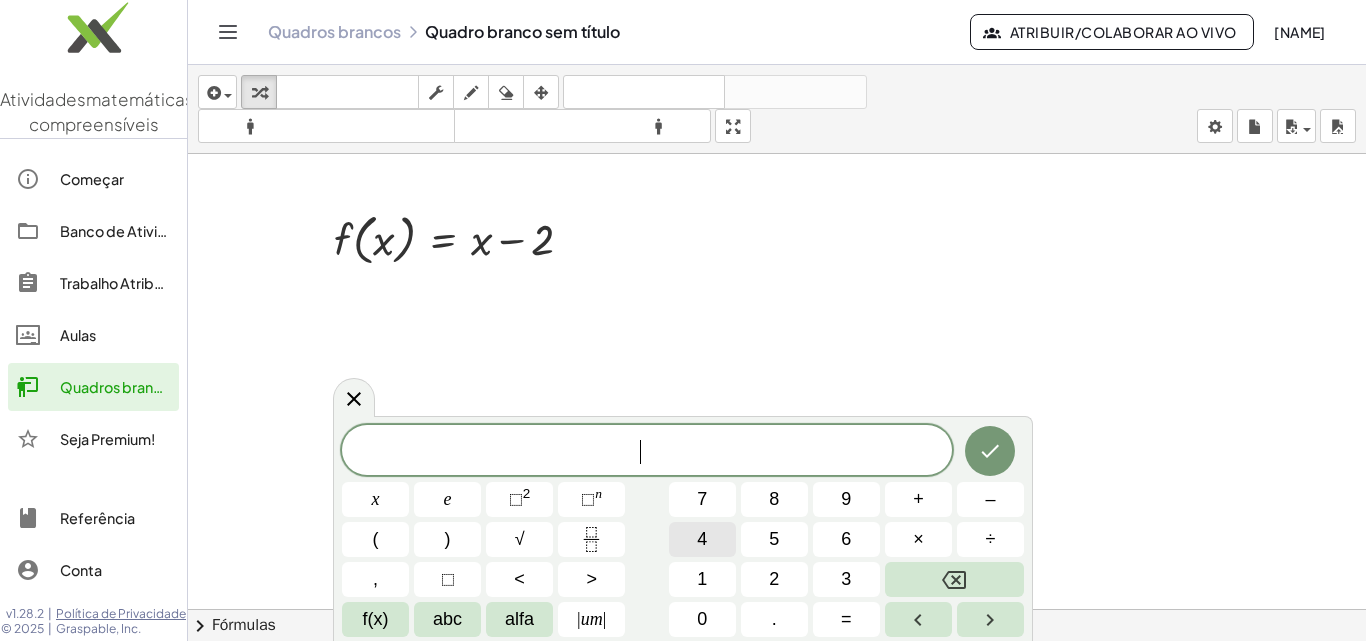 click on "4" at bounding box center [702, 539] 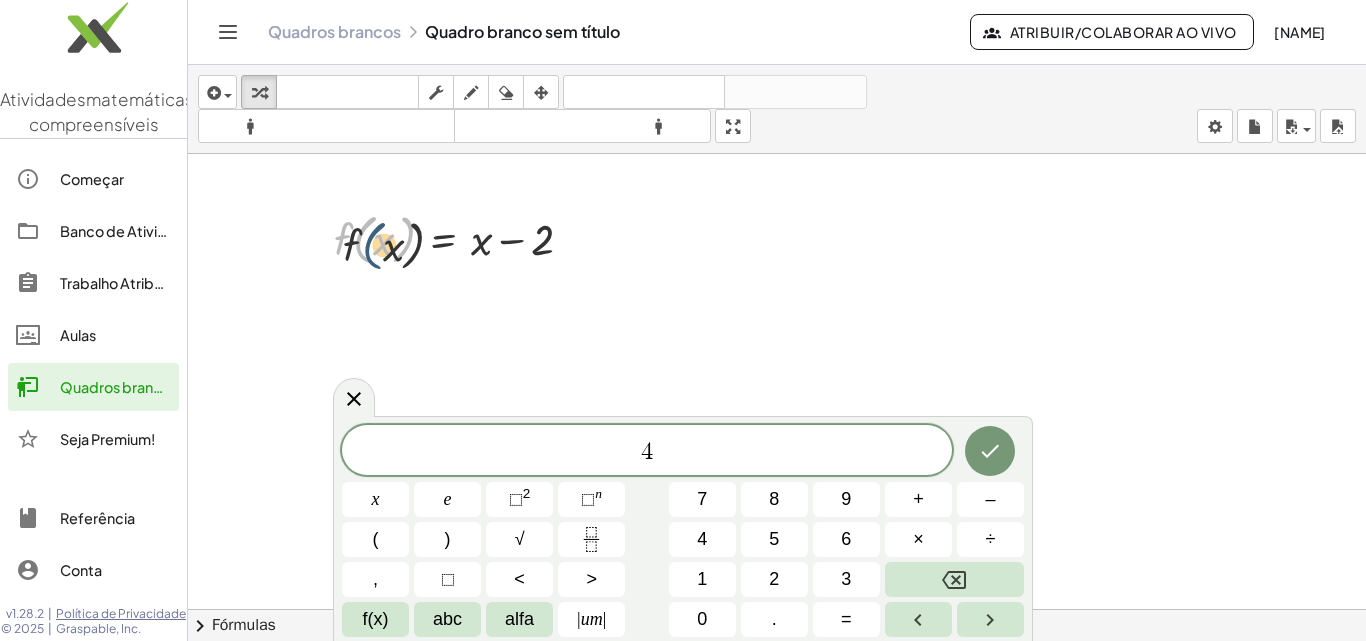 drag, startPoint x: 372, startPoint y: 243, endPoint x: 396, endPoint y: 280, distance: 44.102154 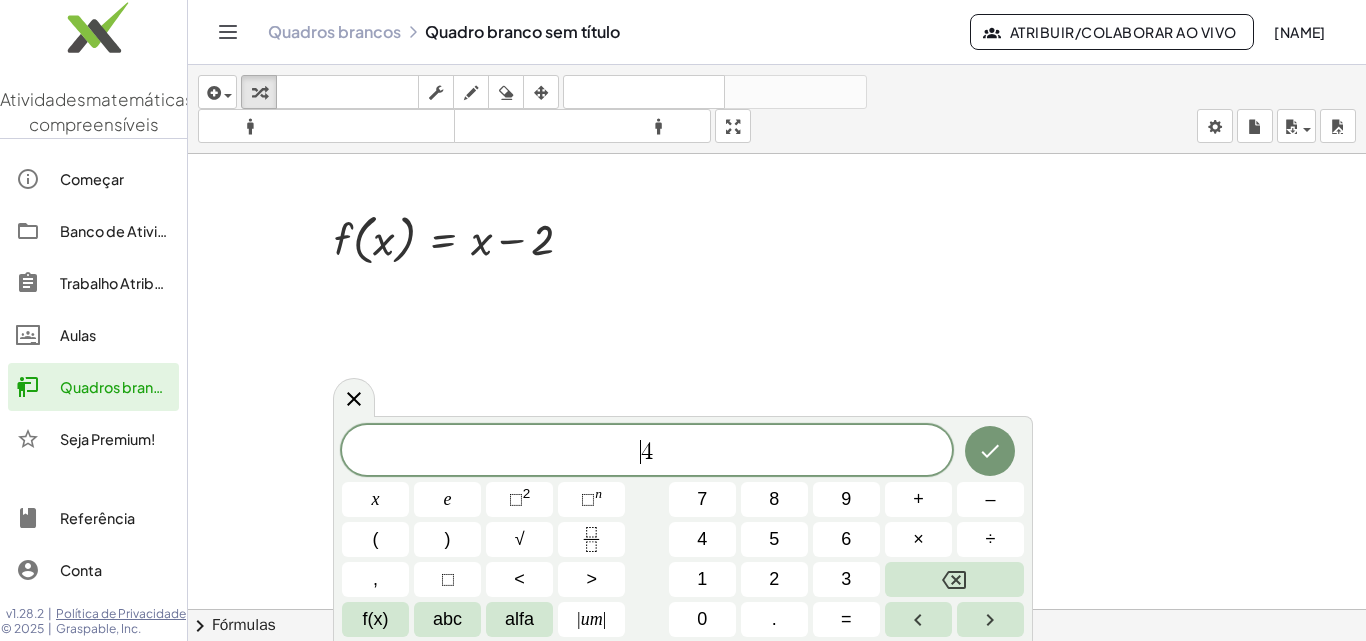 drag, startPoint x: 644, startPoint y: 457, endPoint x: 395, endPoint y: 251, distance: 323.16714 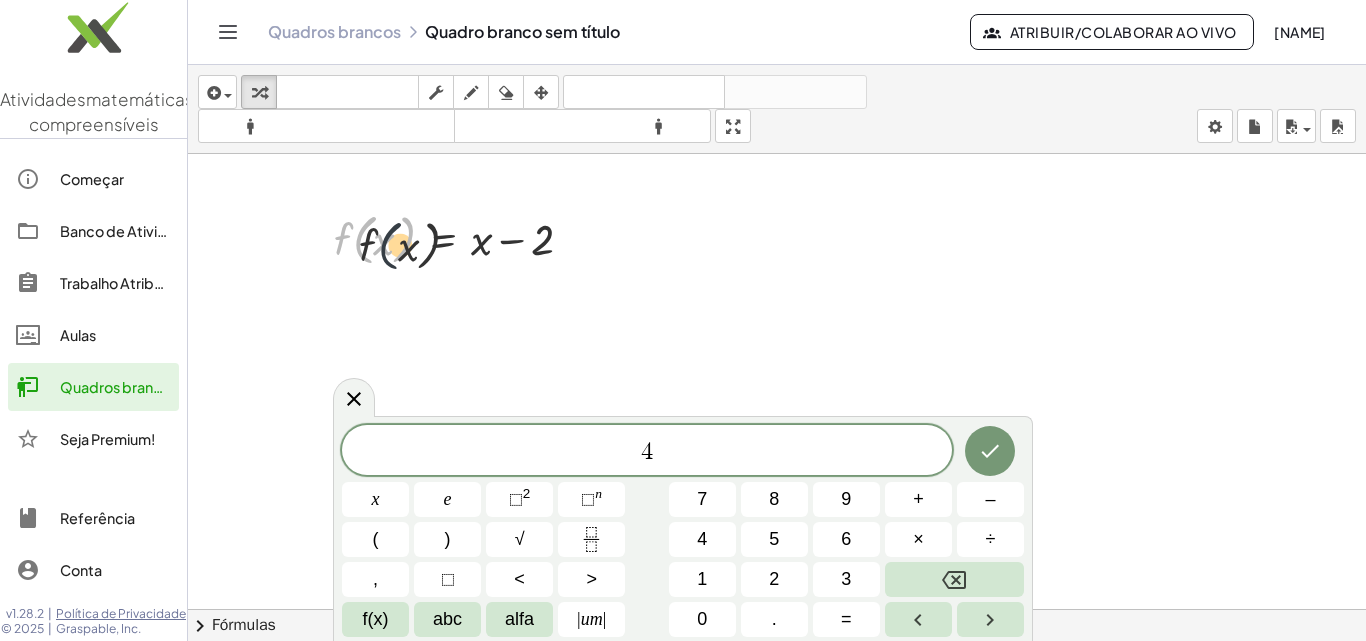 drag, startPoint x: 367, startPoint y: 238, endPoint x: 408, endPoint y: 247, distance: 41.976185 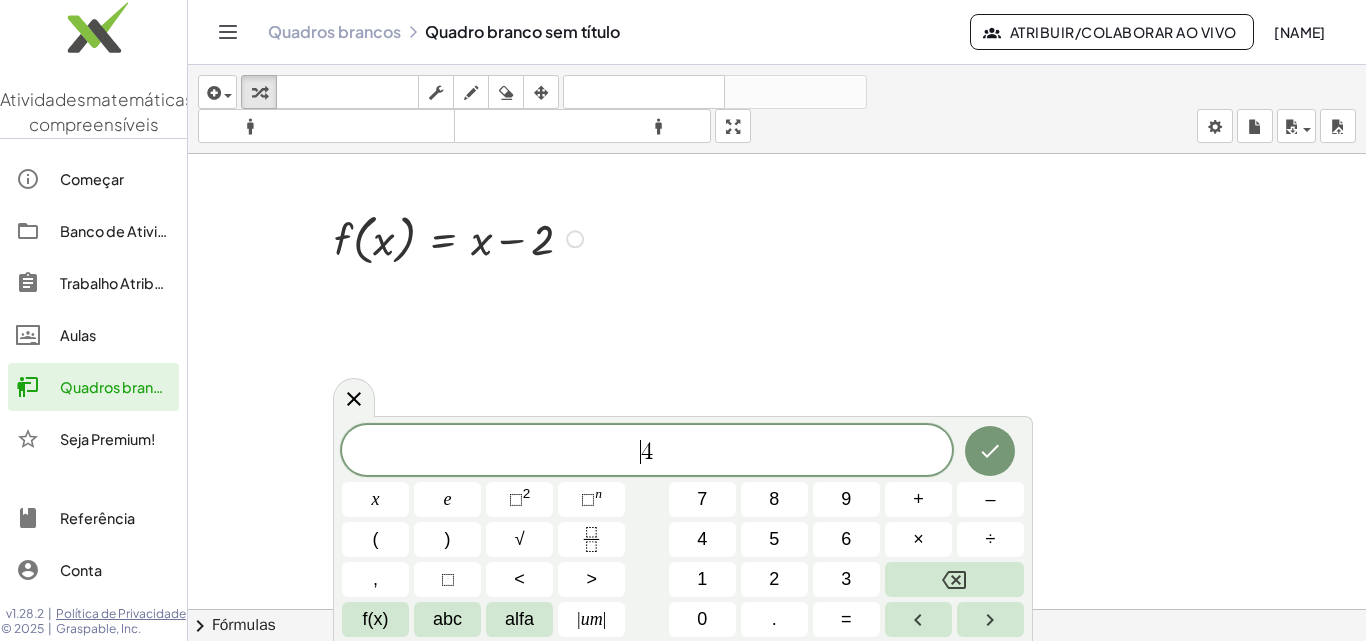 click at bounding box center [461, 237] 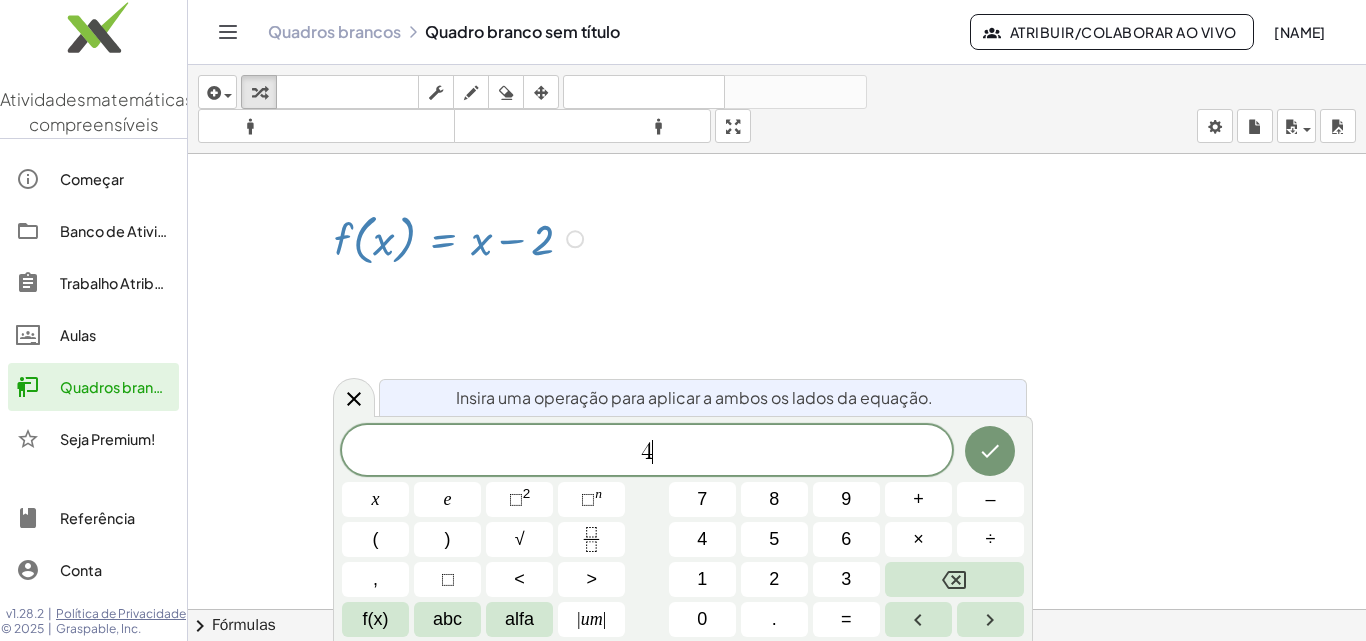 click at bounding box center [461, 237] 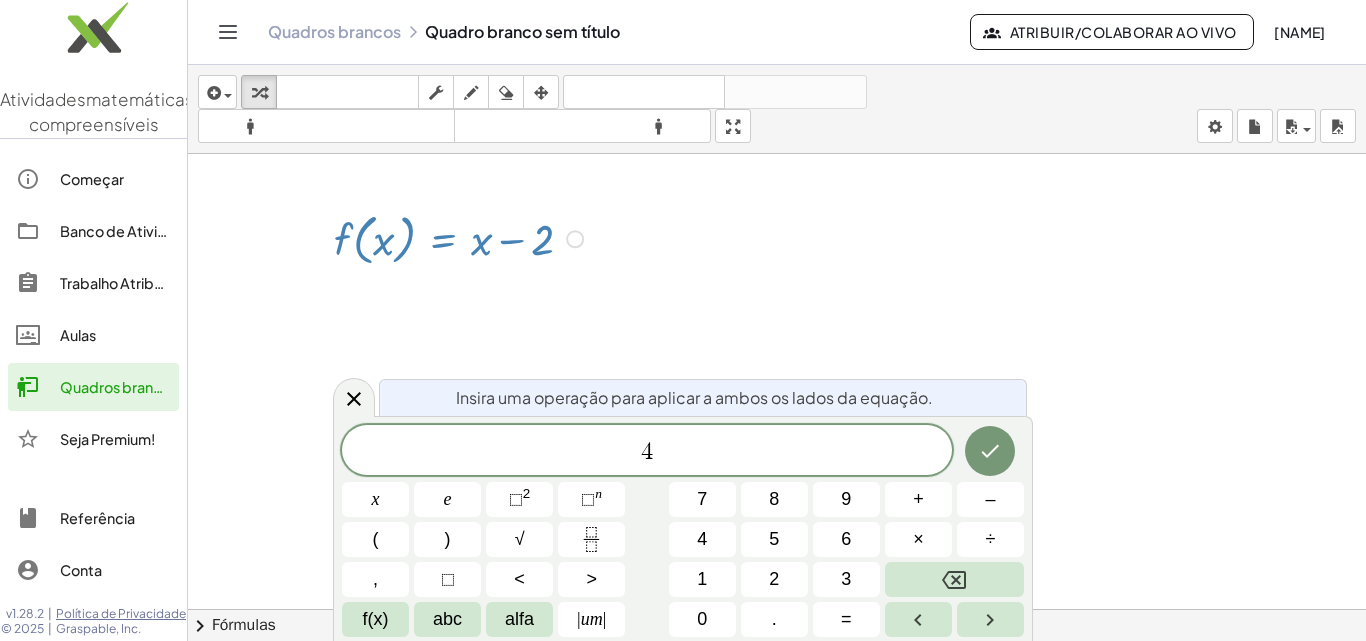 click at bounding box center (461, 237) 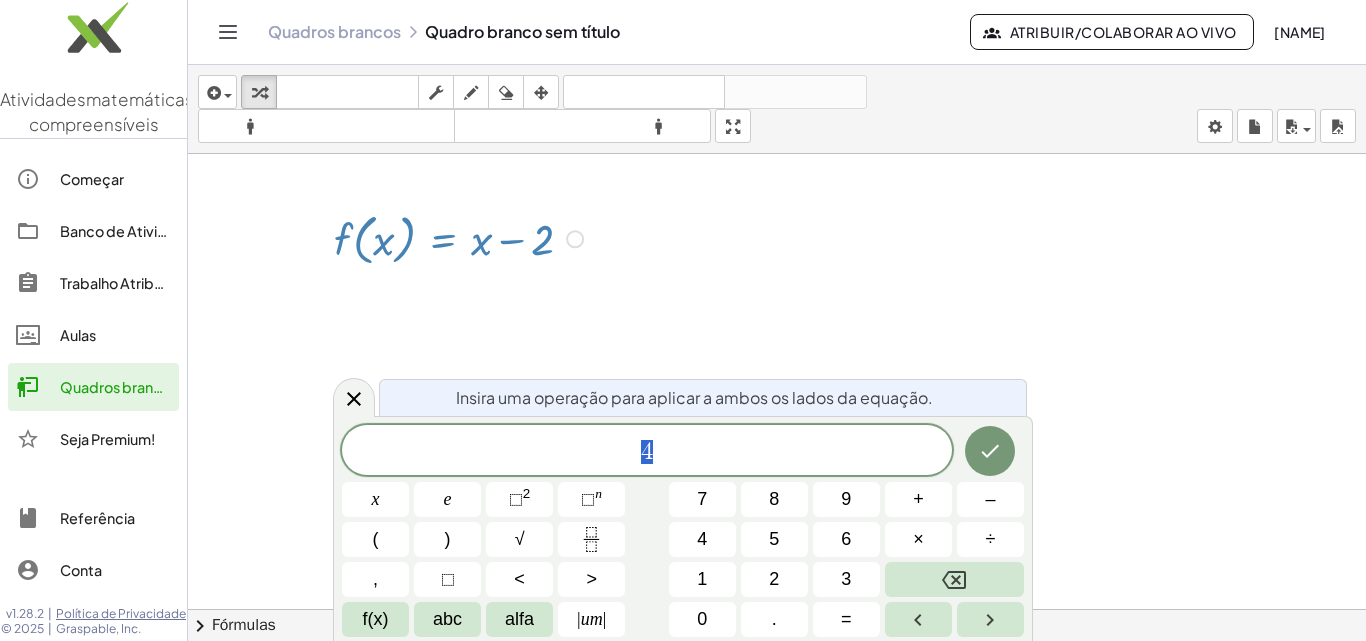drag, startPoint x: 649, startPoint y: 457, endPoint x: 515, endPoint y: 405, distance: 143.73587 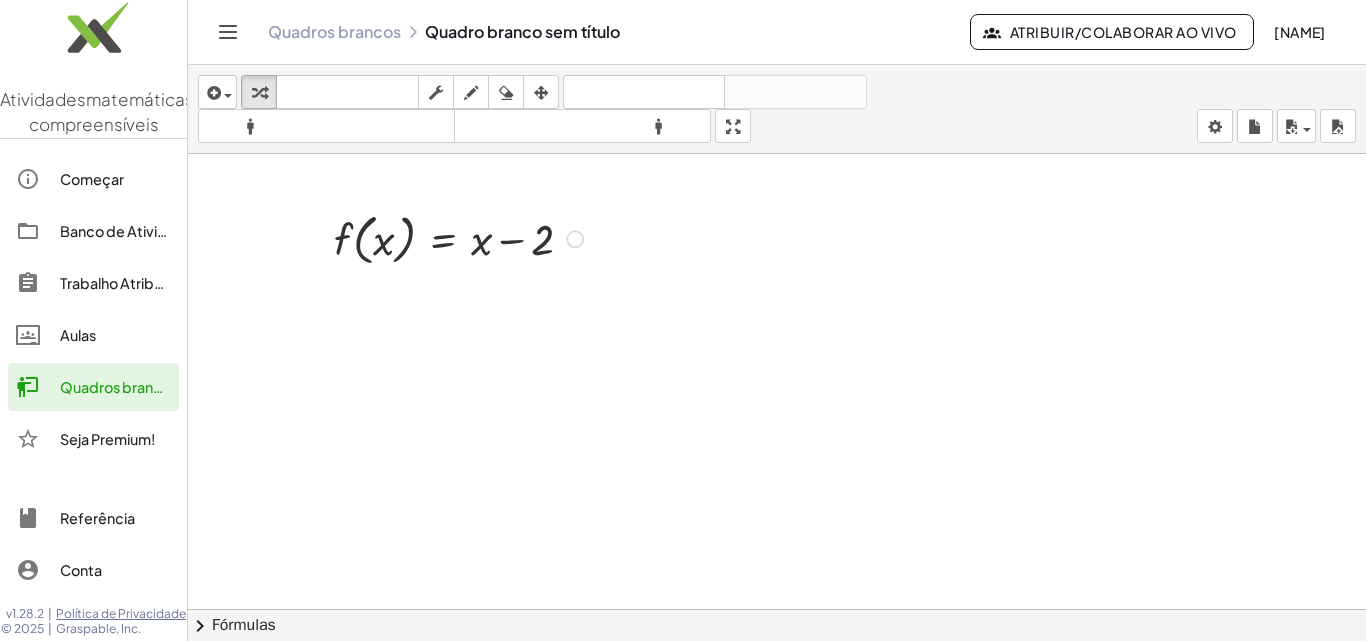 drag, startPoint x: 364, startPoint y: 232, endPoint x: 382, endPoint y: 242, distance: 20.59126 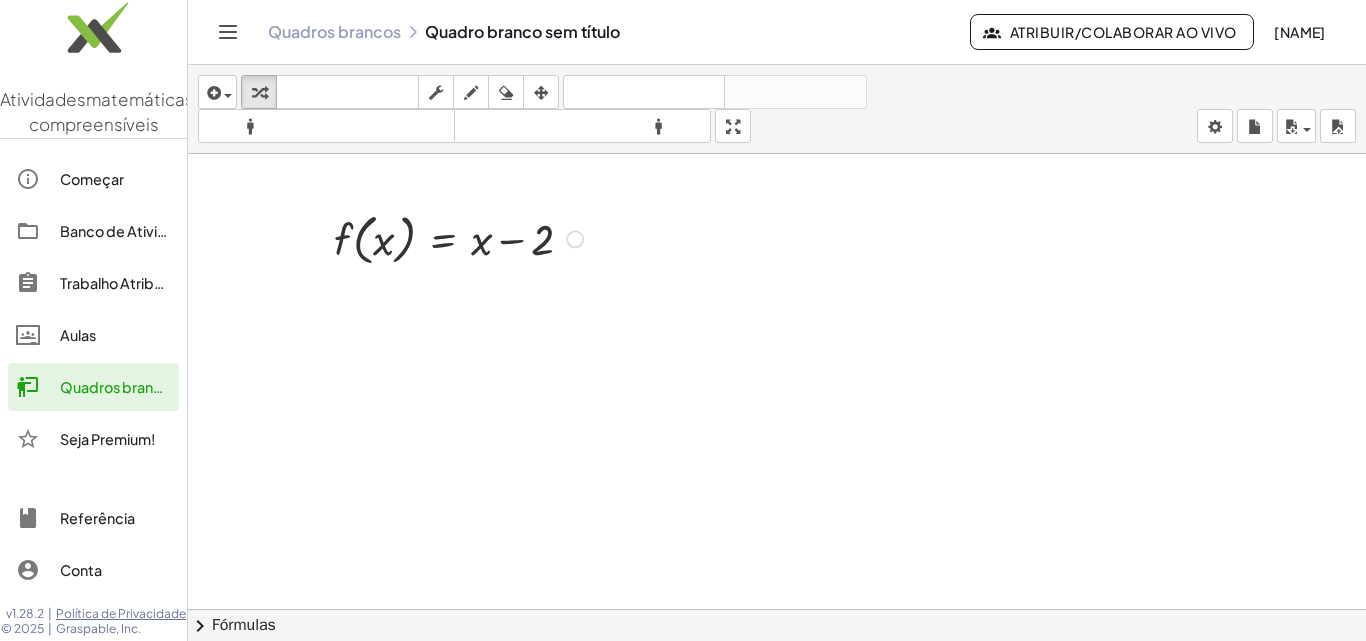 click at bounding box center (461, 237) 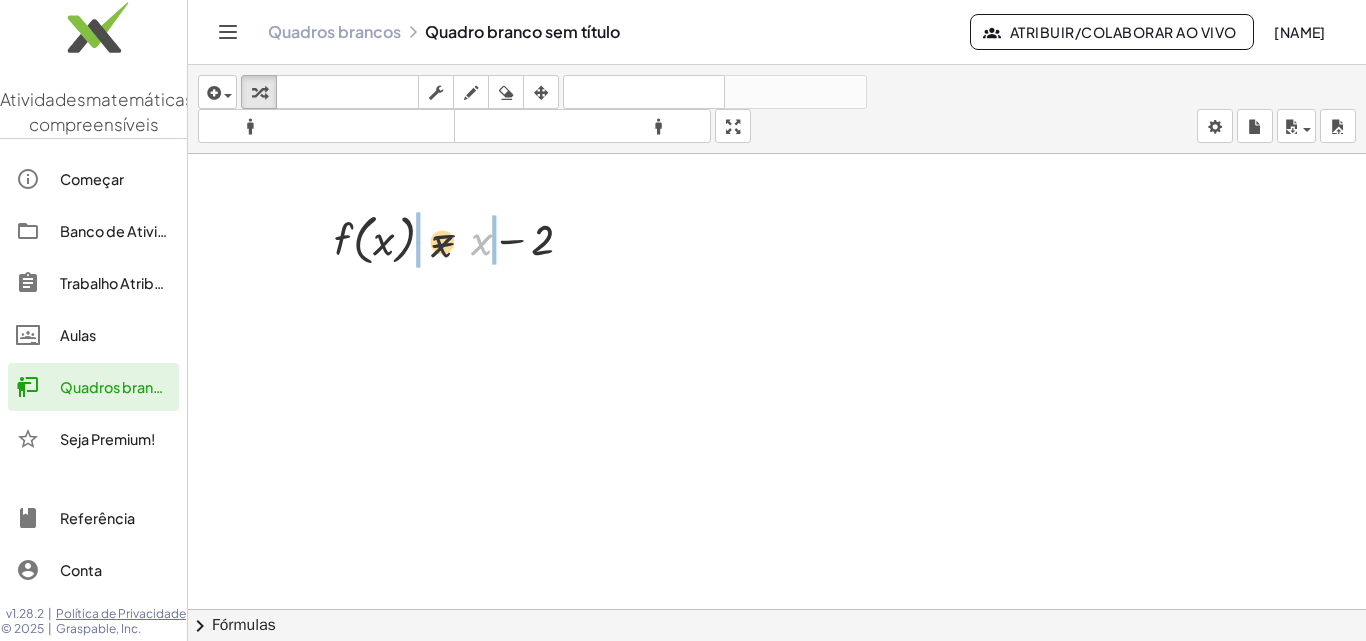 drag, startPoint x: 452, startPoint y: 241, endPoint x: 418, endPoint y: 236, distance: 34.36568 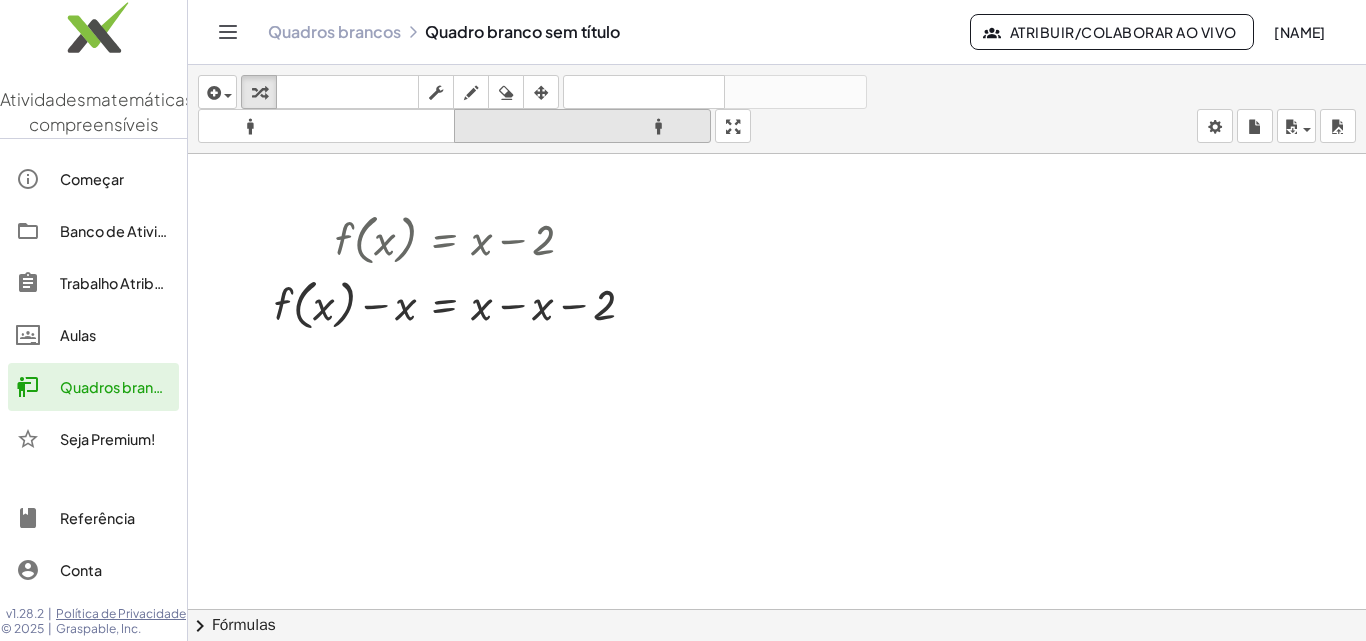 drag, startPoint x: 507, startPoint y: 94, endPoint x: 512, endPoint y: 109, distance: 15.811388 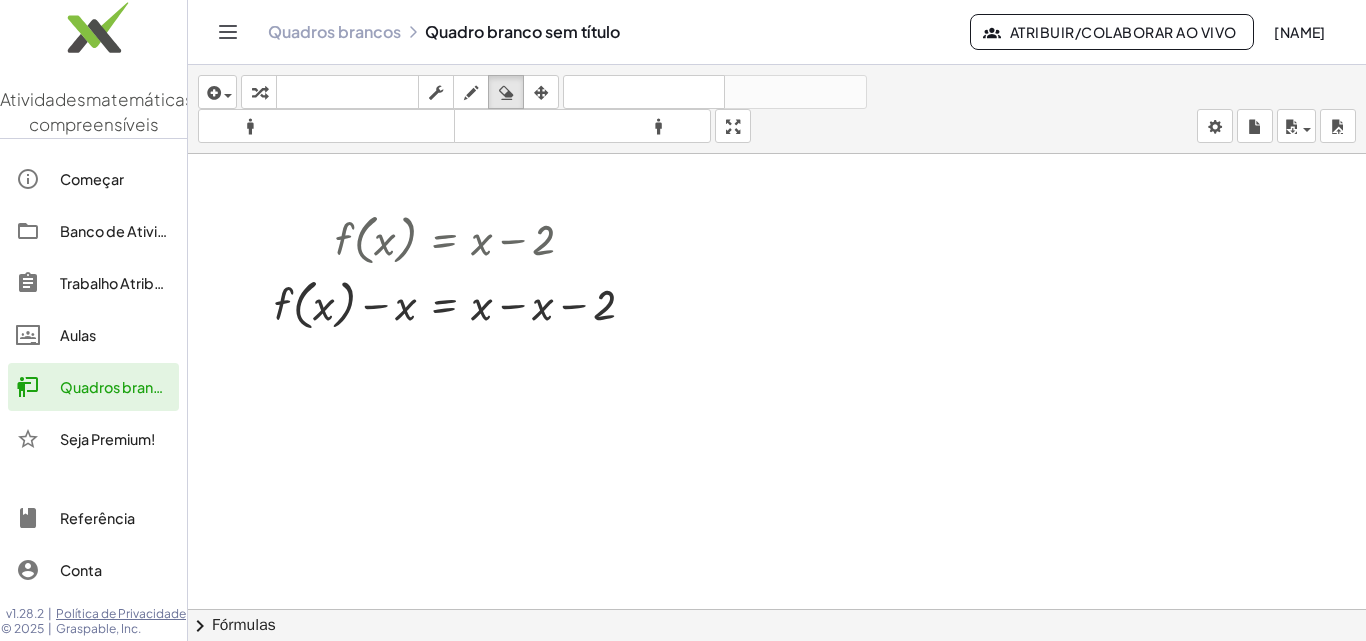 drag, startPoint x: 423, startPoint y: 266, endPoint x: 478, endPoint y: 153, distance: 125.67418 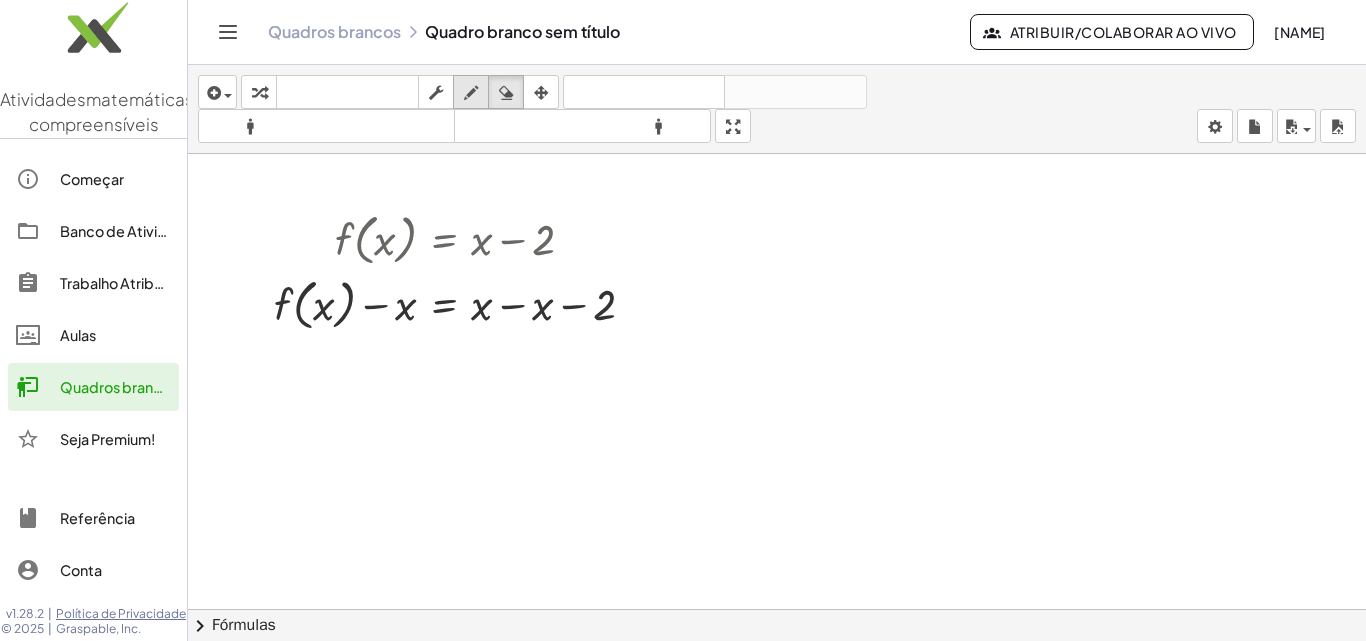 drag, startPoint x: 480, startPoint y: 92, endPoint x: 484, endPoint y: 107, distance: 15.524175 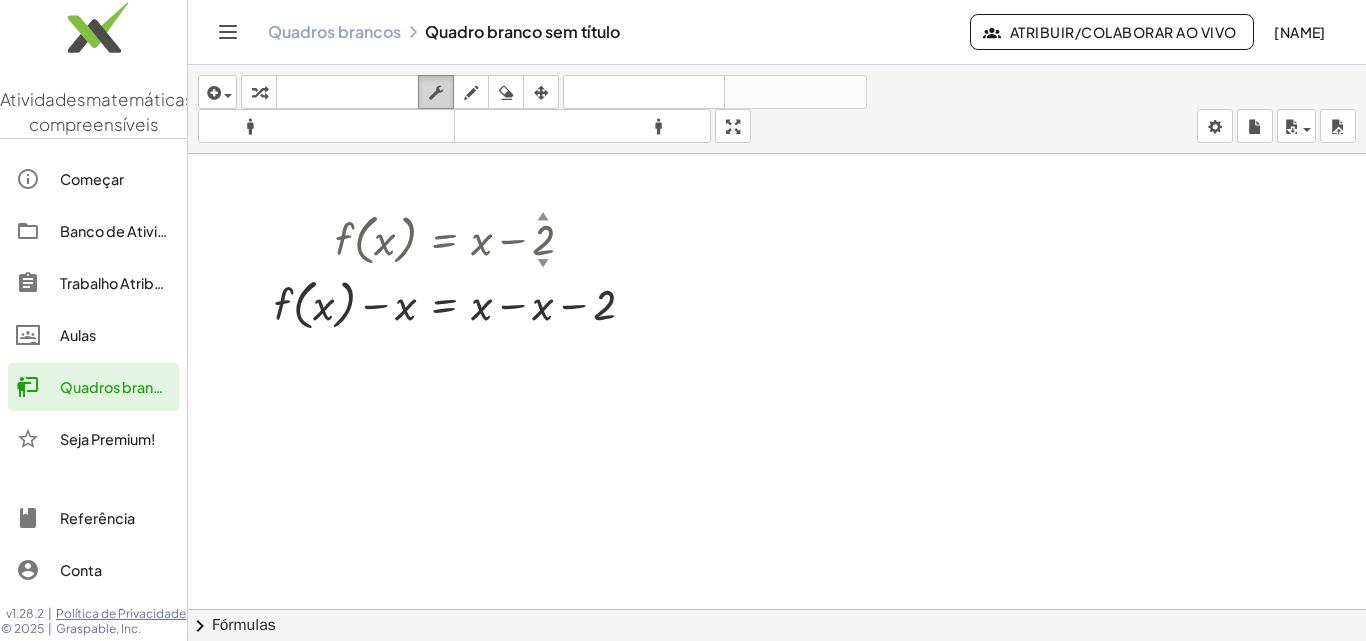 click at bounding box center (436, 92) 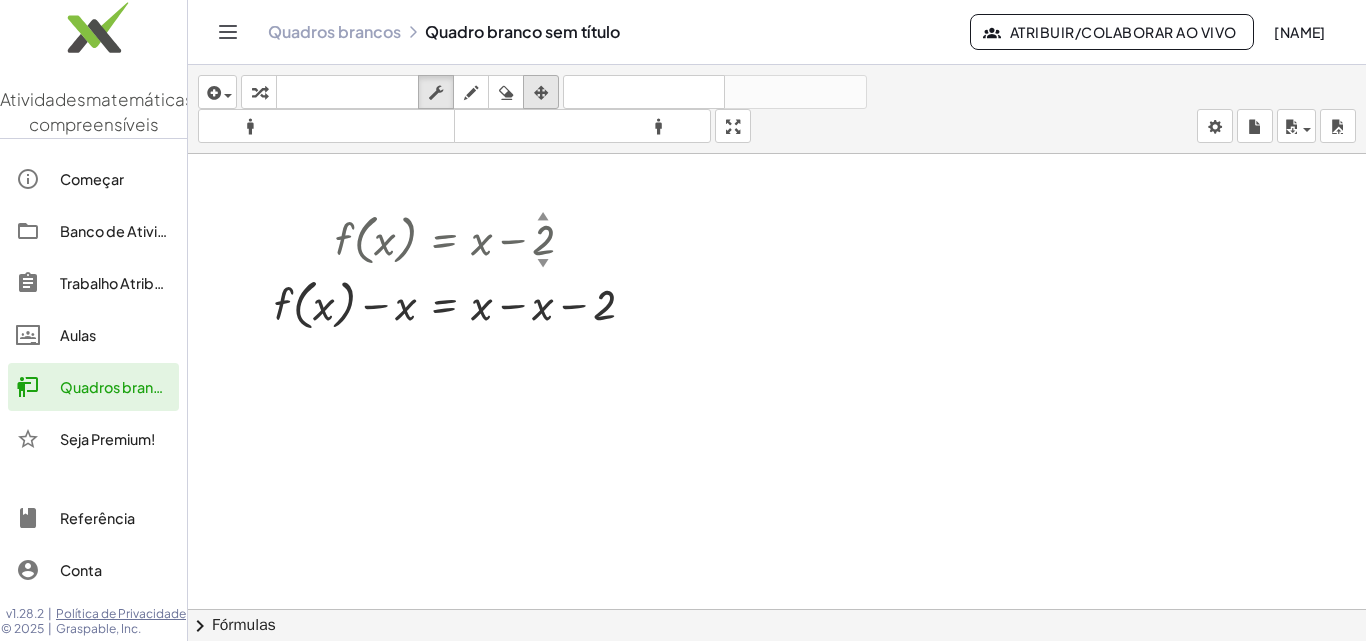 click at bounding box center (541, 93) 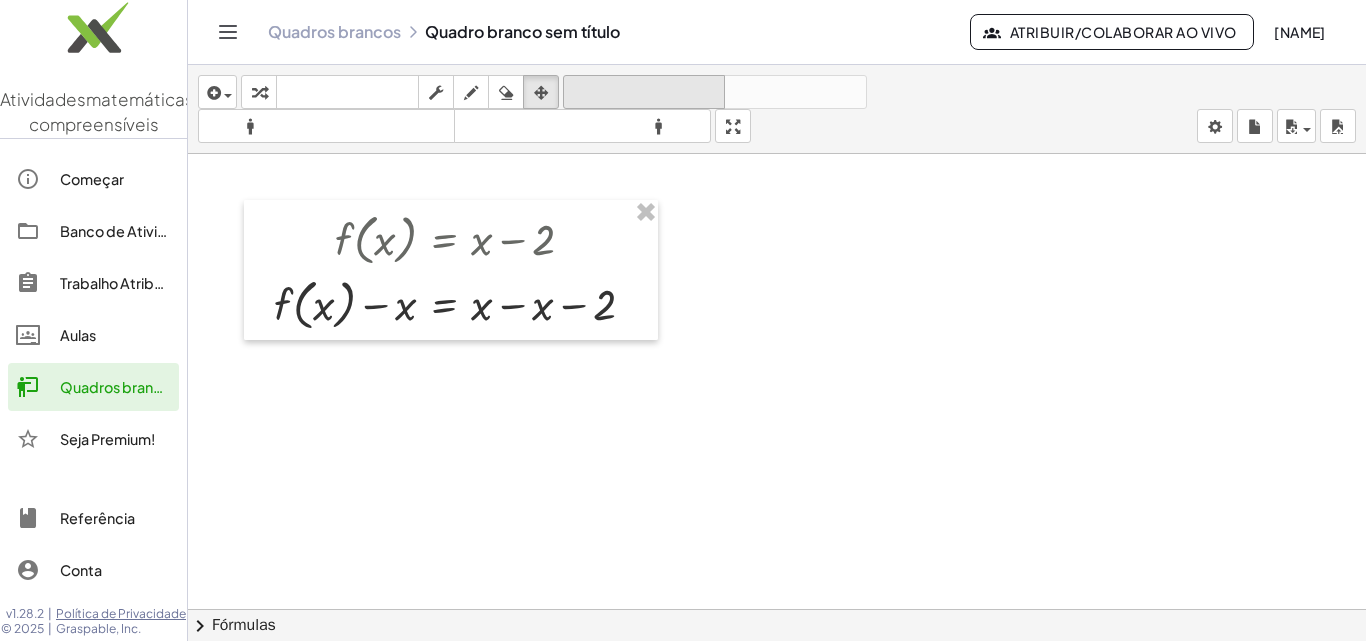 click on "desfazer" at bounding box center [644, 93] 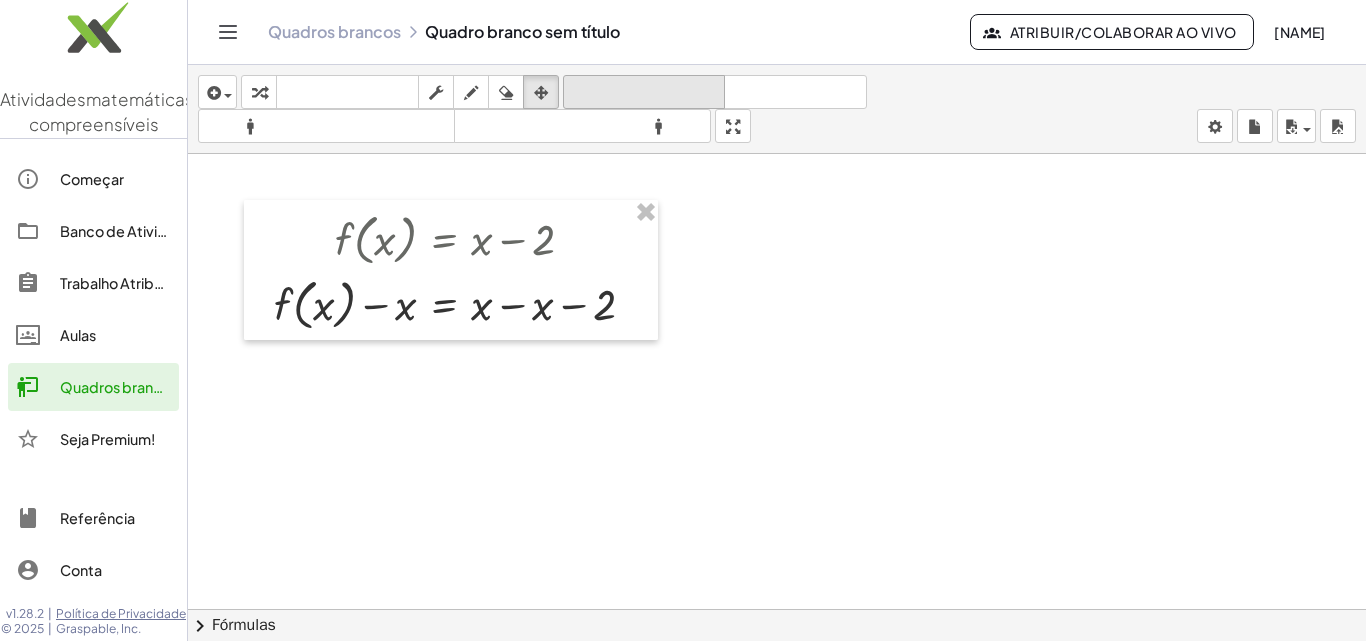 click on "desfazer" at bounding box center [644, 92] 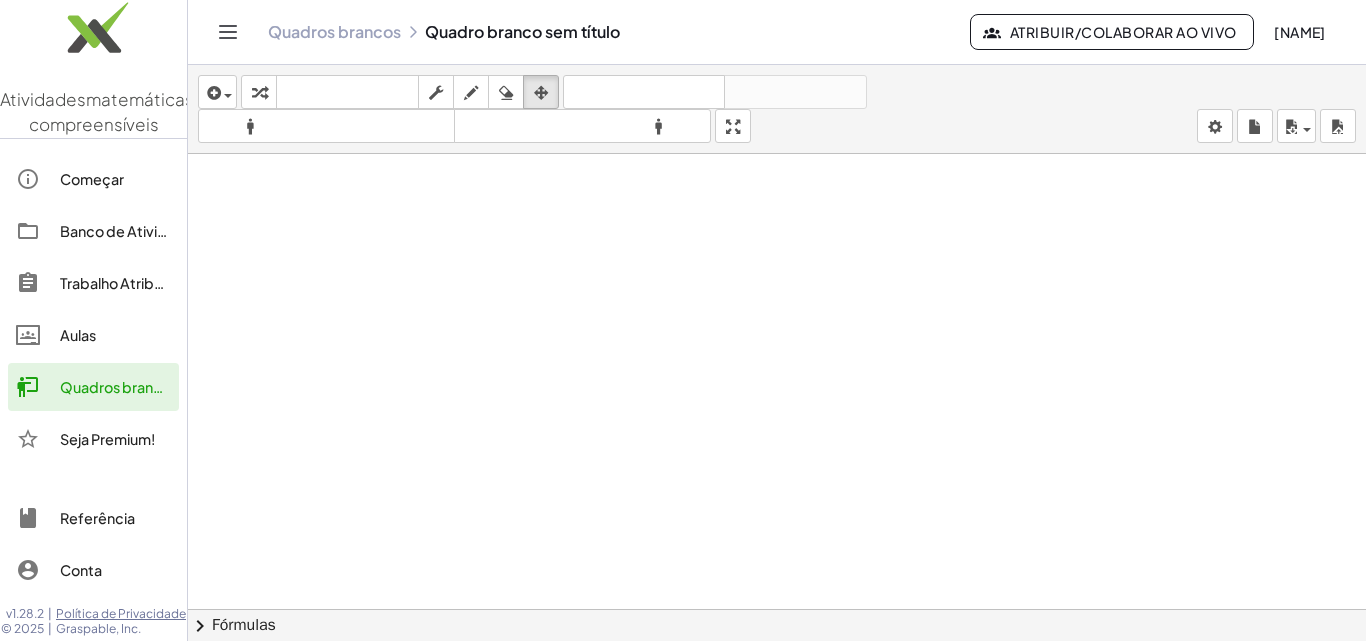 click 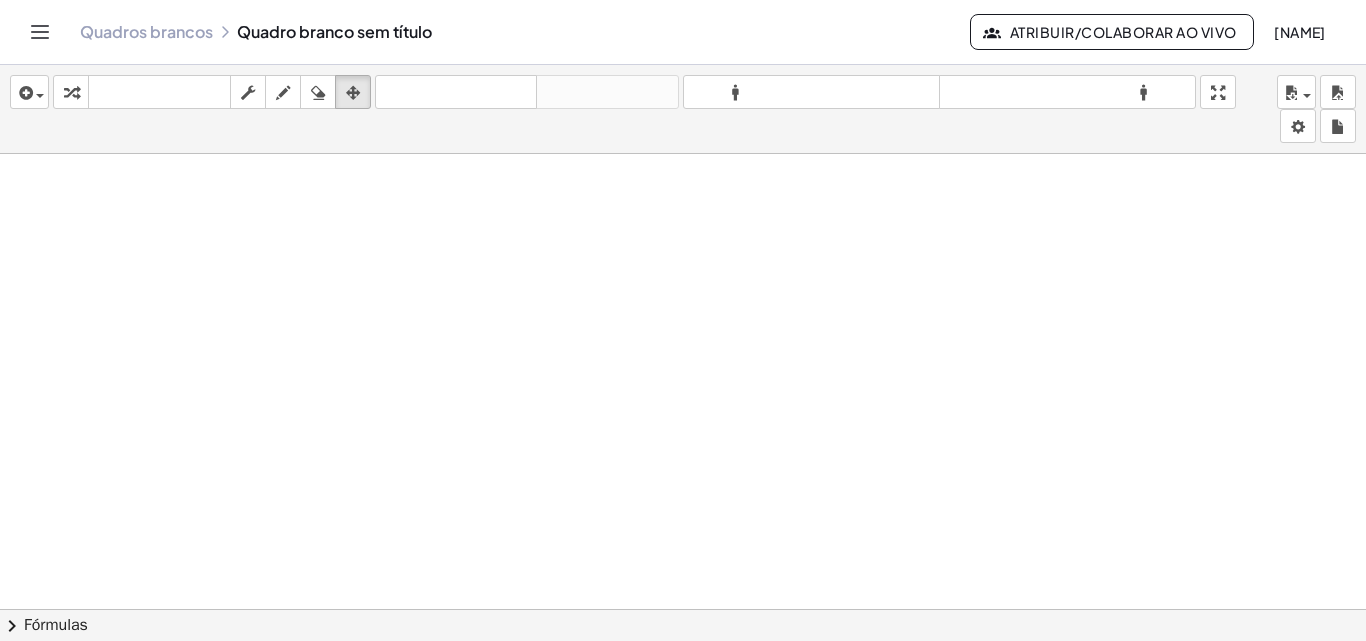 click 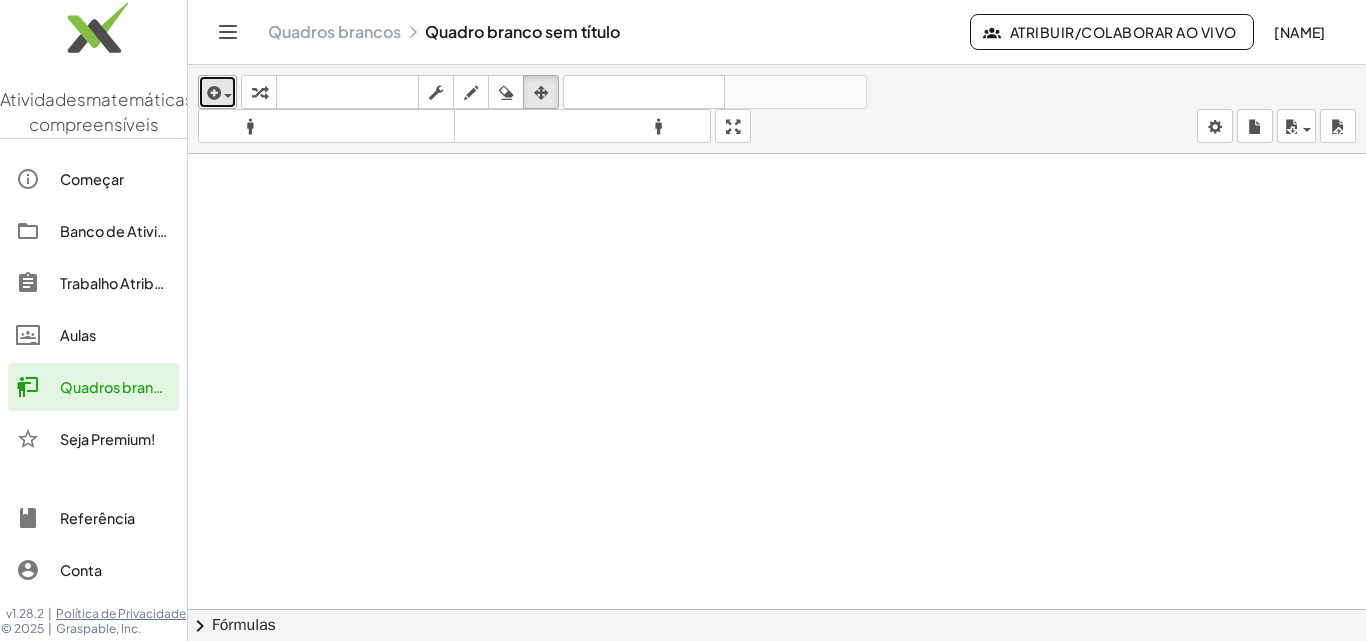 click at bounding box center (217, 92) 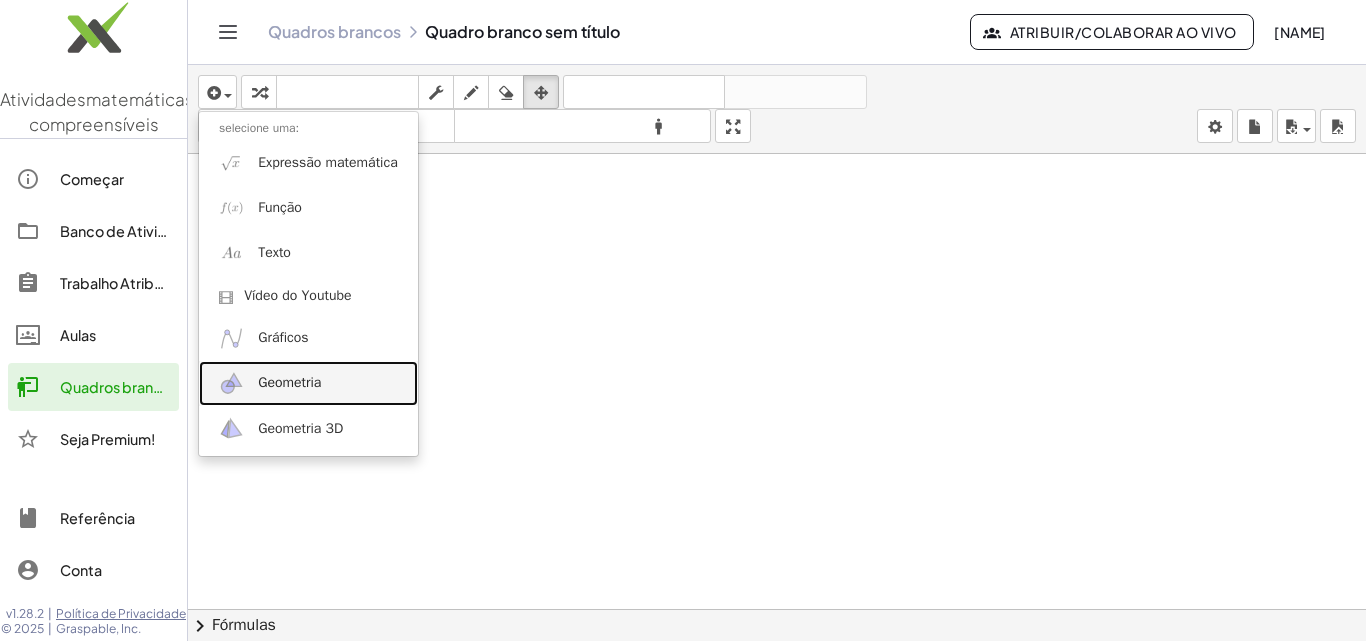 click on "Geometria" at bounding box center (289, 382) 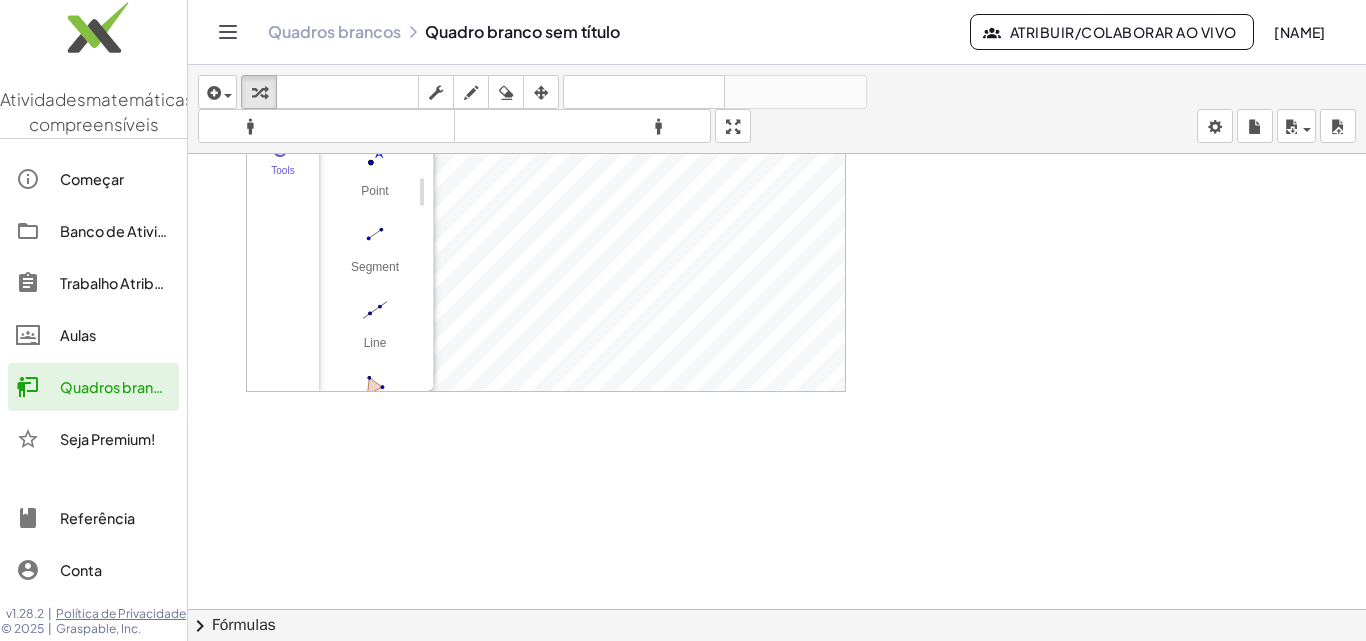 scroll, scrollTop: 425, scrollLeft: 0, axis: vertical 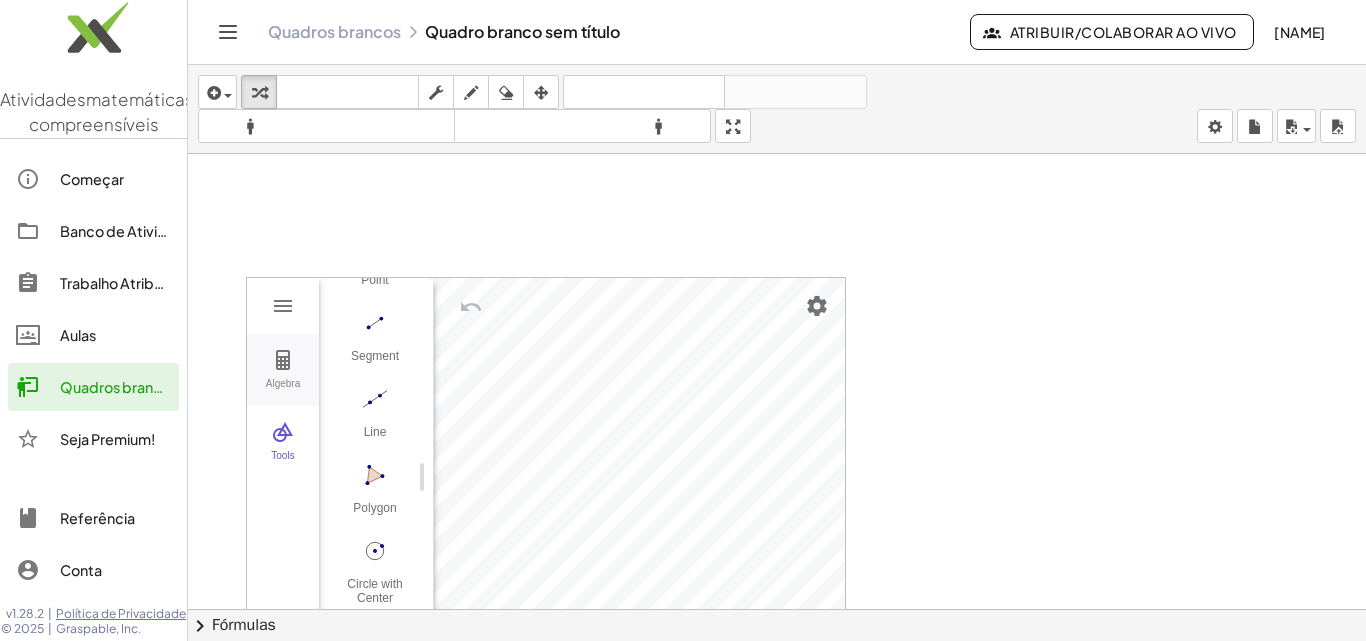 click at bounding box center (283, 360) 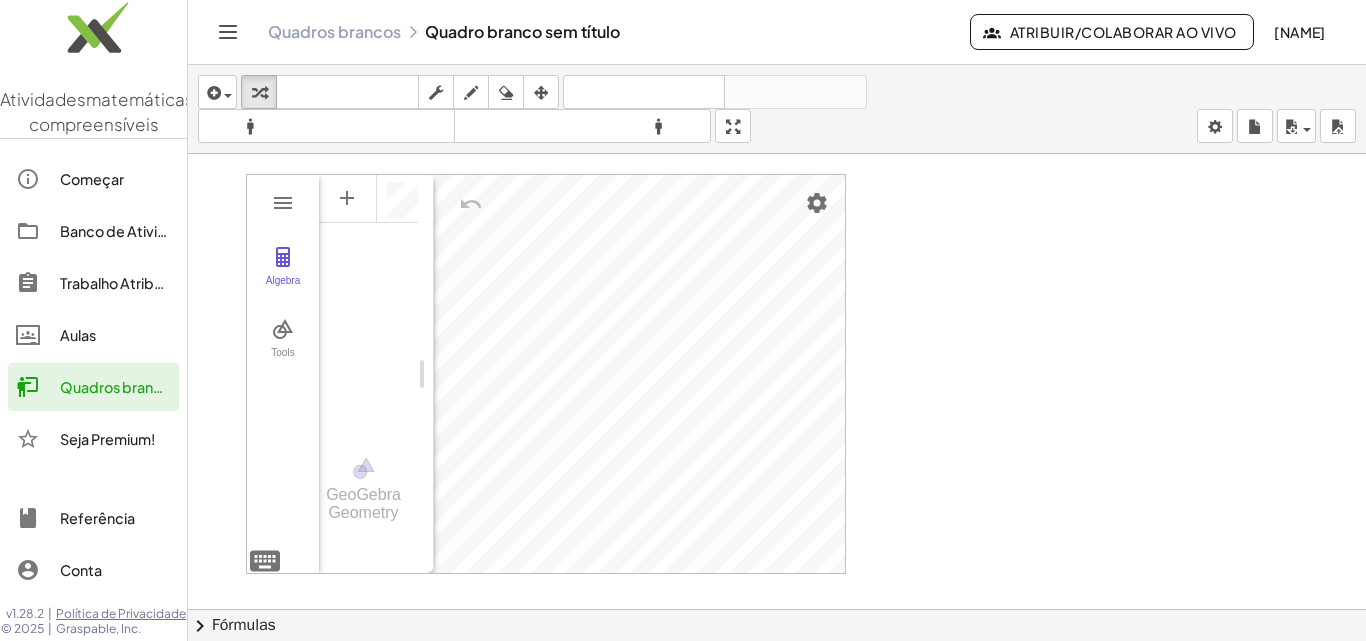 scroll, scrollTop: 325, scrollLeft: 0, axis: vertical 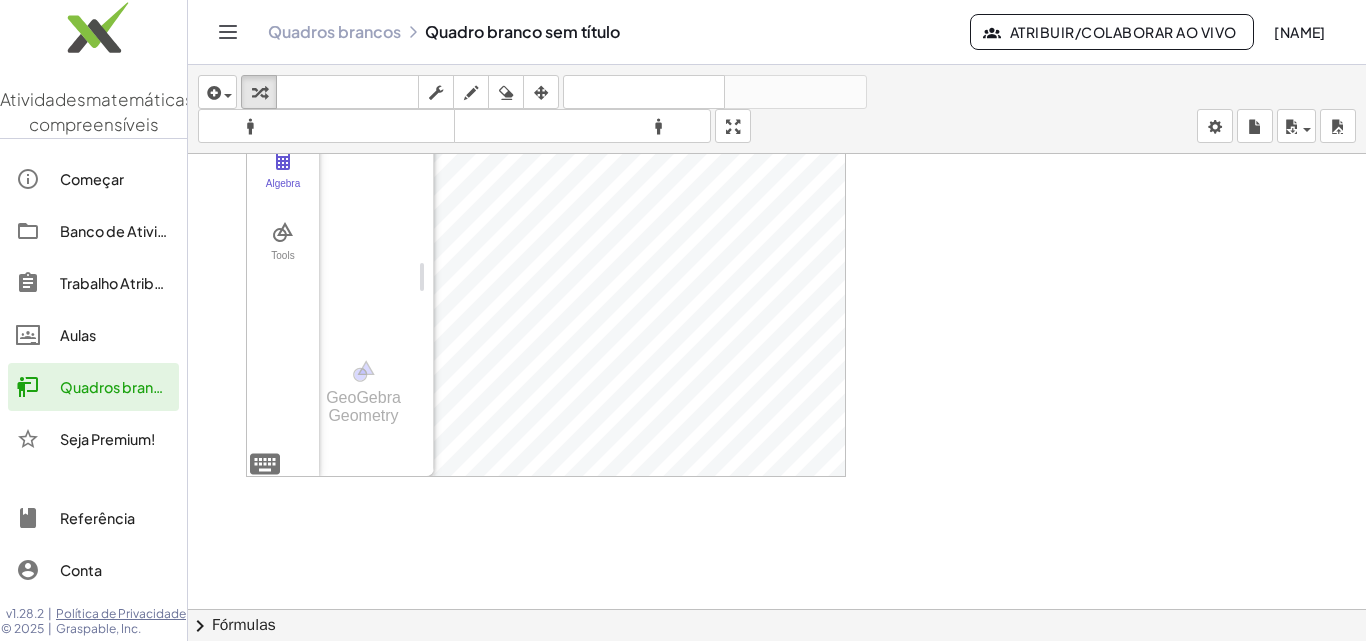 click on "GeoGebra Geometry" at bounding box center (368, 277) 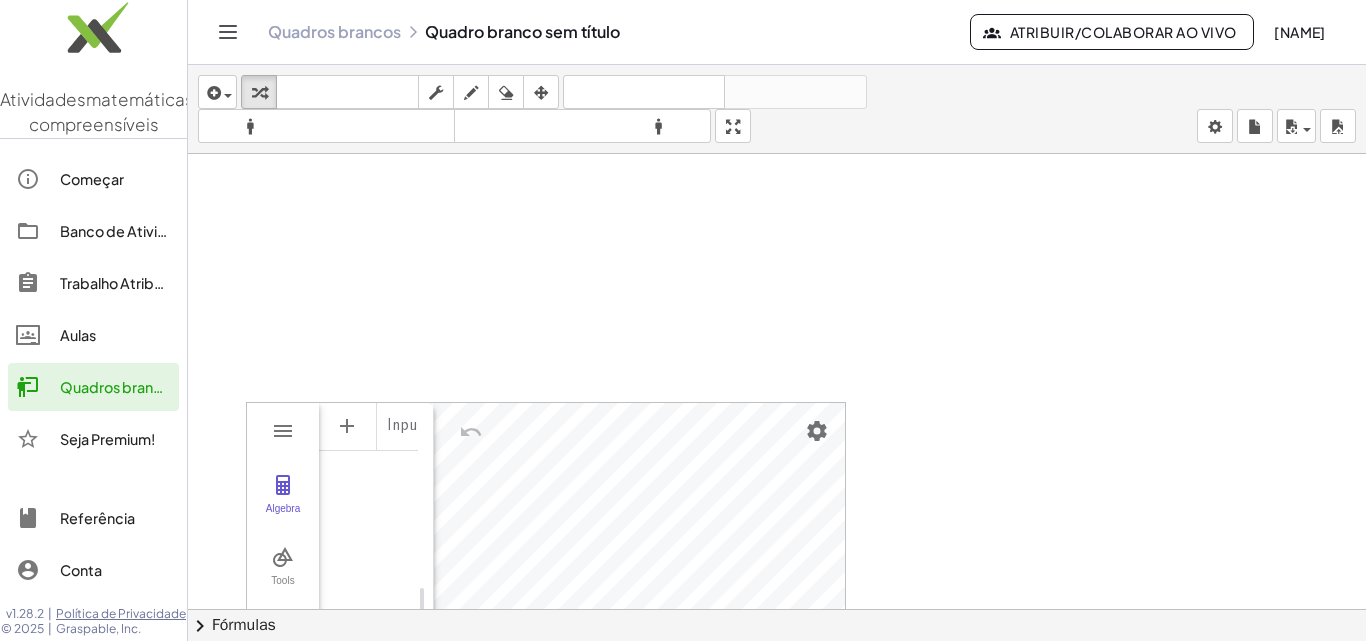 scroll, scrollTop: 100, scrollLeft: 0, axis: vertical 